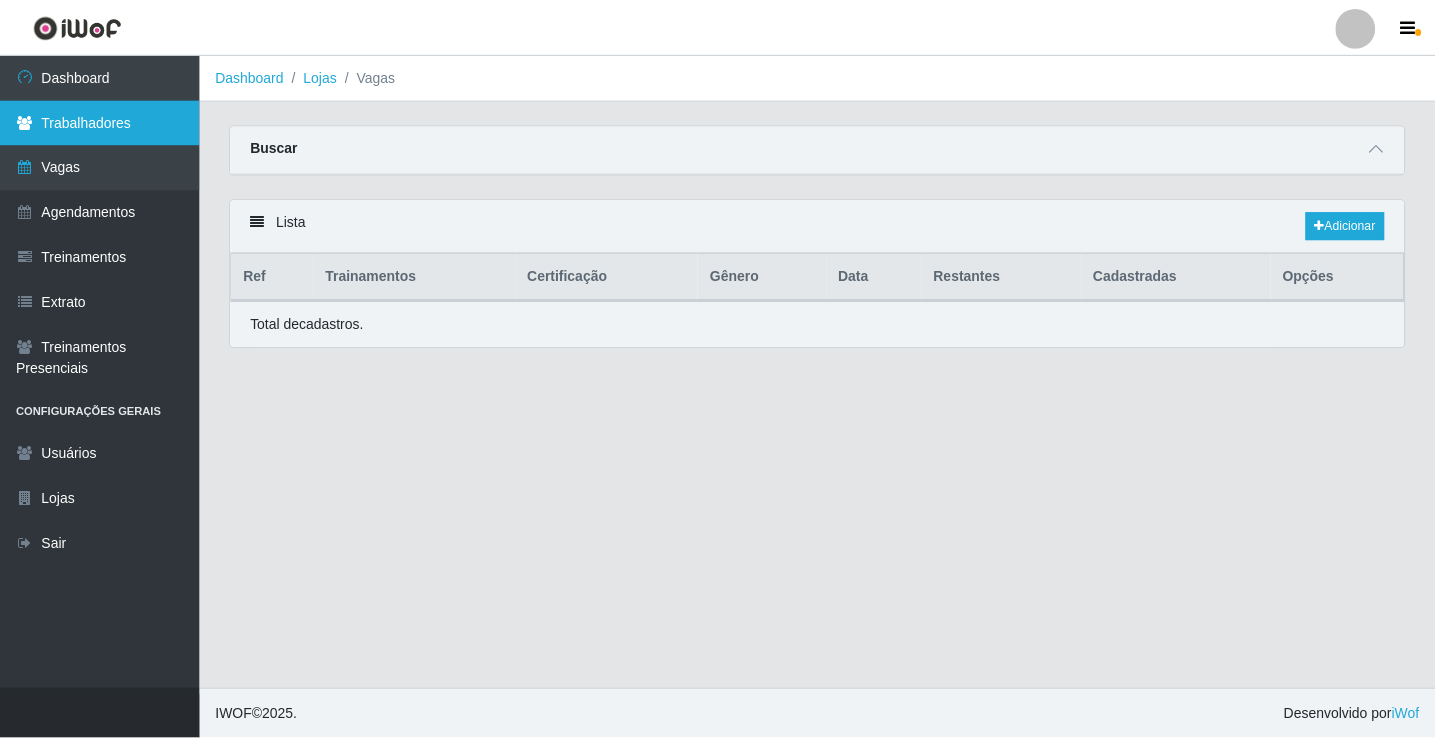 scroll, scrollTop: 0, scrollLeft: 0, axis: both 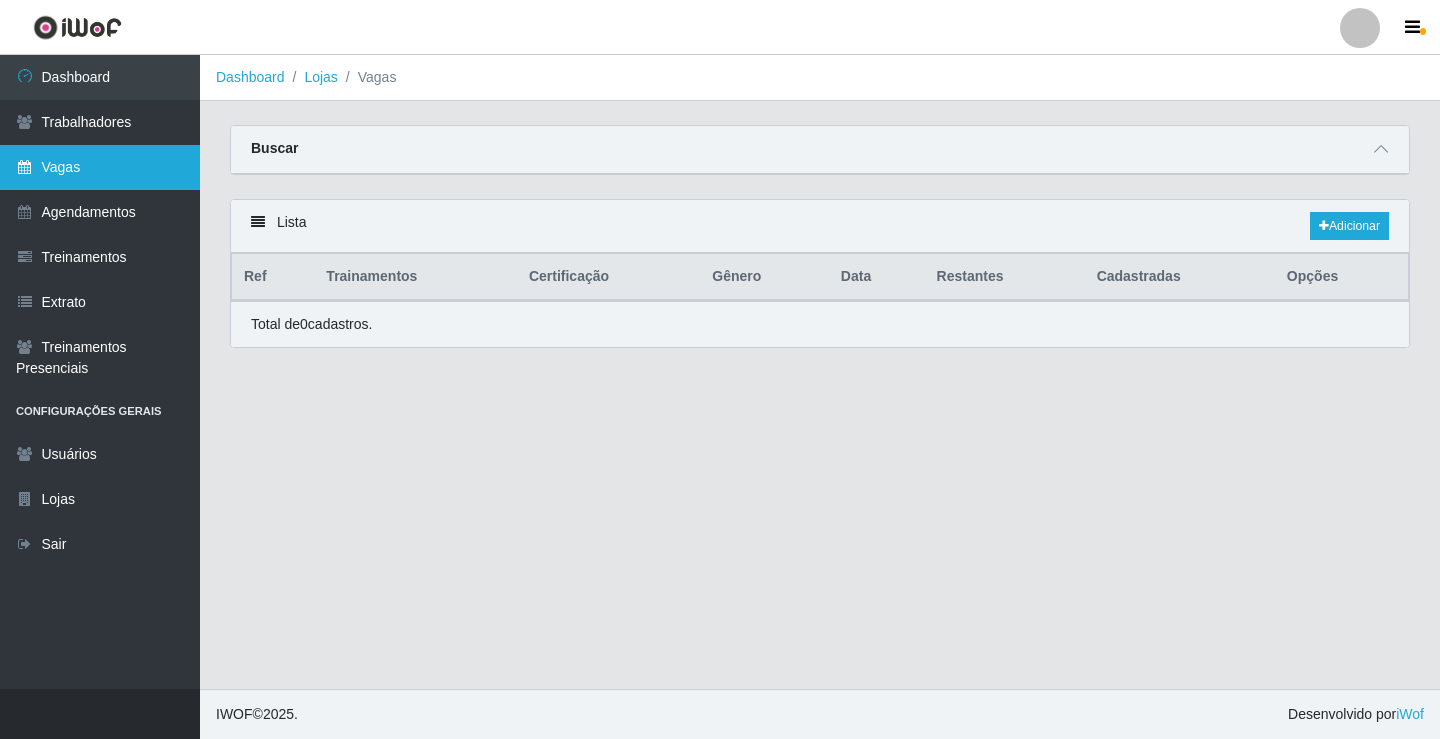 click on "Vagas" at bounding box center (100, 167) 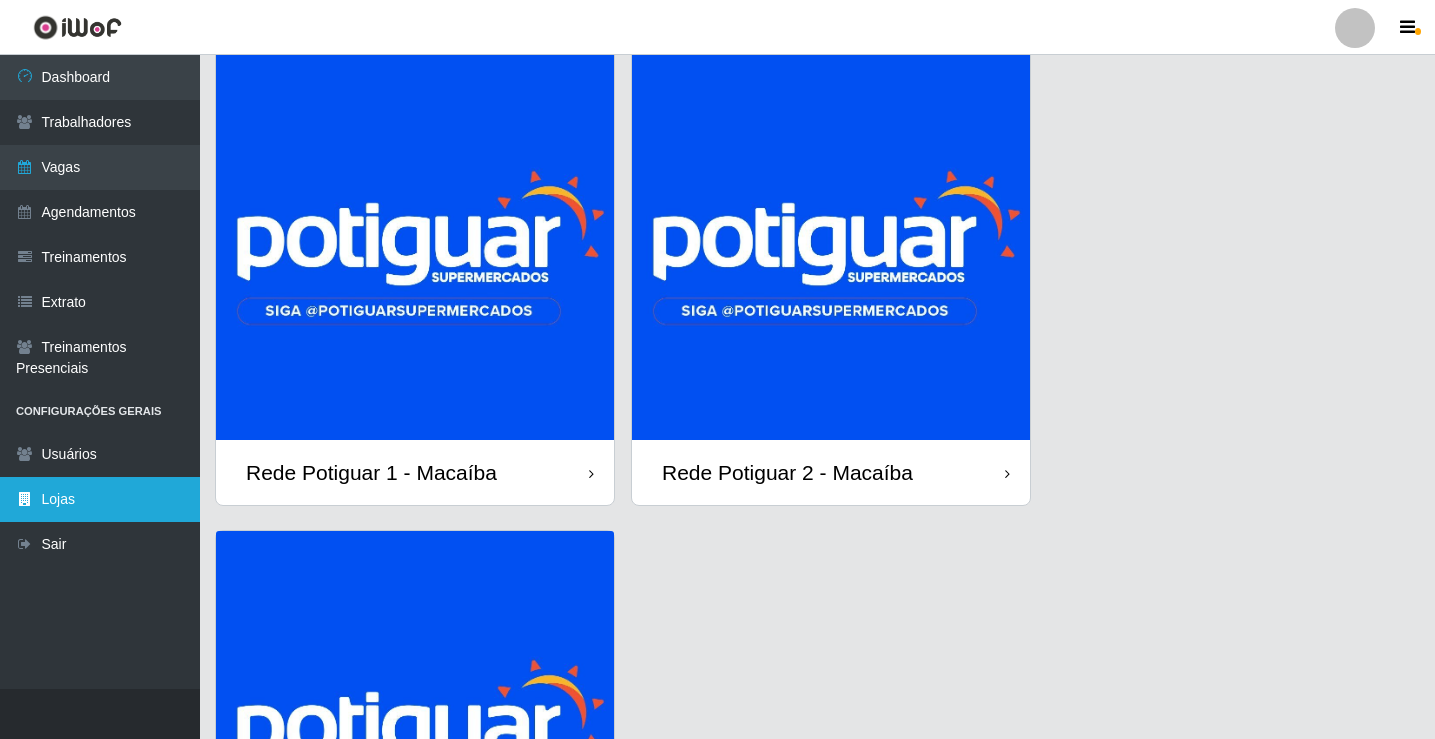 scroll, scrollTop: 200, scrollLeft: 0, axis: vertical 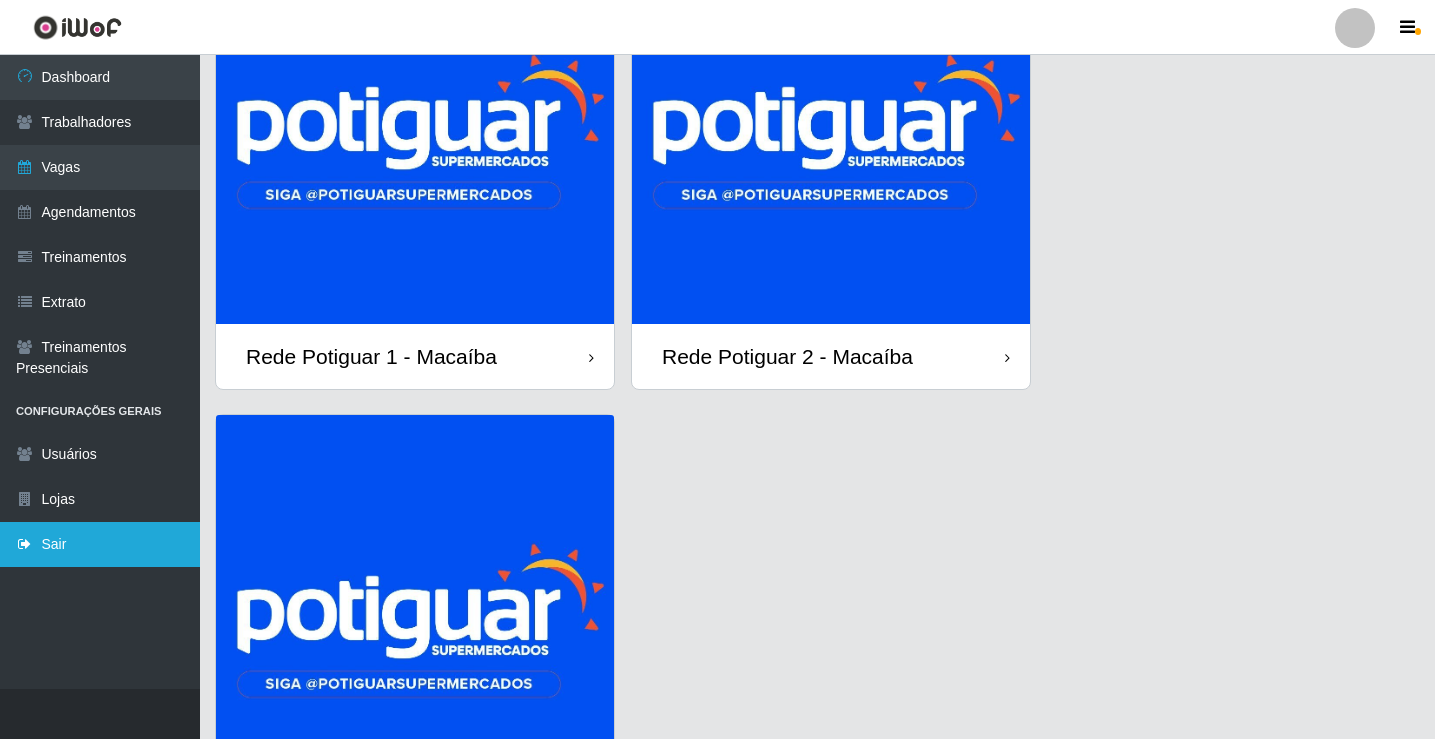 click on "Sair" at bounding box center [100, 544] 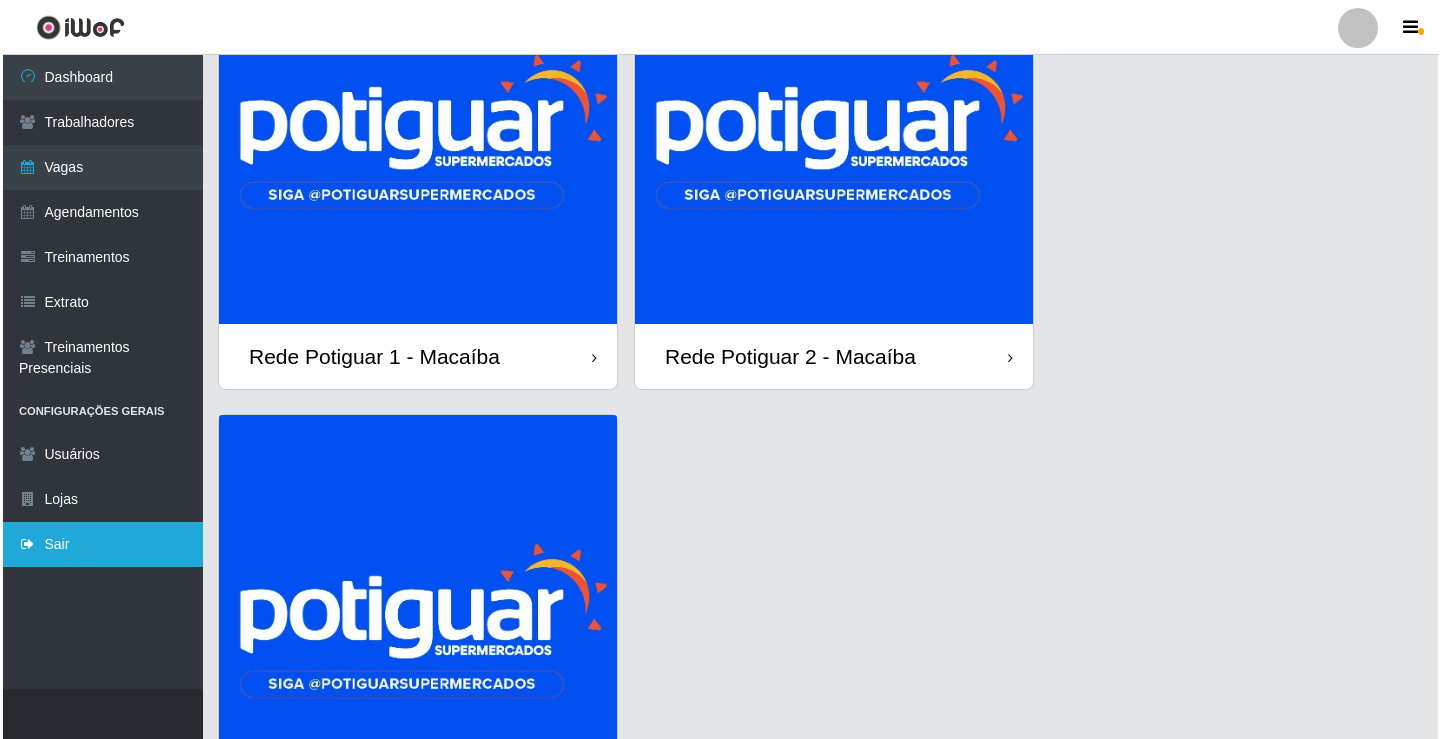 scroll, scrollTop: 0, scrollLeft: 0, axis: both 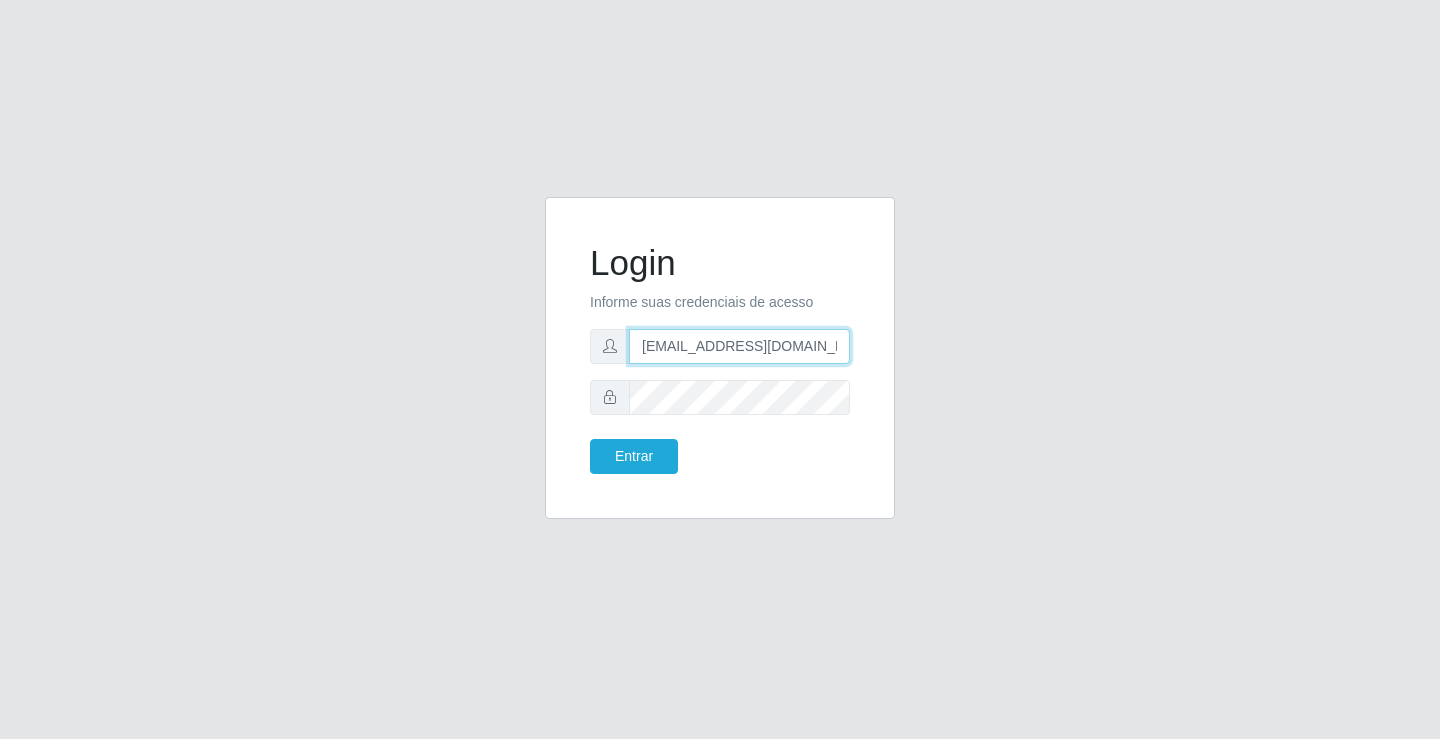 drag, startPoint x: 699, startPoint y: 348, endPoint x: 714, endPoint y: 354, distance: 16.155495 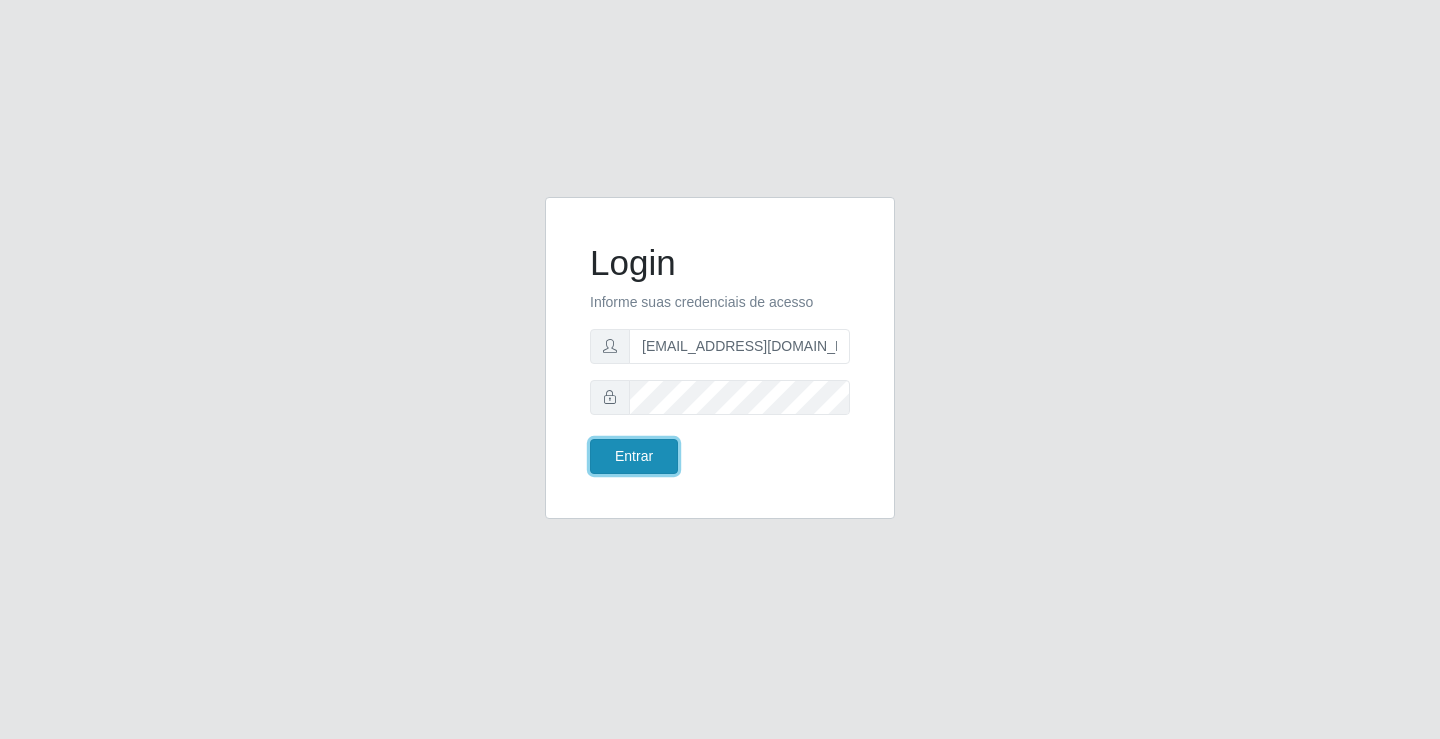 click on "Entrar" at bounding box center (634, 456) 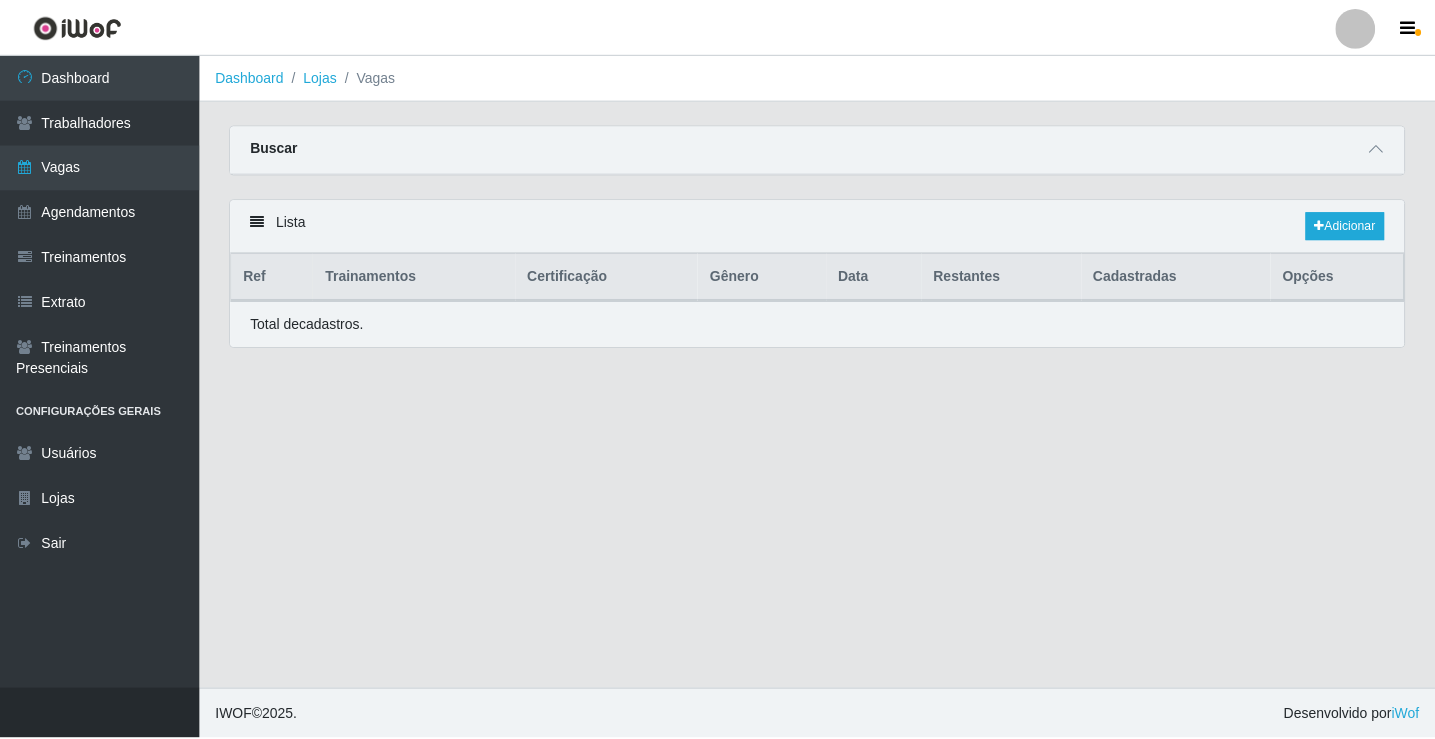 scroll, scrollTop: 0, scrollLeft: 0, axis: both 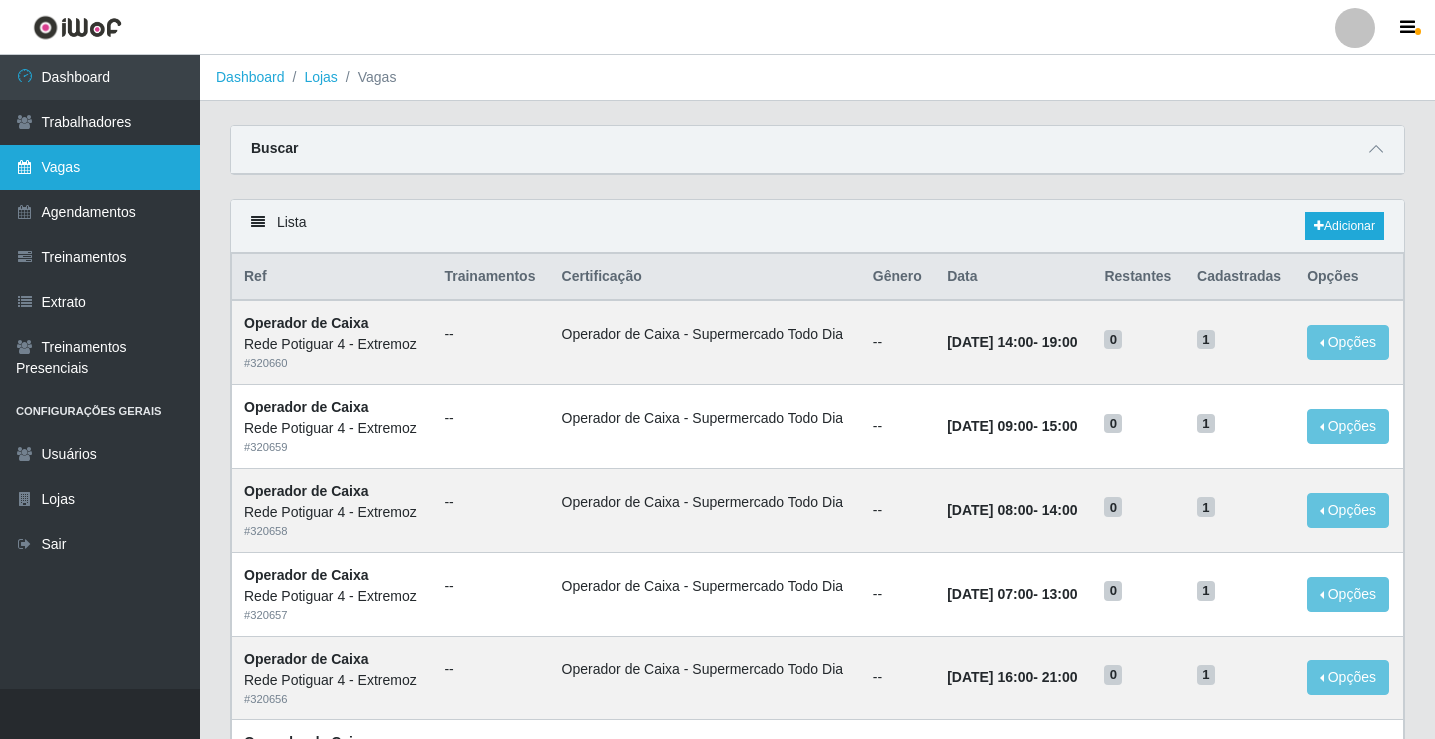 click on "Vagas" at bounding box center [100, 167] 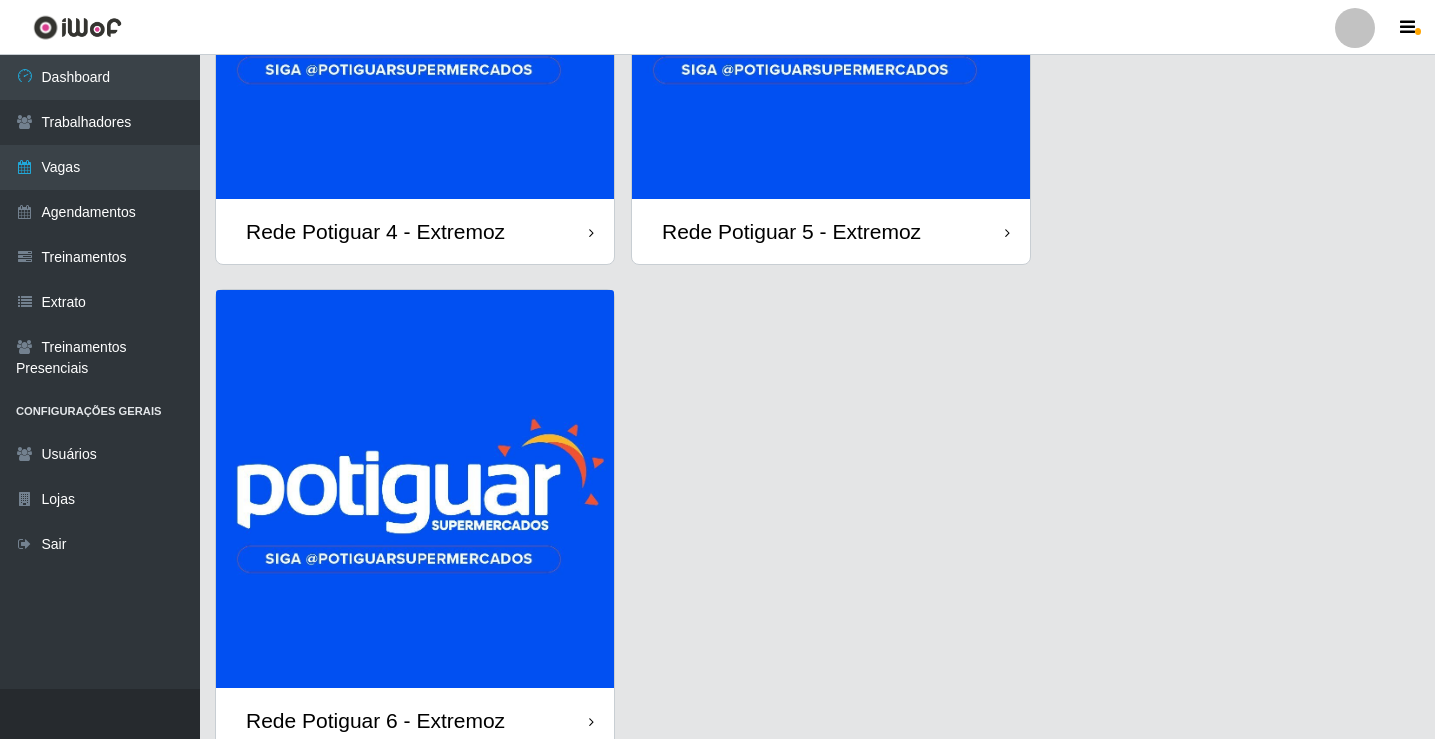 scroll, scrollTop: 400, scrollLeft: 0, axis: vertical 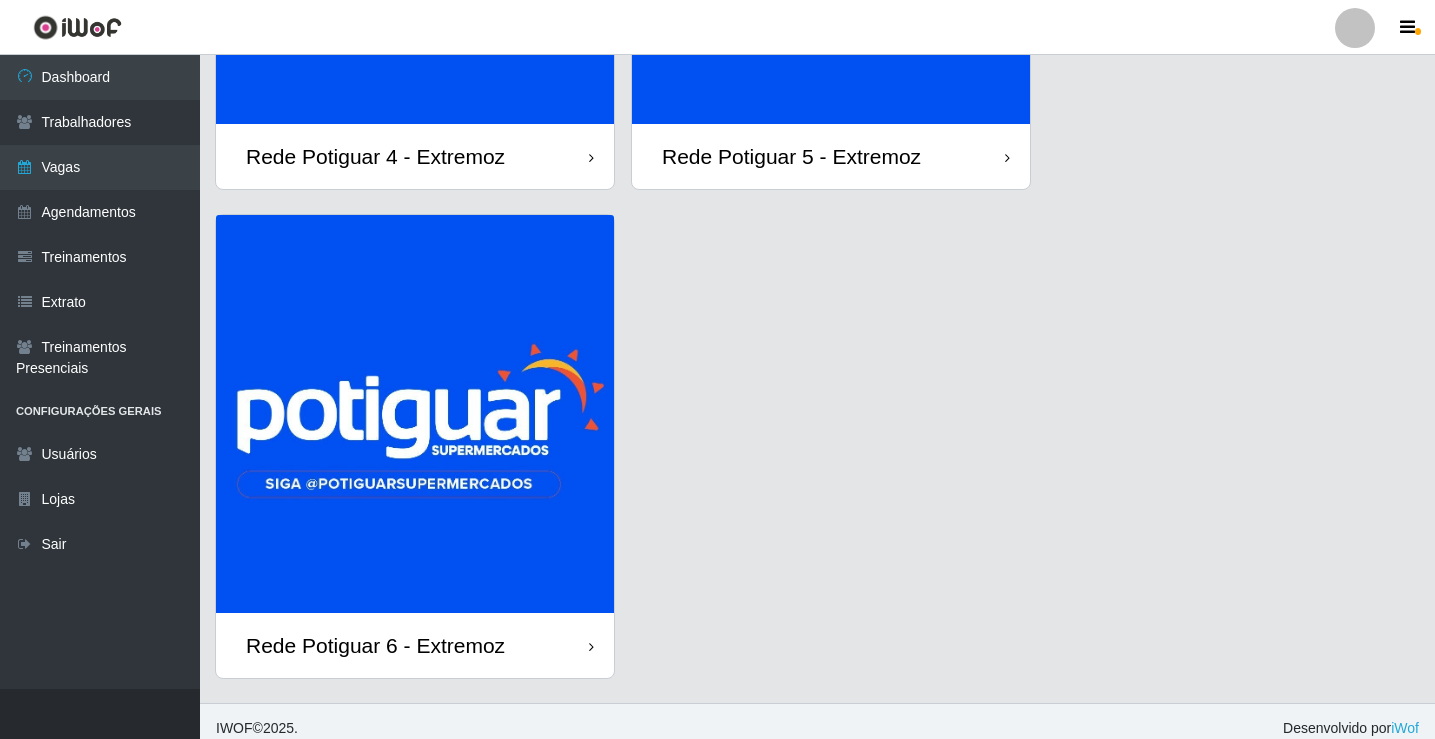 click at bounding box center [415, 414] 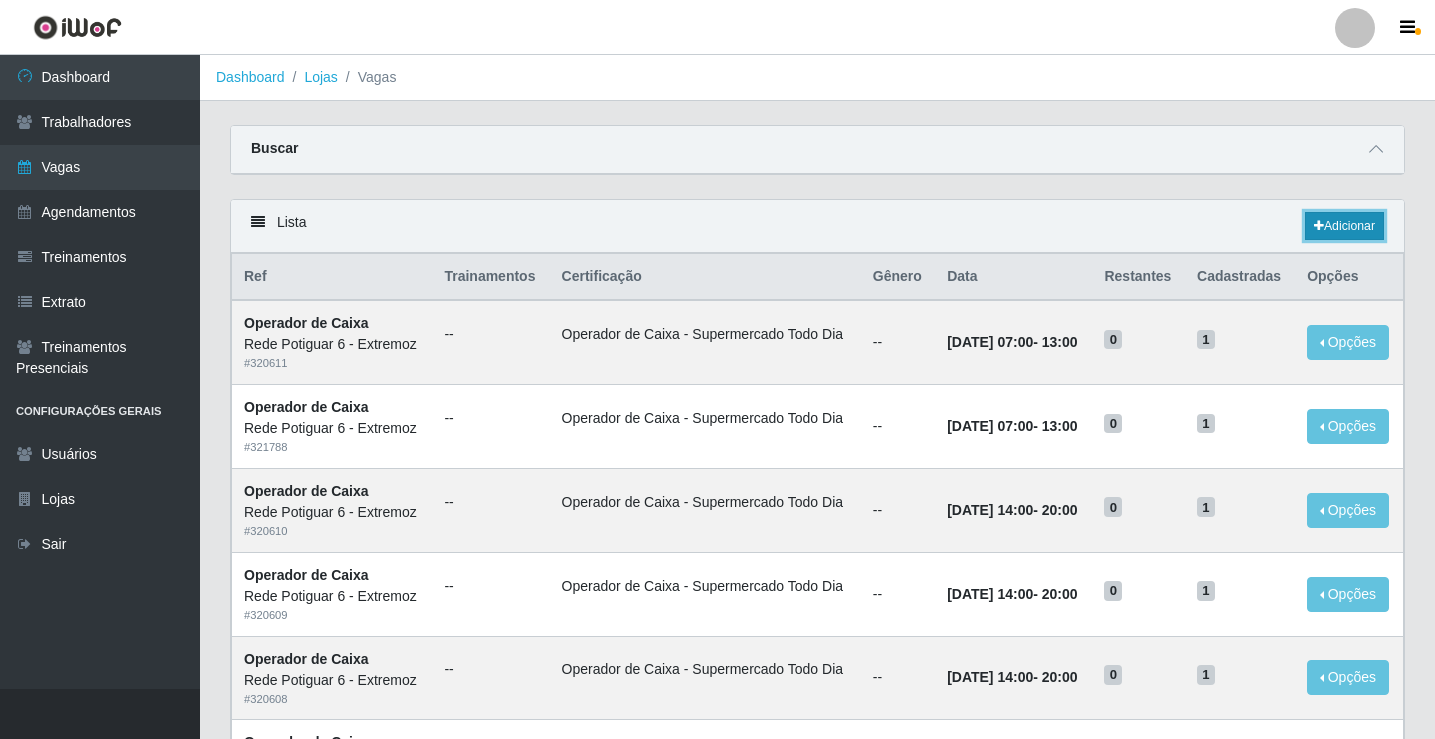 click on "Adicionar" at bounding box center [1344, 226] 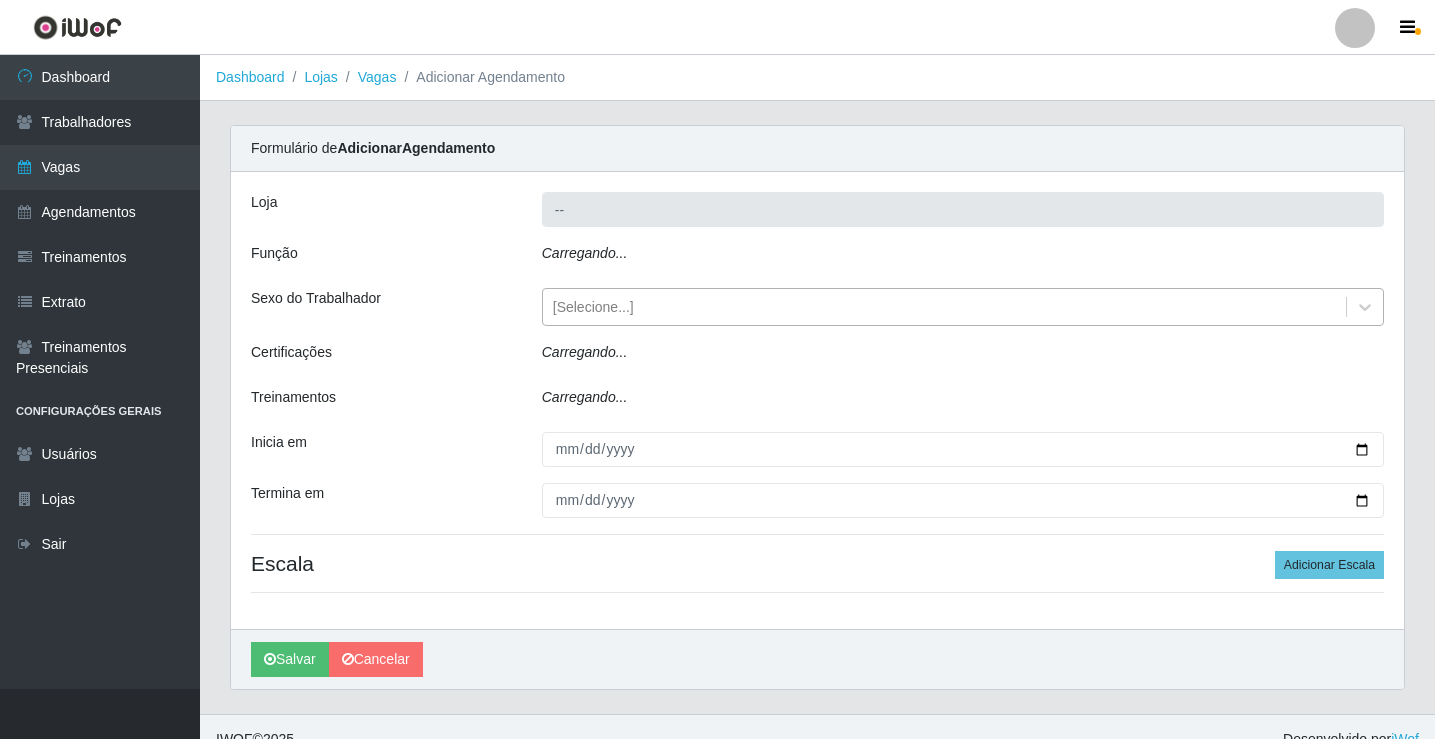 type on "Rede Potiguar 6 - Extremoz" 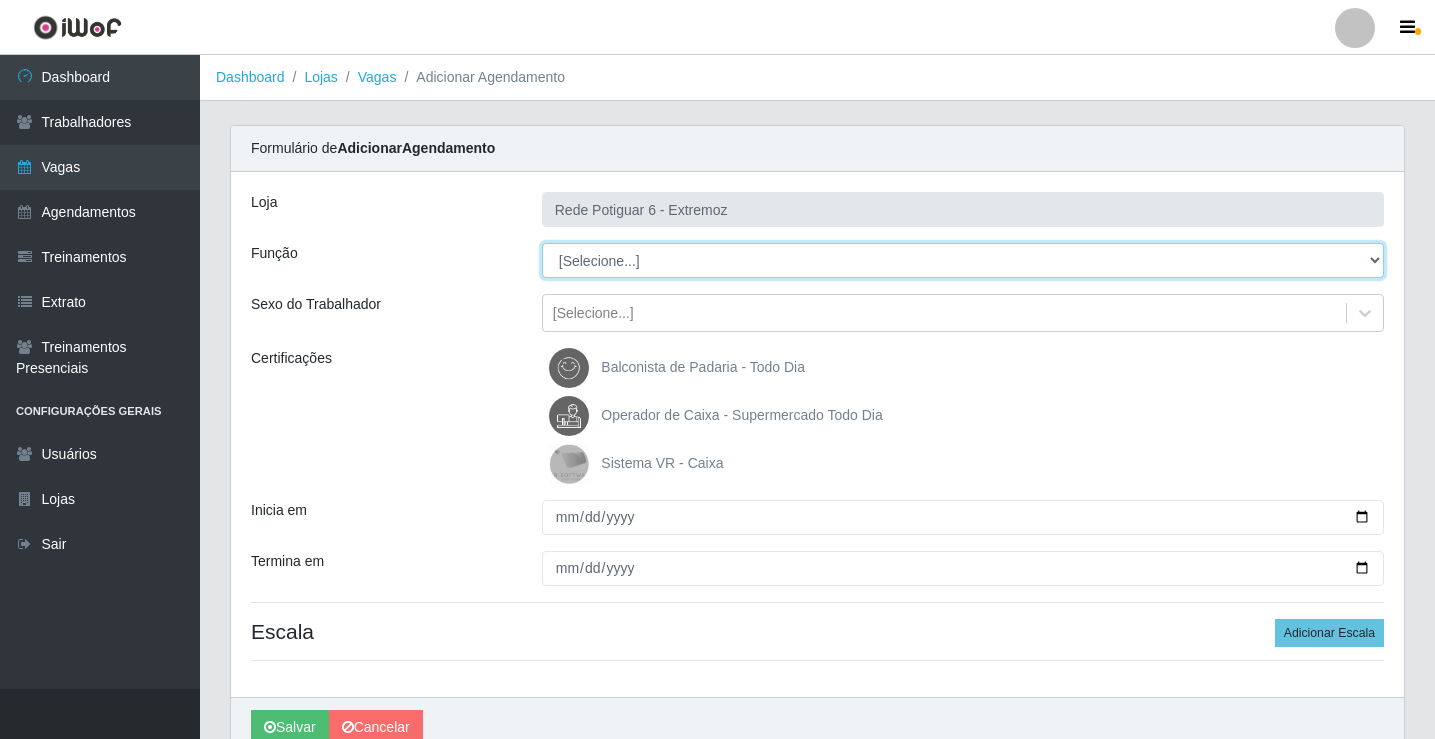 click on "[Selecione...] ASG Balconista Embalador Operador de Caixa Operador de Caixa + Operador de Loja Repositor" at bounding box center (963, 260) 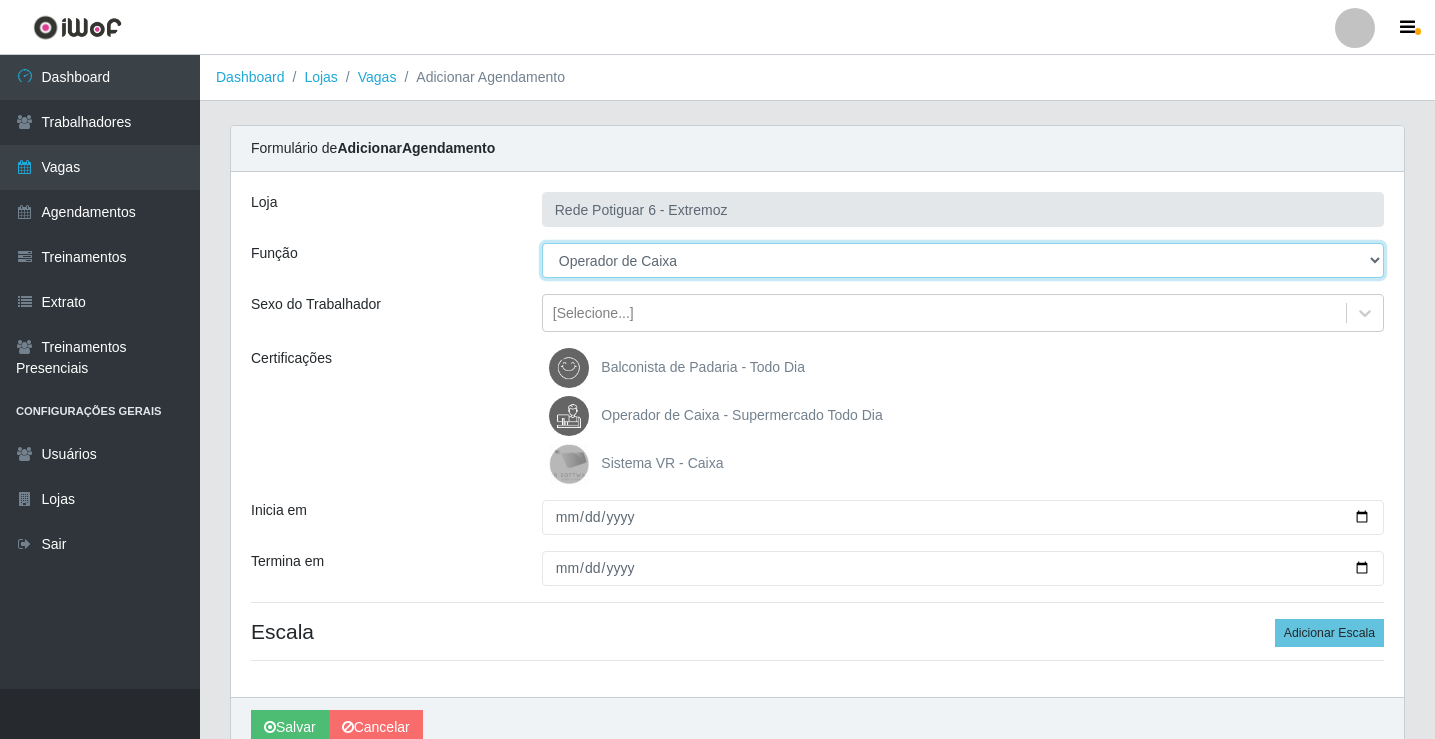 click on "[Selecione...] ASG Balconista Embalador Operador de Caixa Operador de Caixa + Operador de Loja Repositor" at bounding box center (963, 260) 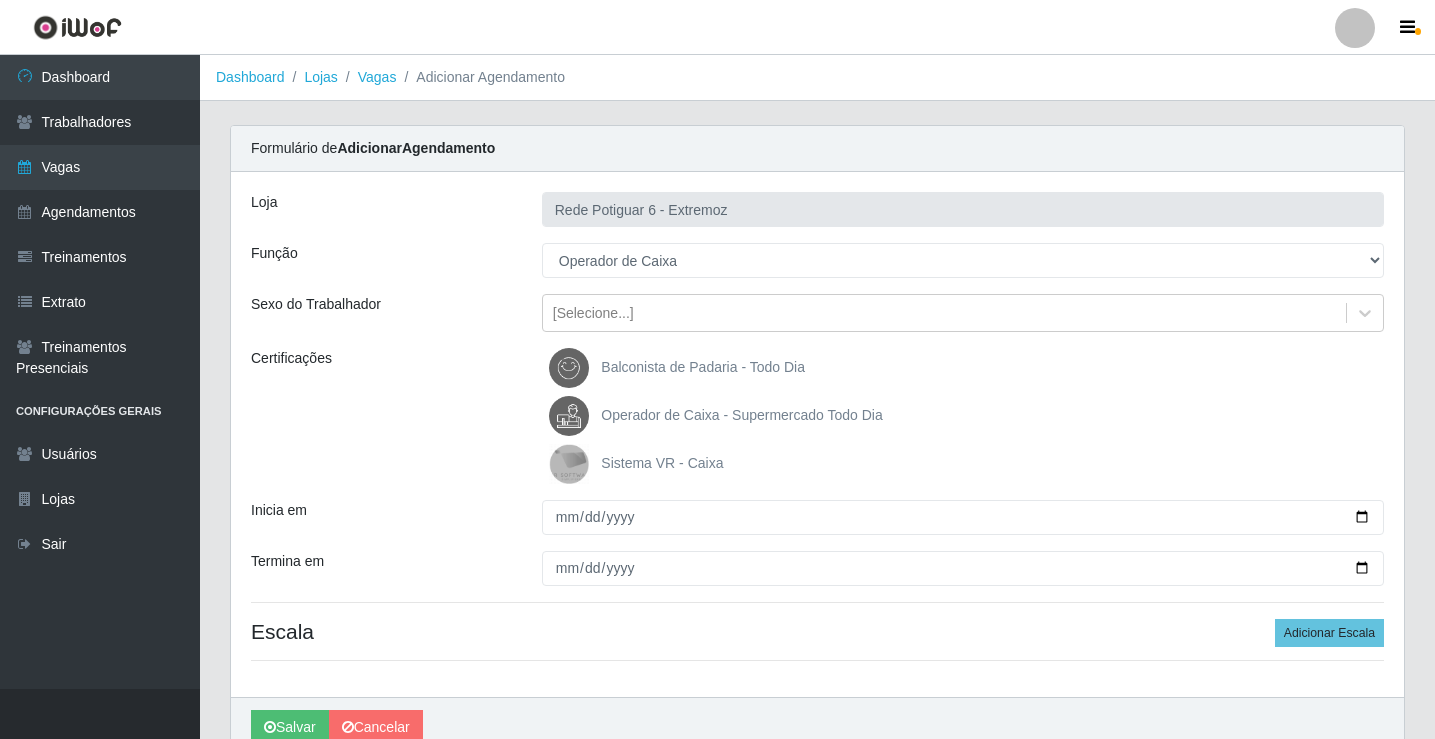 click on "Operador de Caixa - Supermercado Todo Dia" at bounding box center [741, 415] 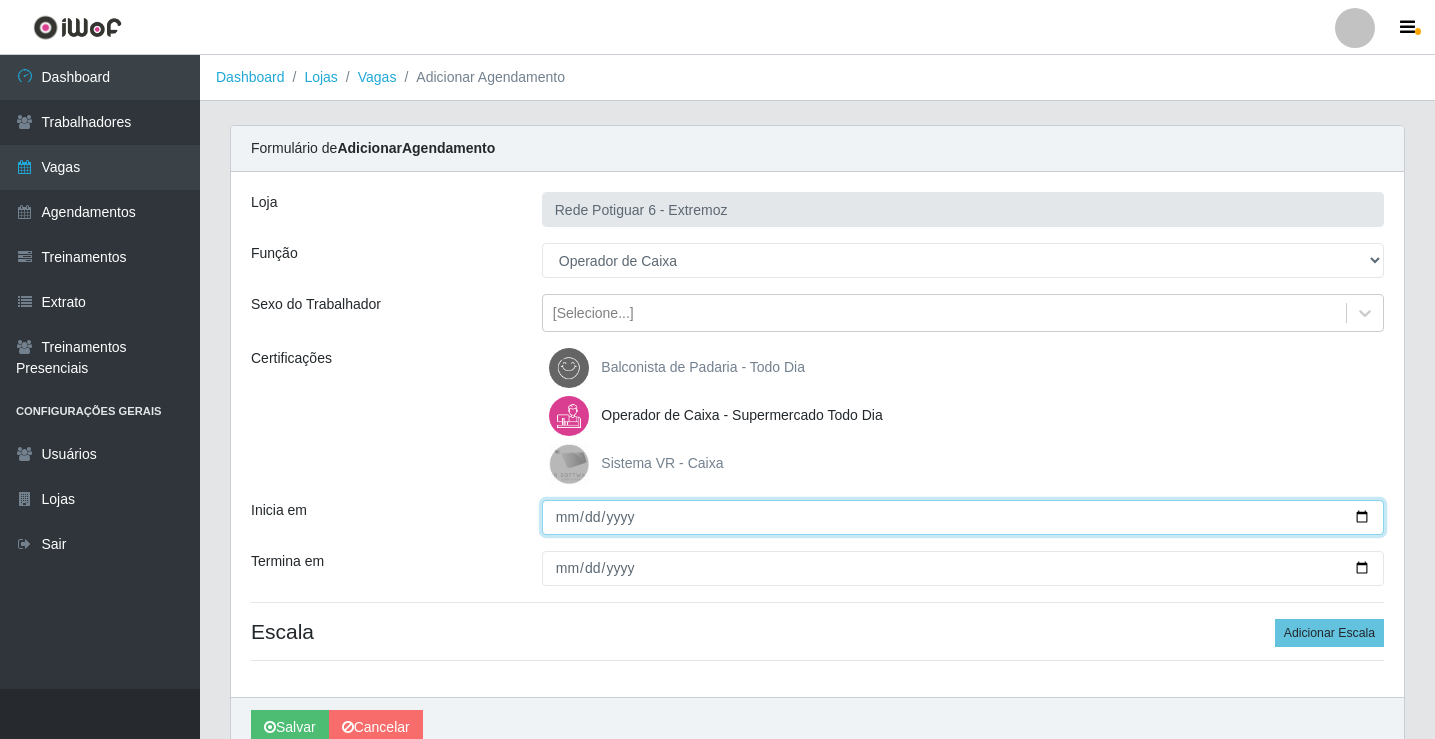 click on "Inicia em" at bounding box center [963, 517] 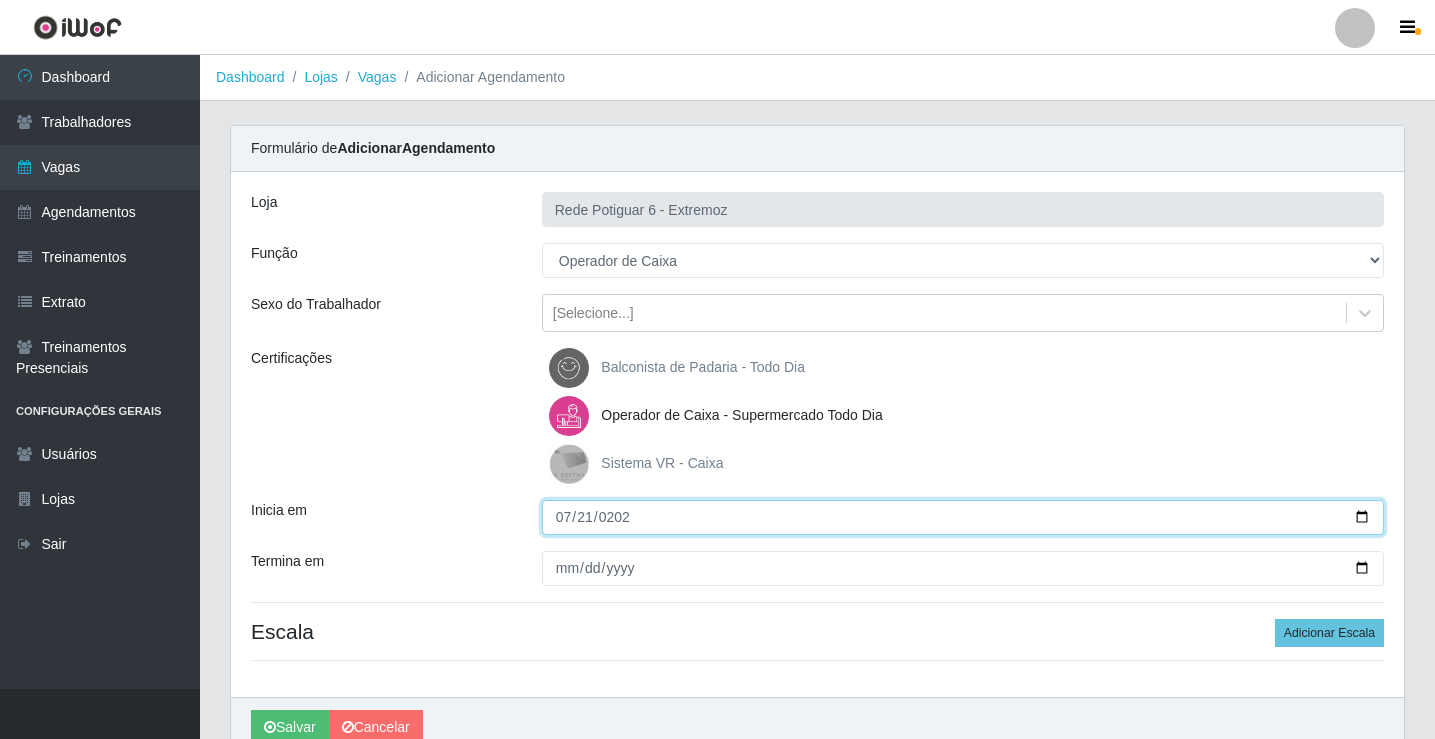 type on "[DATE]" 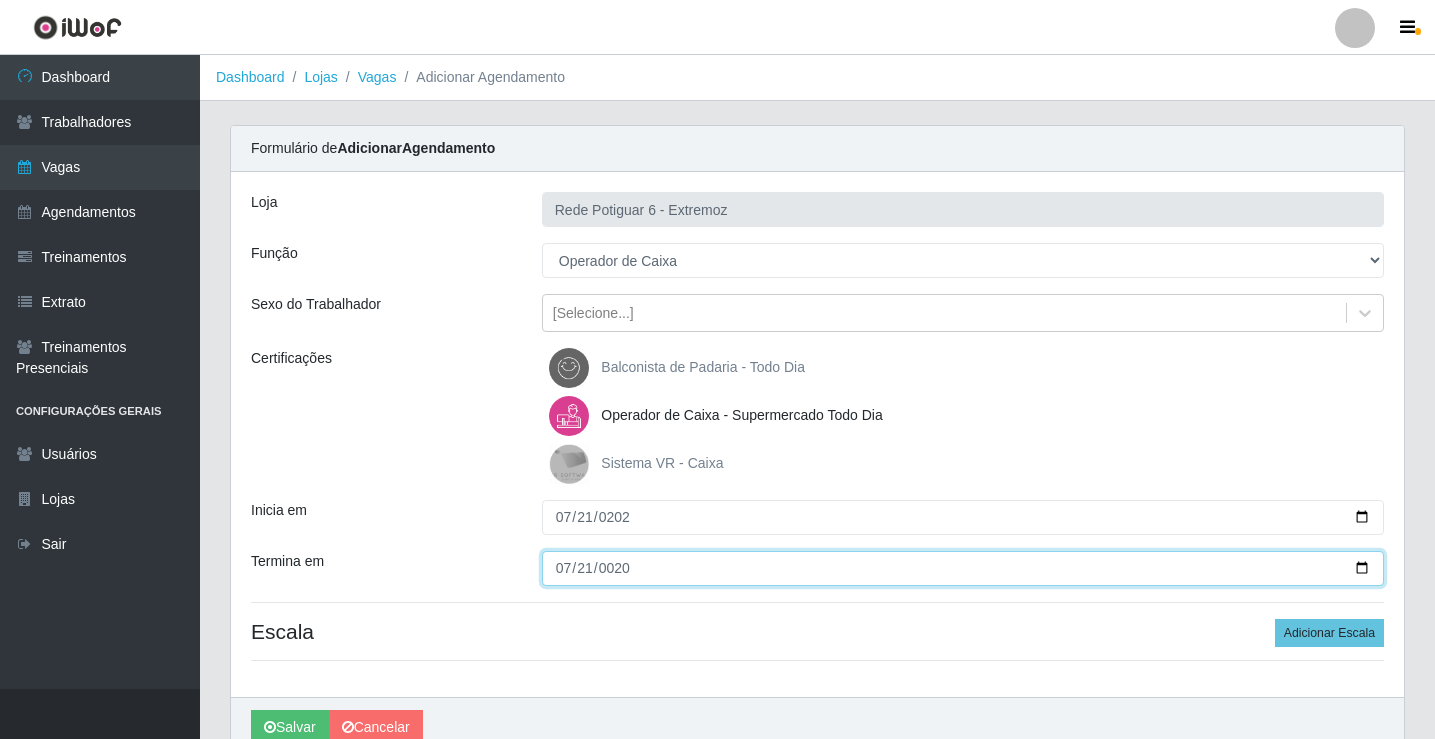 type on "0205-07-21" 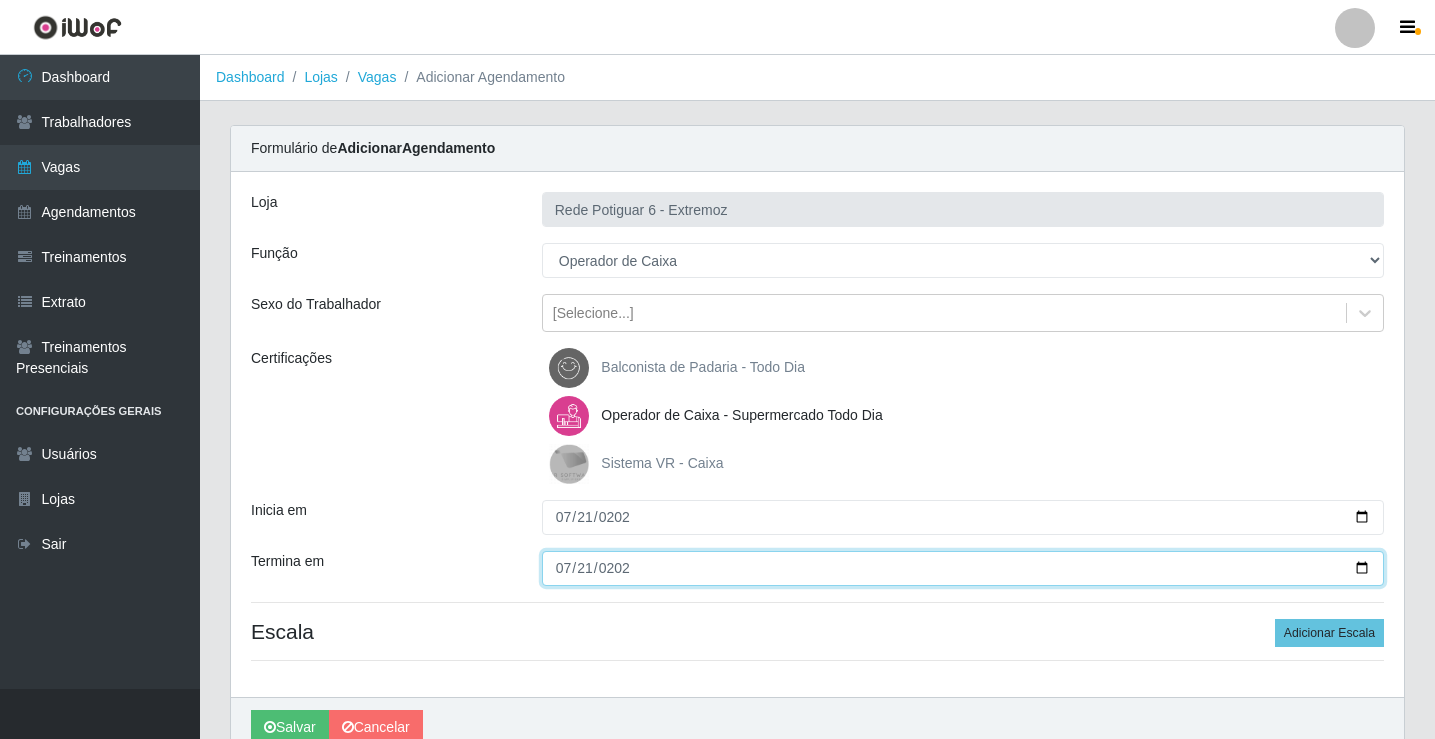 type on "[DATE]" 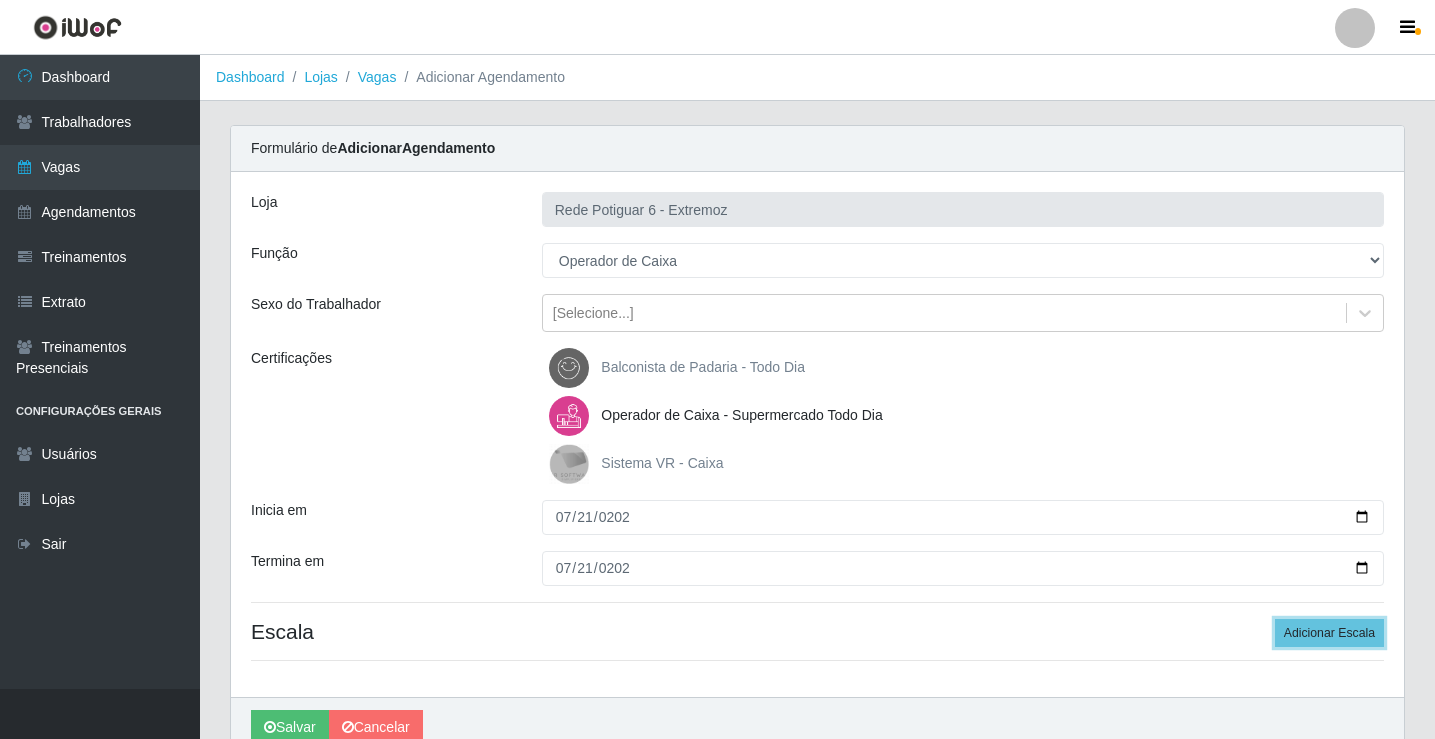 type 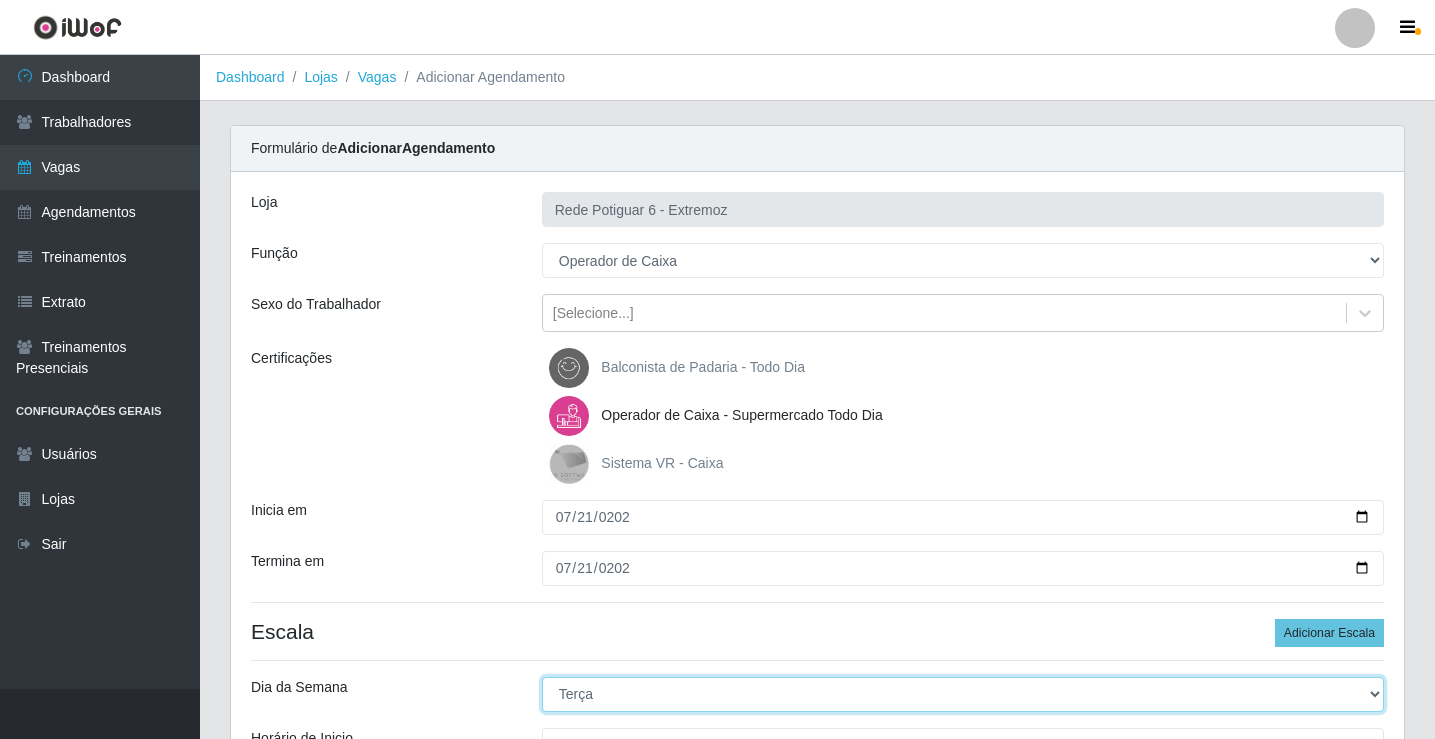 select on "1" 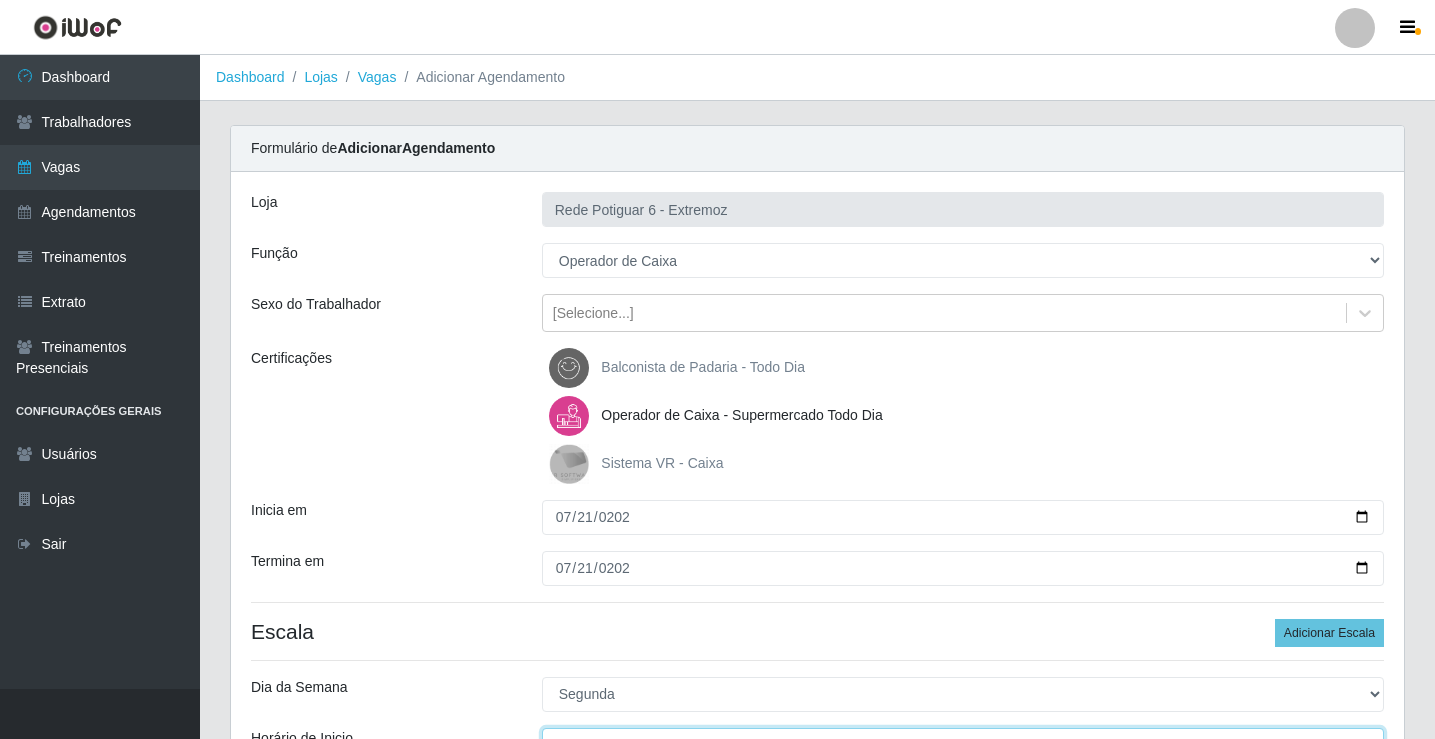 scroll, scrollTop: 24, scrollLeft: 0, axis: vertical 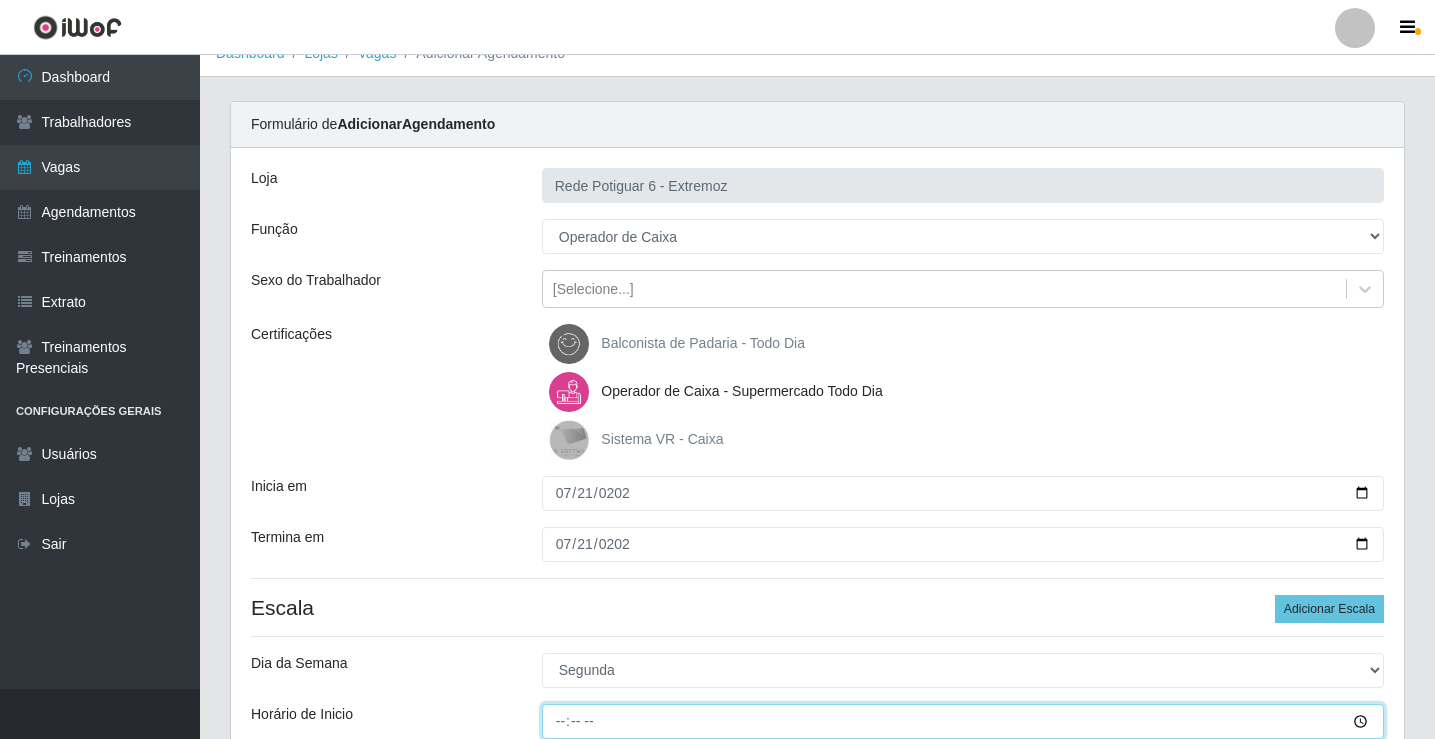 type on "14:00" 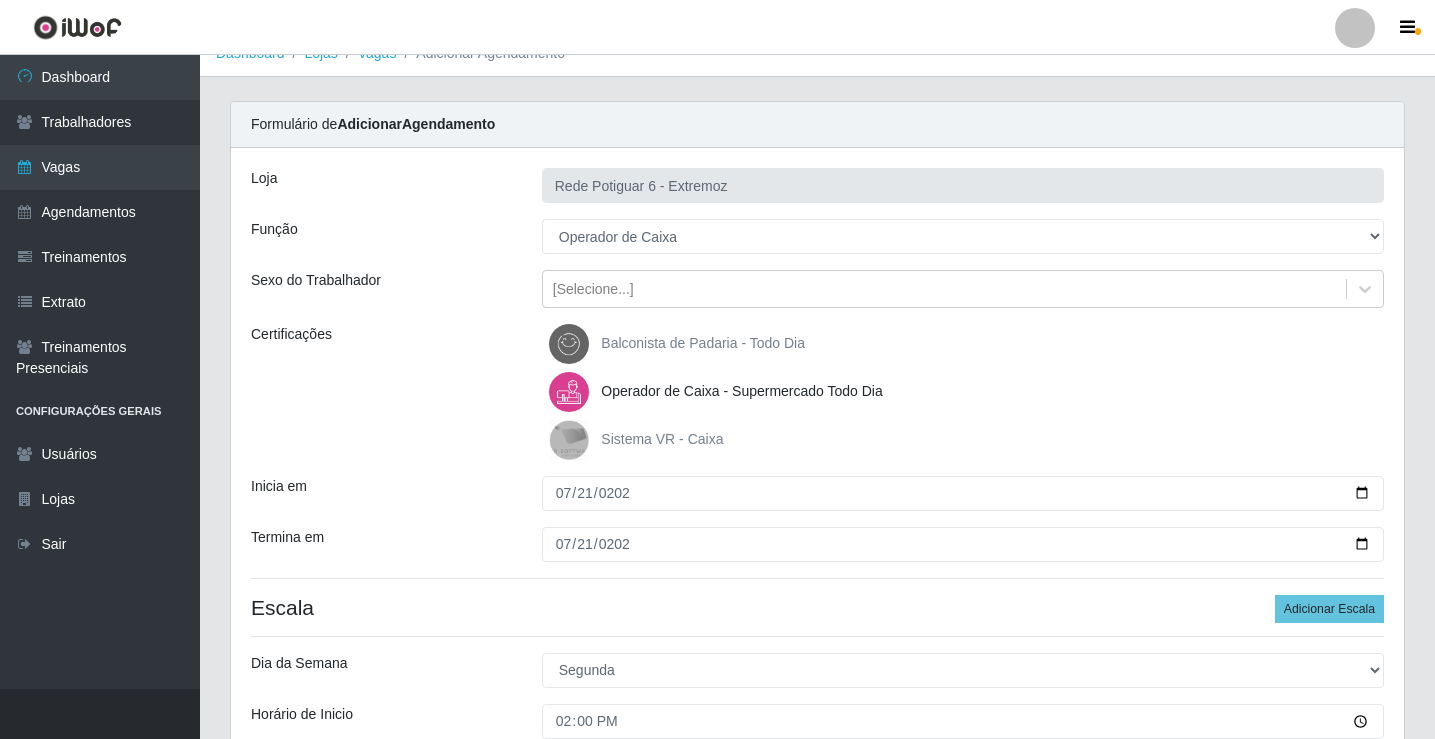 scroll, scrollTop: 314, scrollLeft: 0, axis: vertical 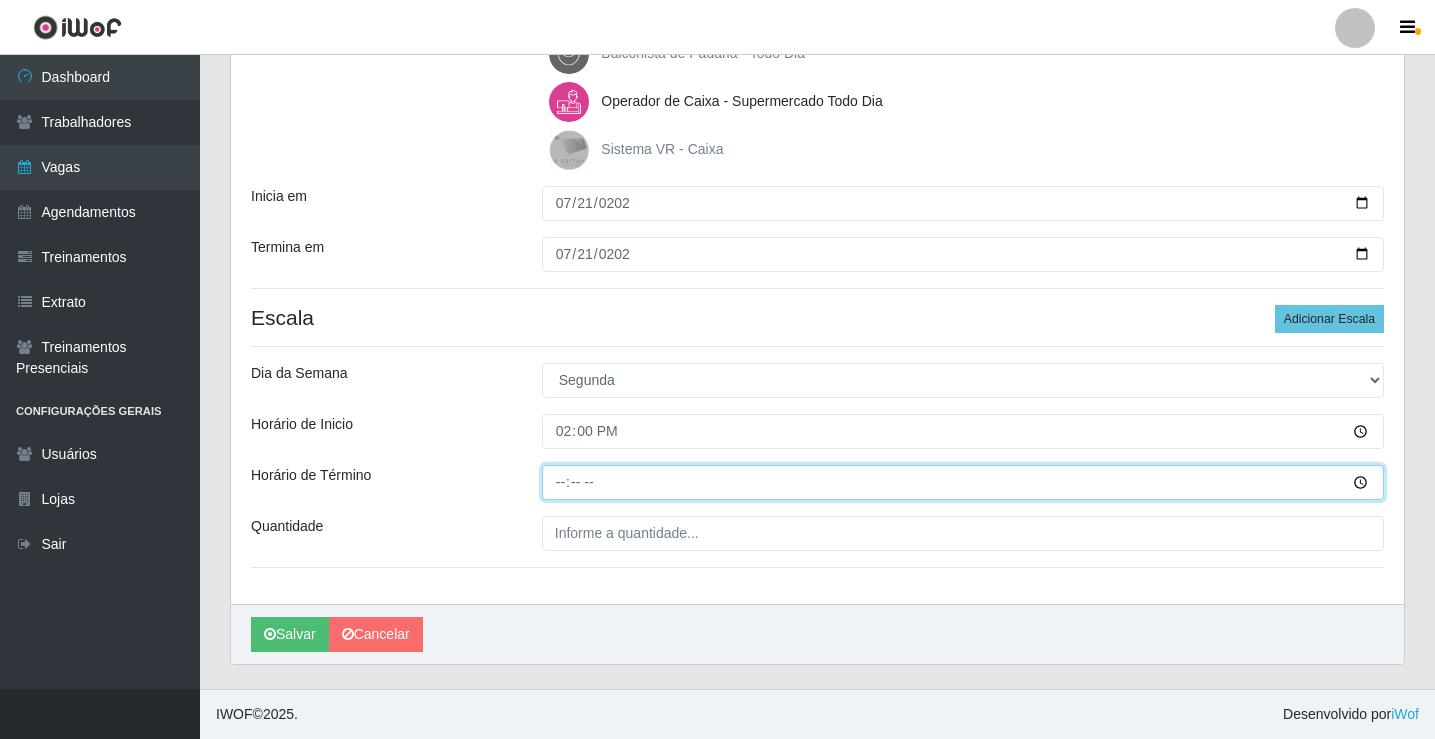 type on "20:00" 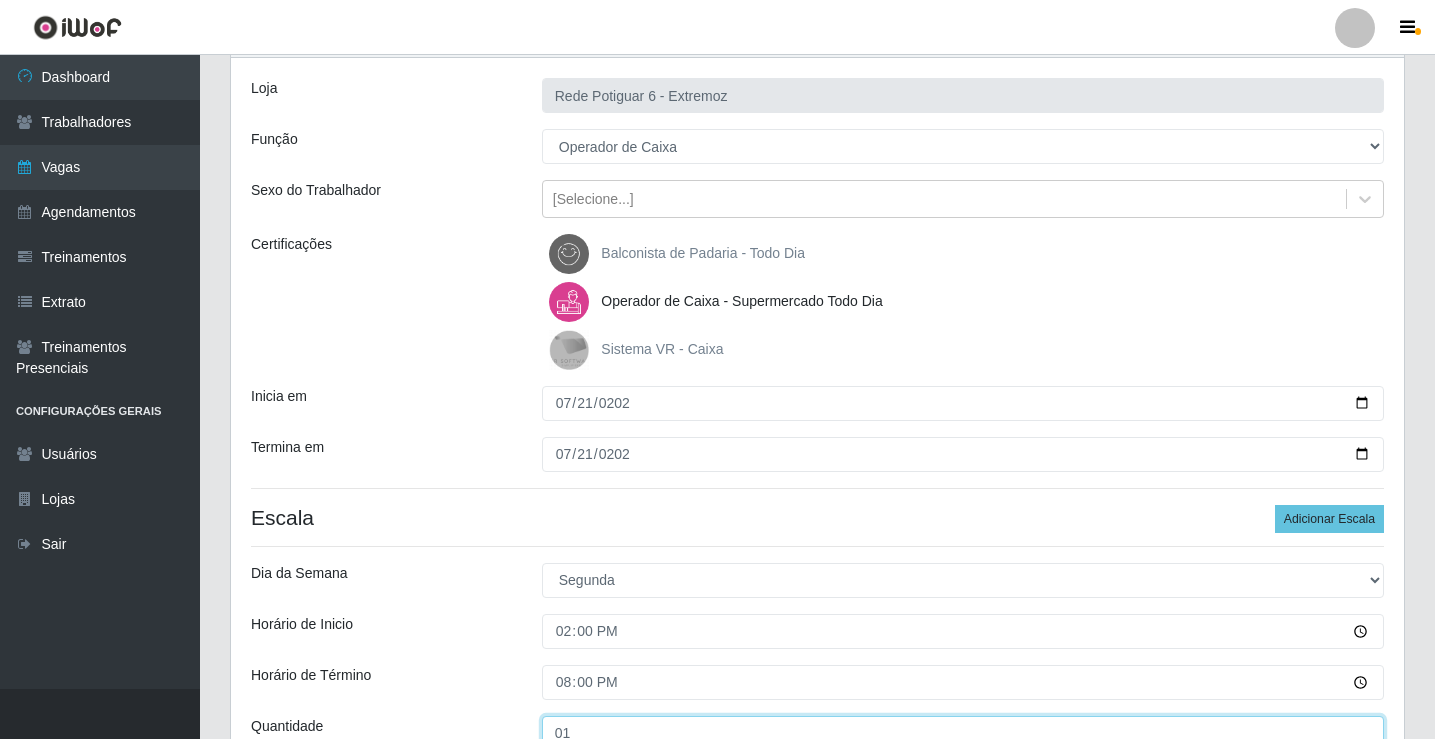 scroll, scrollTop: 314, scrollLeft: 0, axis: vertical 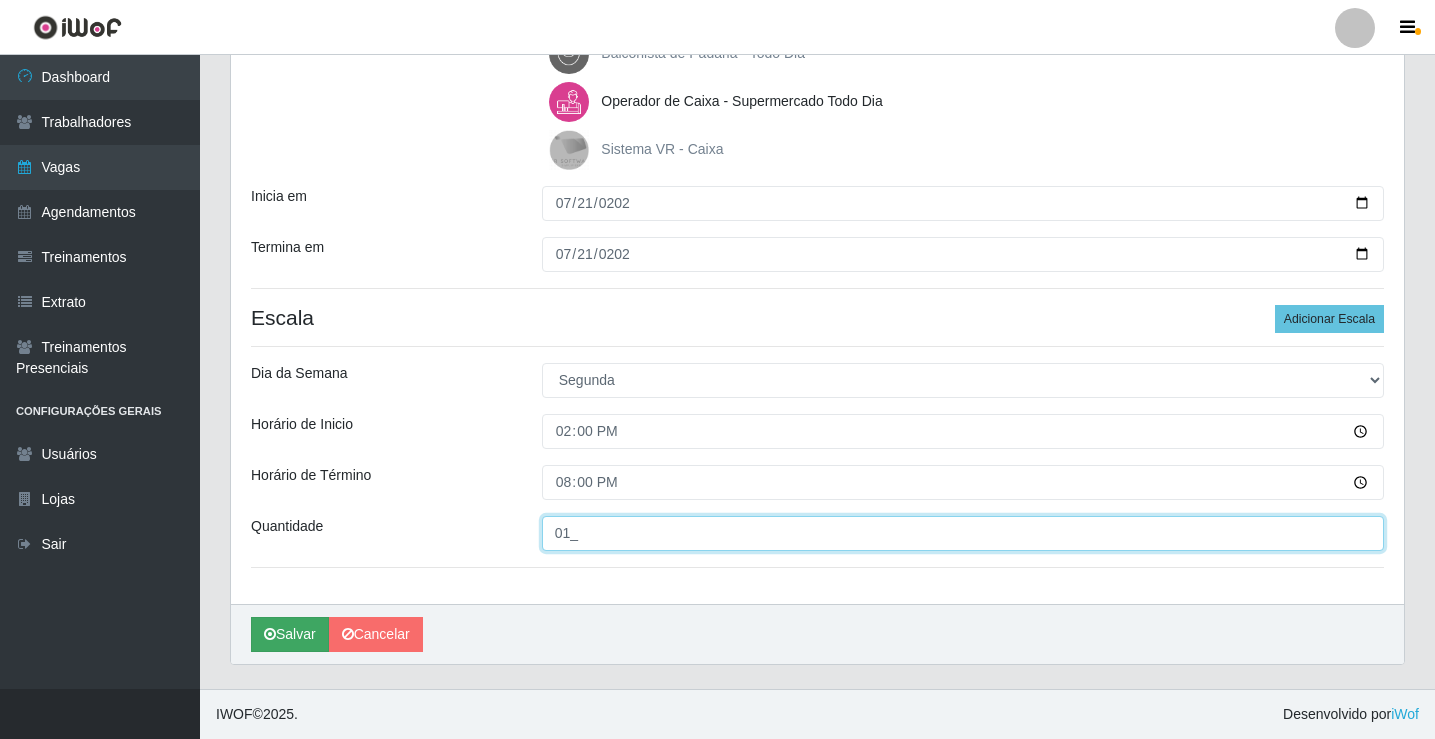 type on "01_" 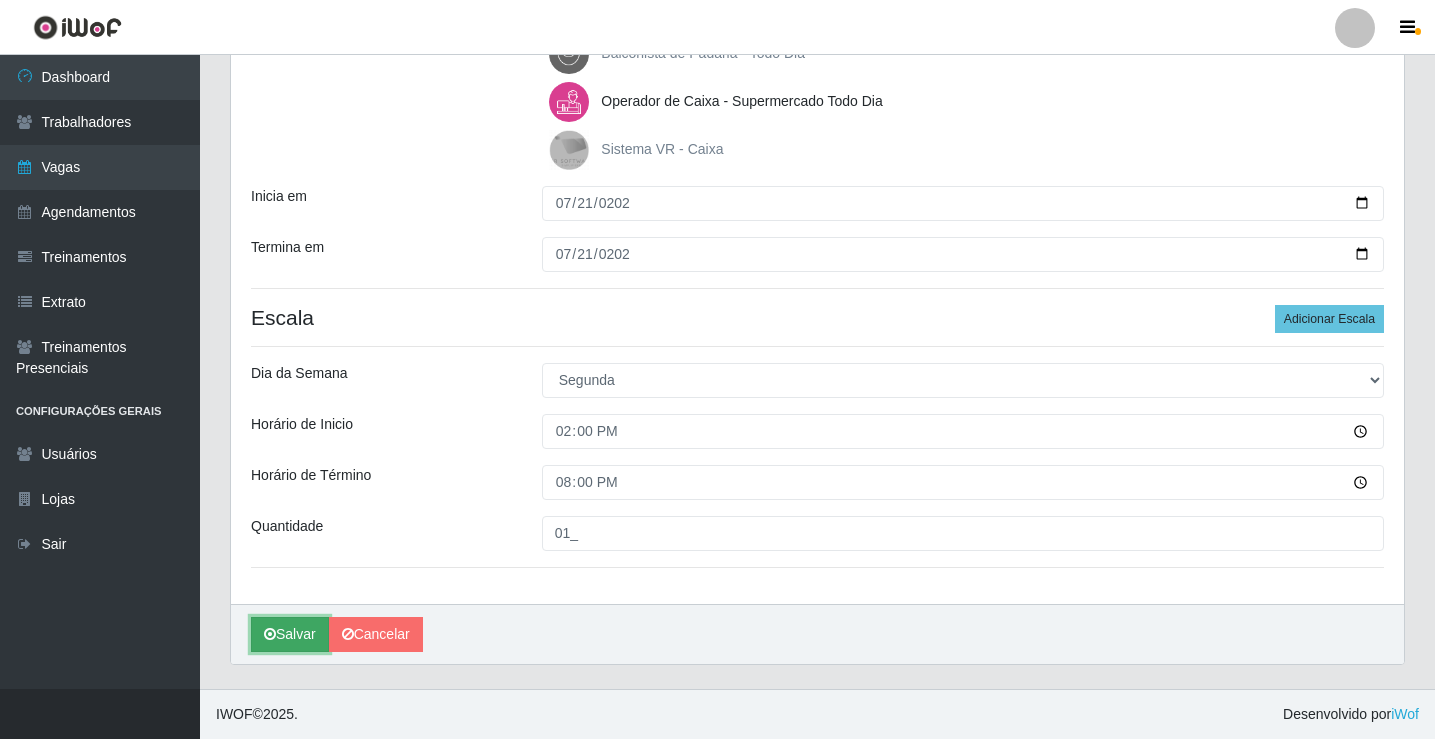 click at bounding box center [270, 634] 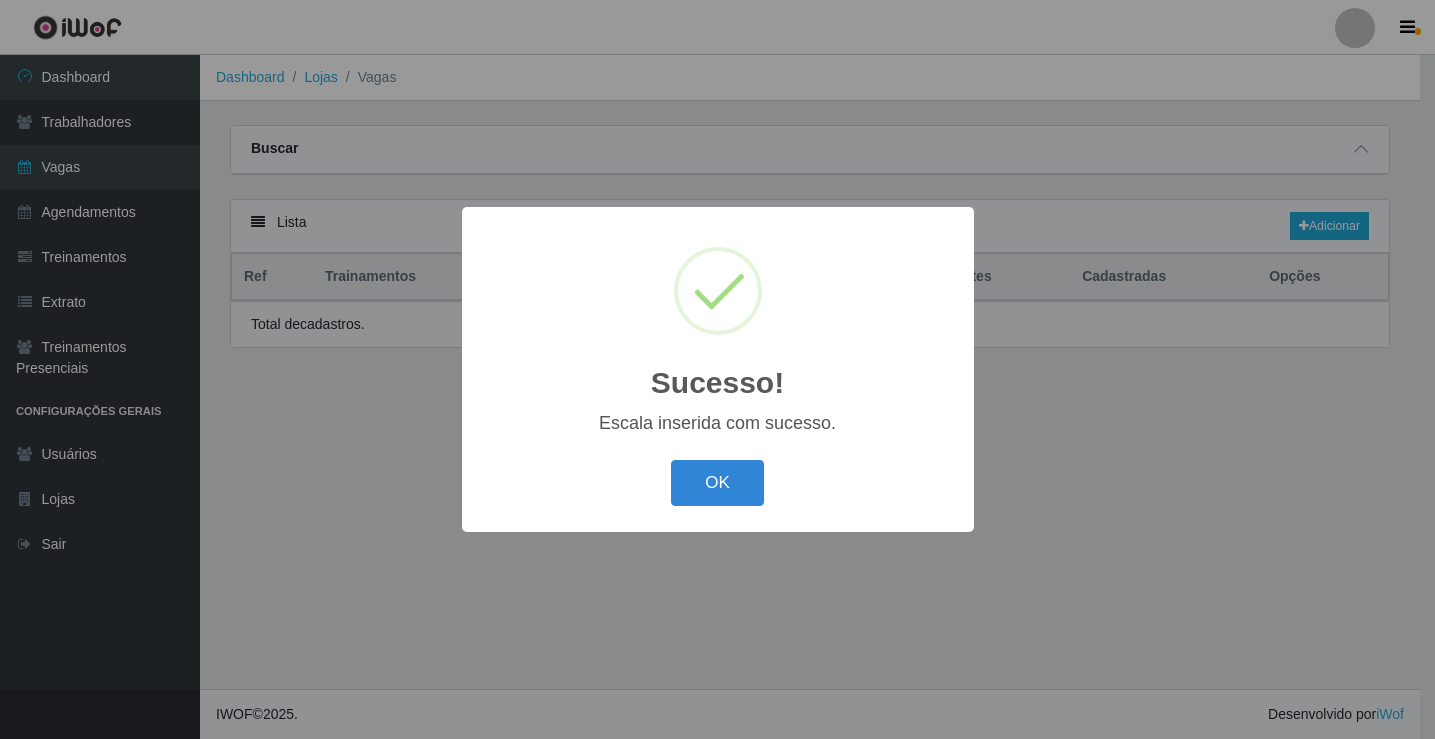 scroll, scrollTop: 0, scrollLeft: 0, axis: both 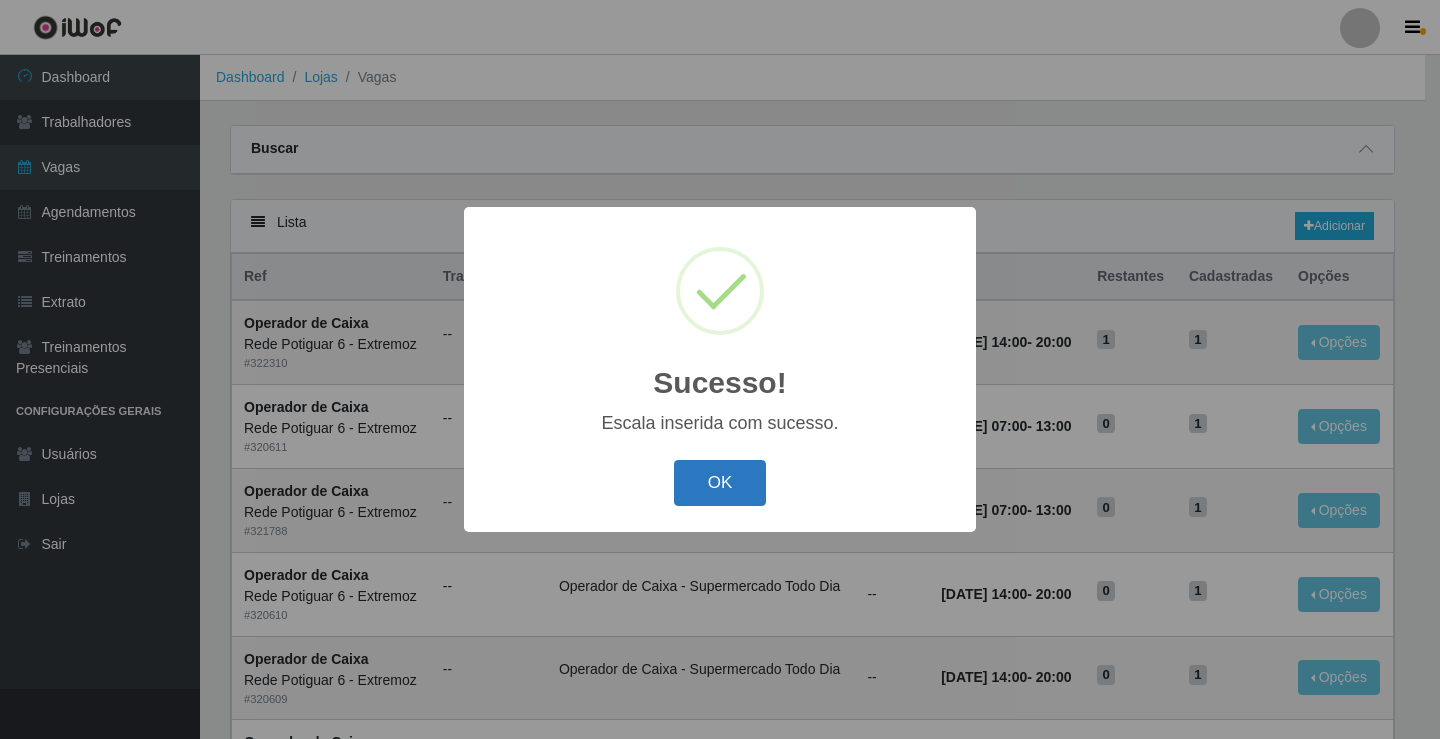 click on "OK" at bounding box center (720, 483) 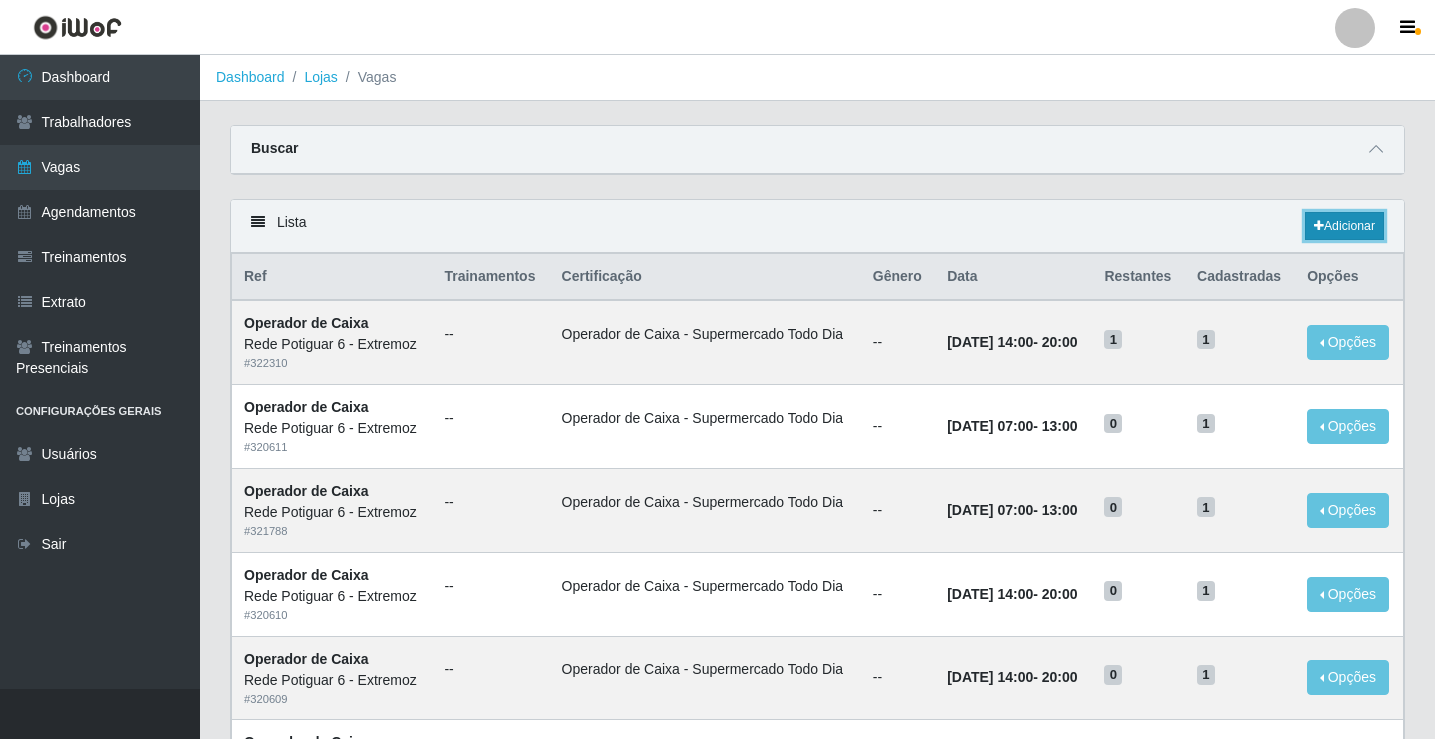 click on "Adicionar" at bounding box center [1344, 226] 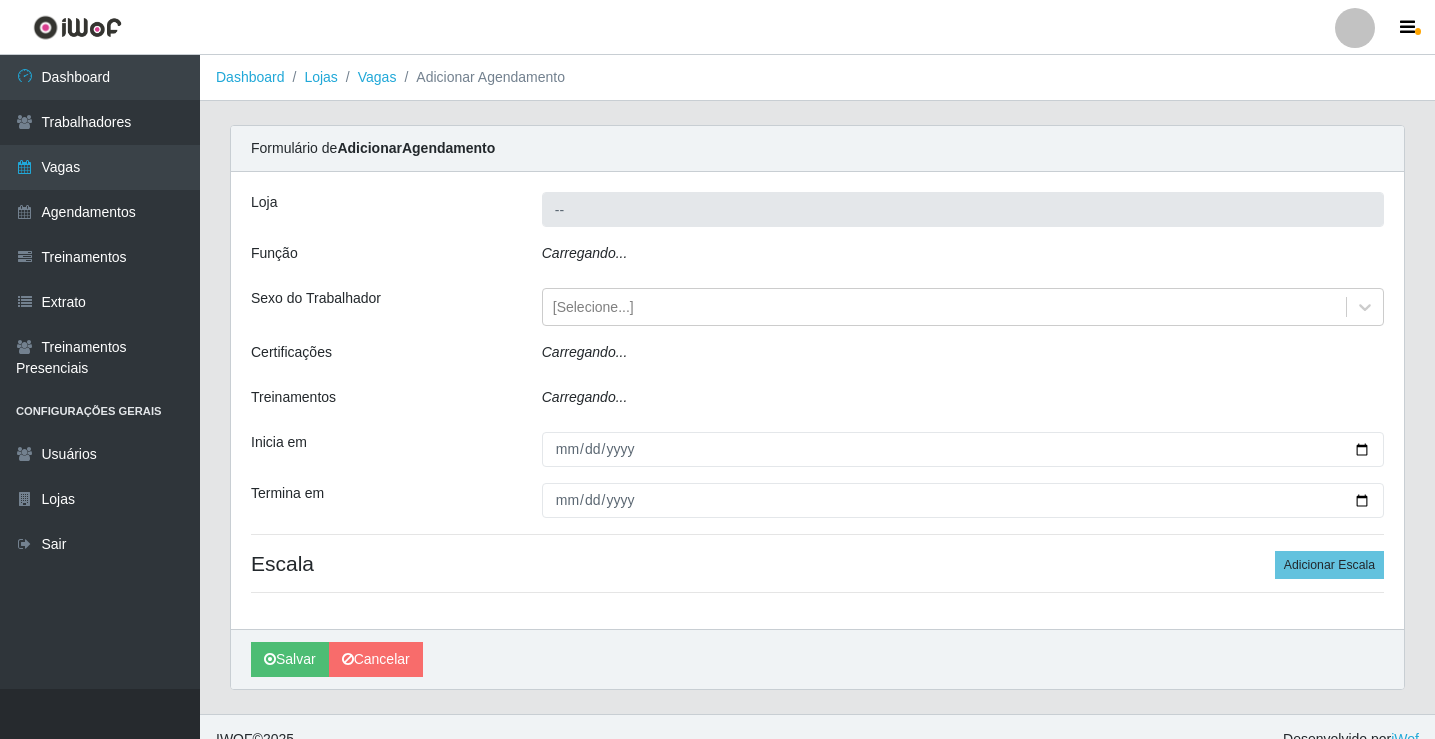 type on "Rede Potiguar 6 - Extremoz" 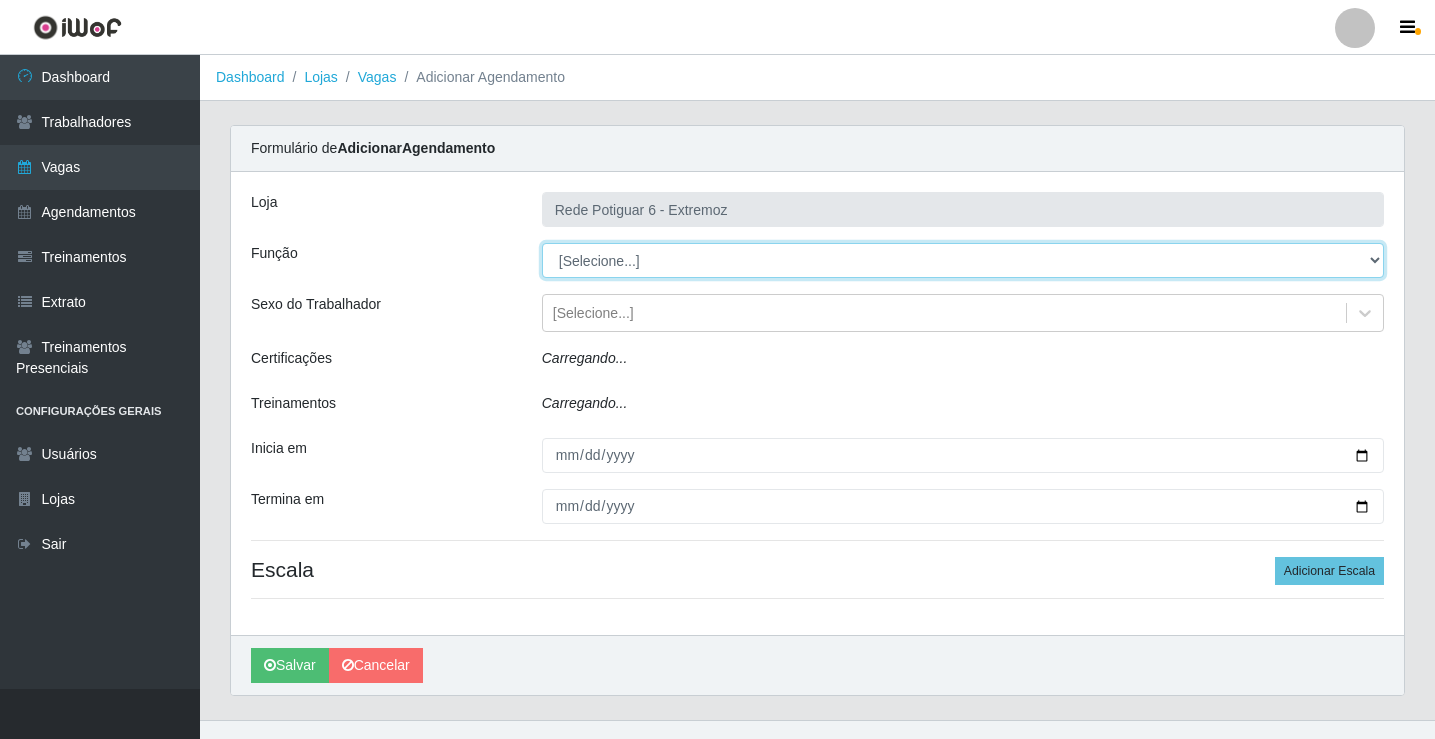 click on "[Selecione...] ASG Balconista Embalador Operador de Caixa Operador de Caixa + Operador de Loja Repositor" at bounding box center [963, 260] 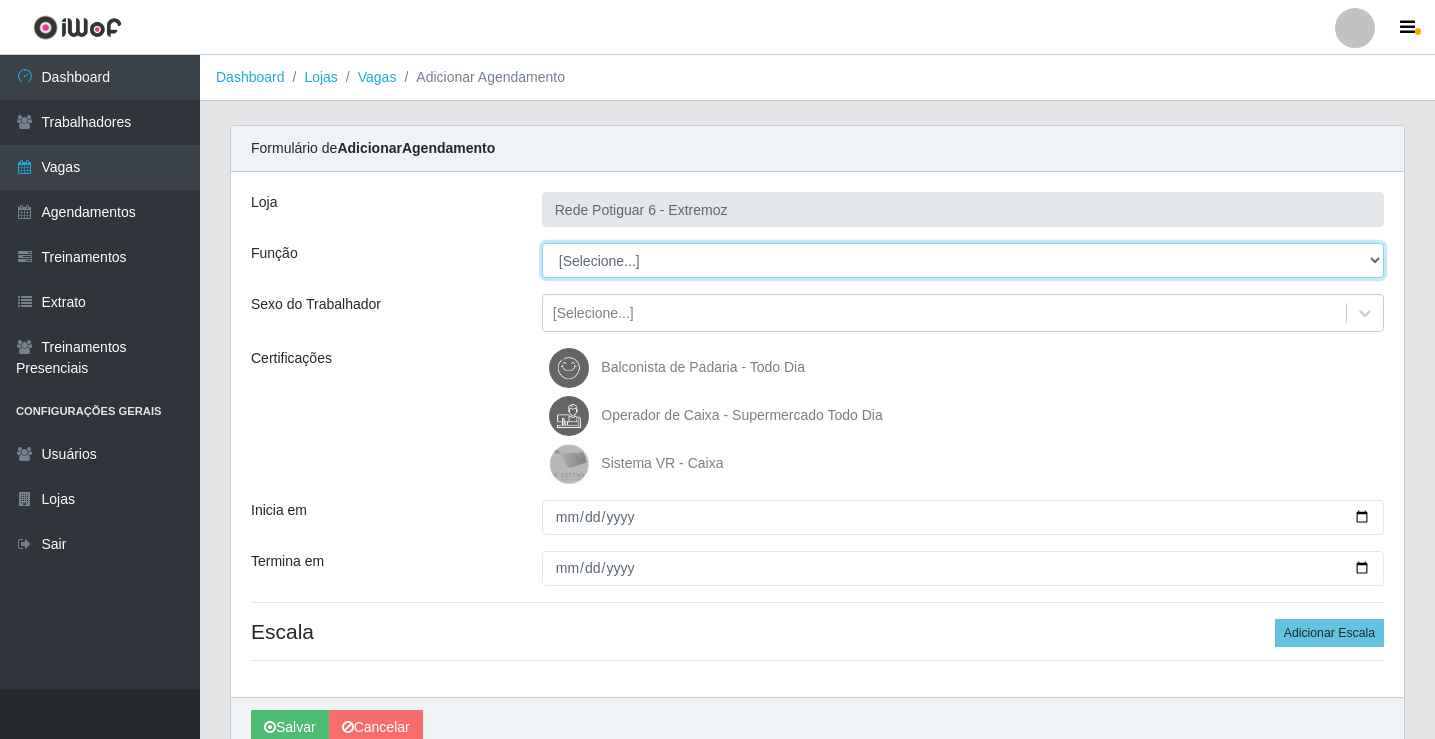 select on "22" 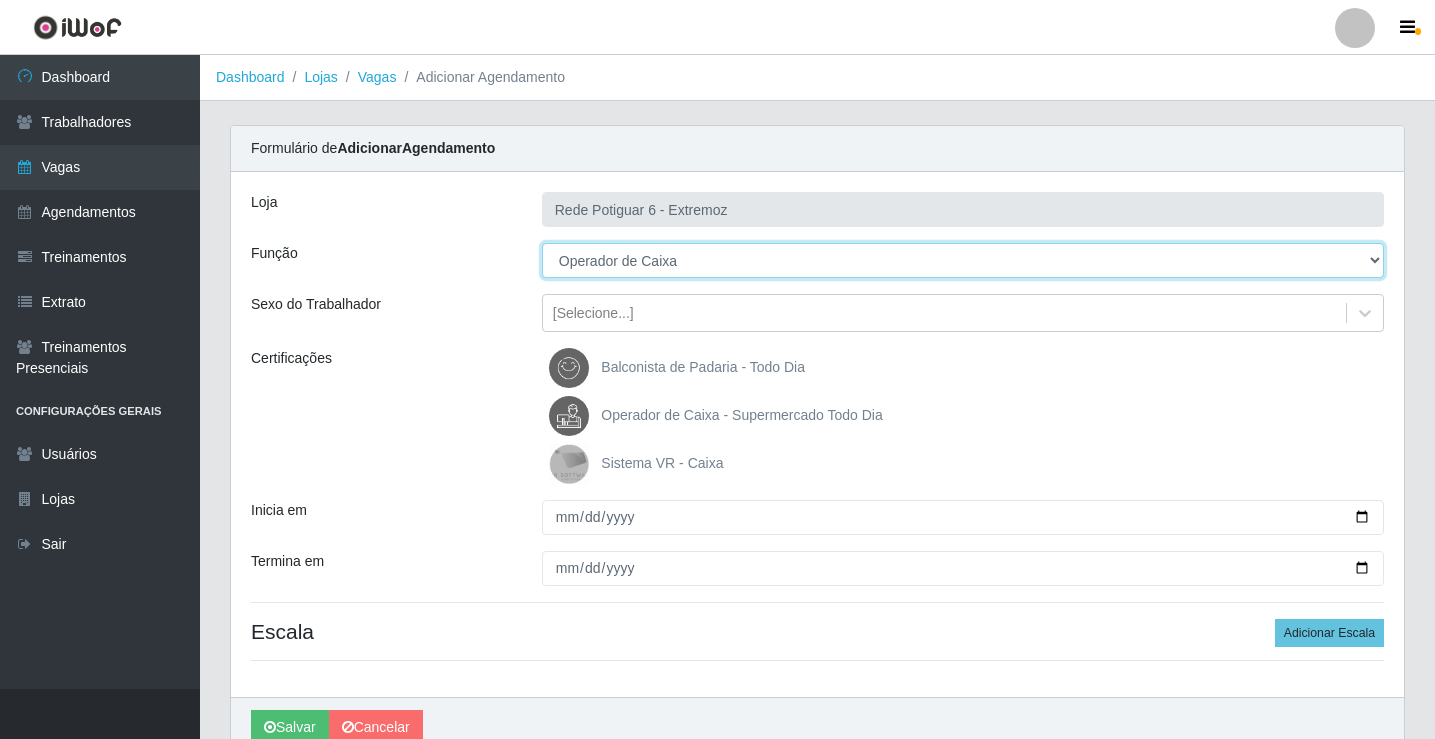 click on "[Selecione...] ASG Balconista Embalador Operador de Caixa Operador de Caixa + Operador de Loja Repositor" at bounding box center [963, 260] 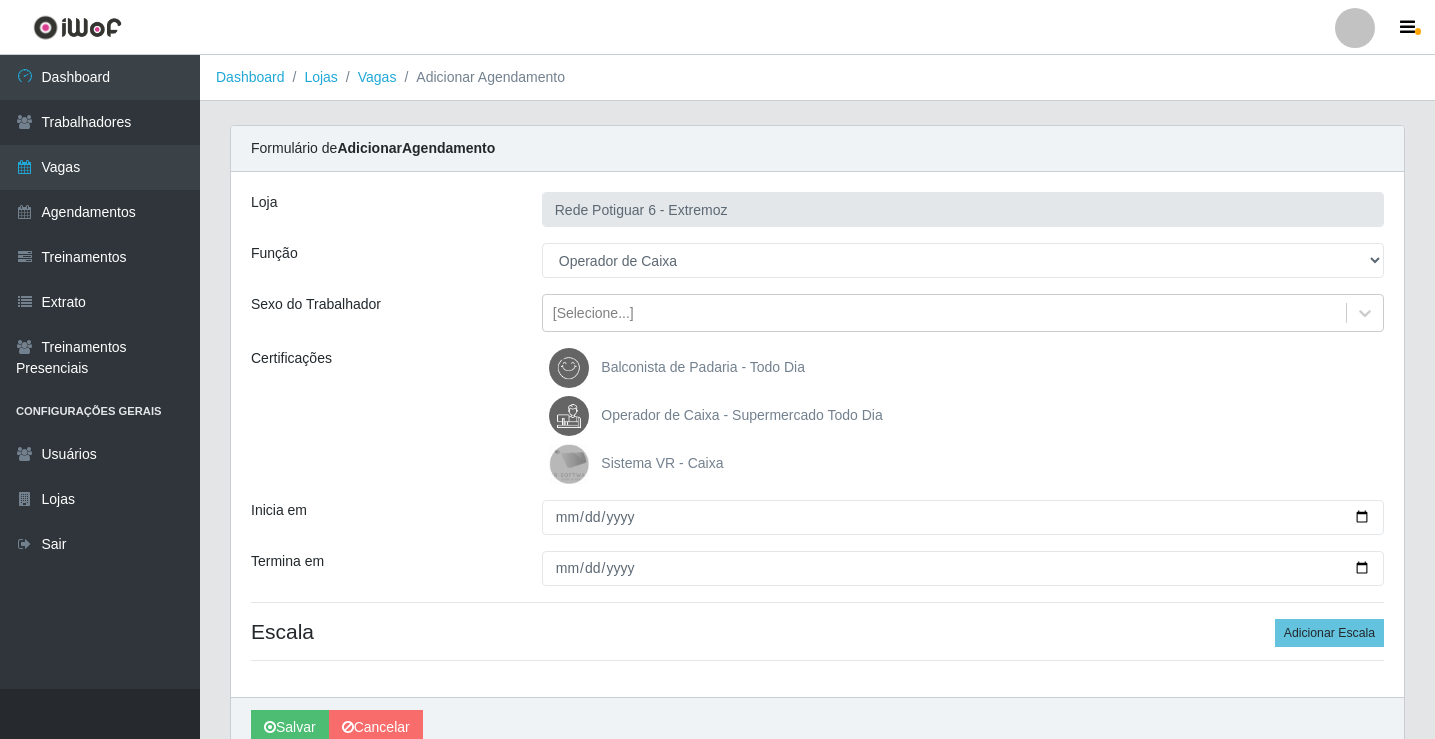 drag, startPoint x: 639, startPoint y: 418, endPoint x: 638, endPoint y: 434, distance: 16.03122 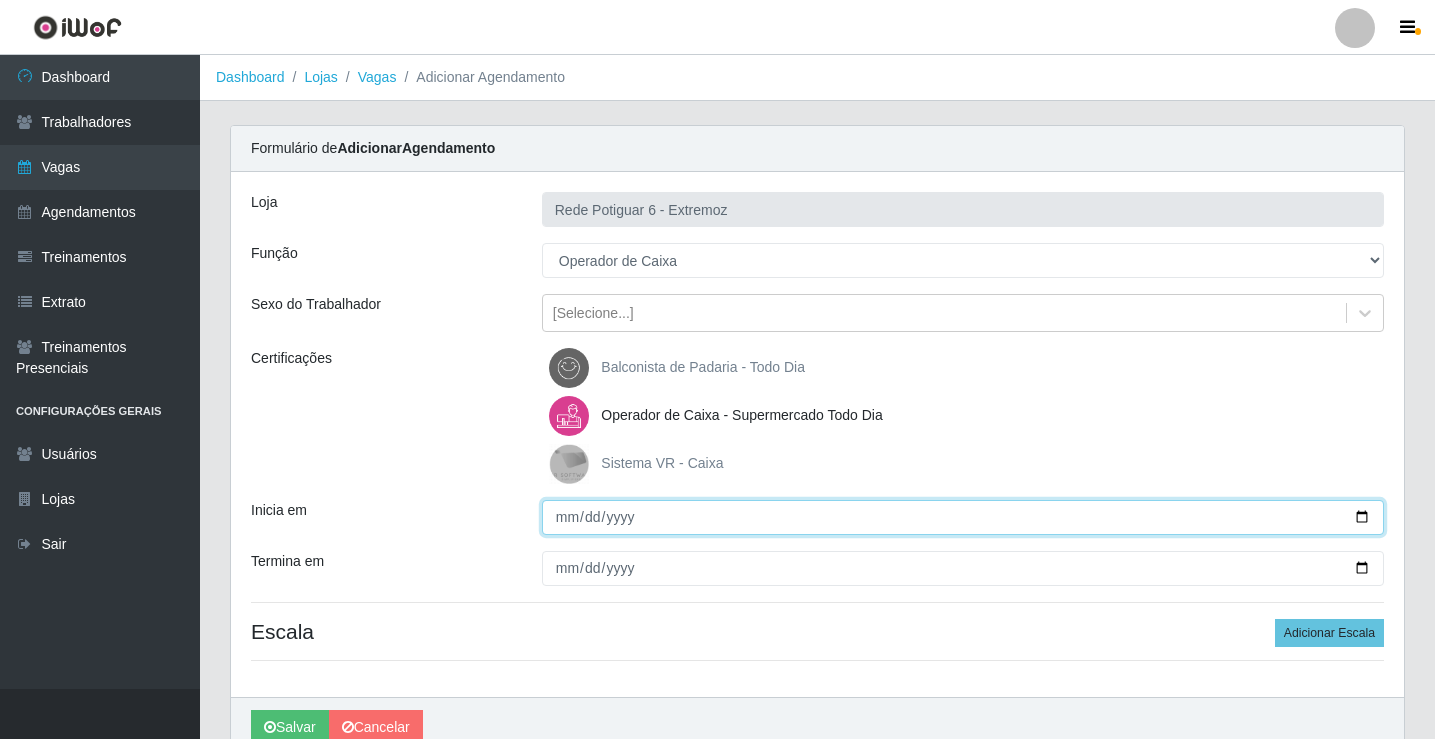 click on "Inicia em" at bounding box center (963, 517) 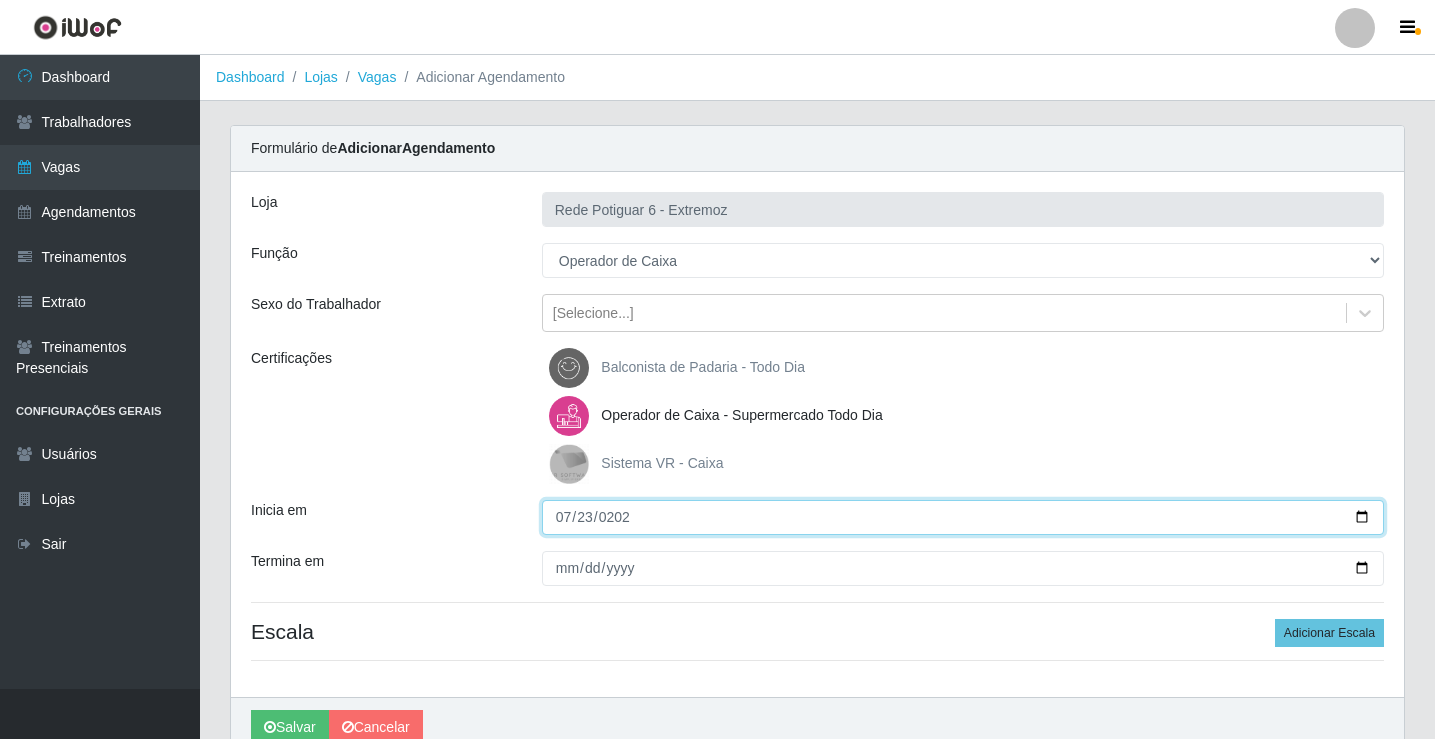 type on "[DATE]" 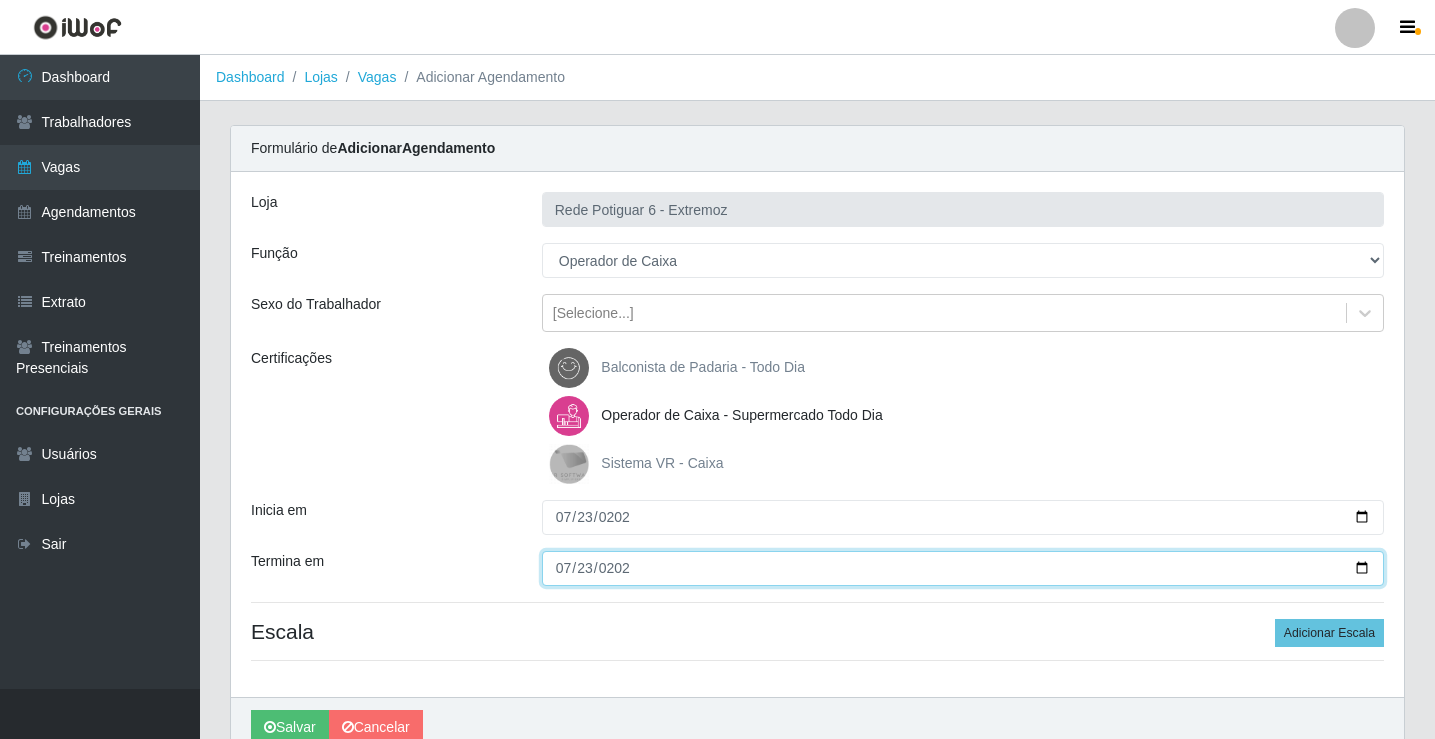 type on "[DATE]" 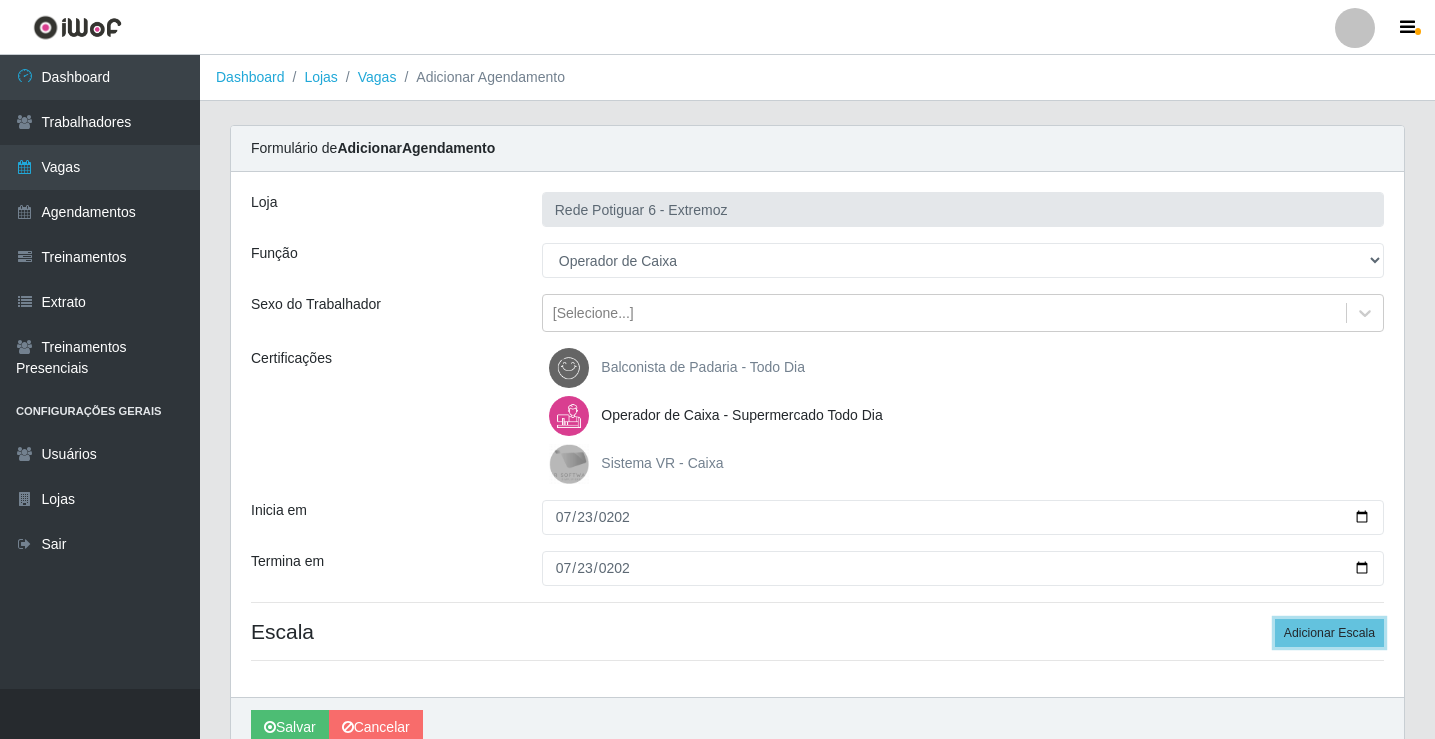 type 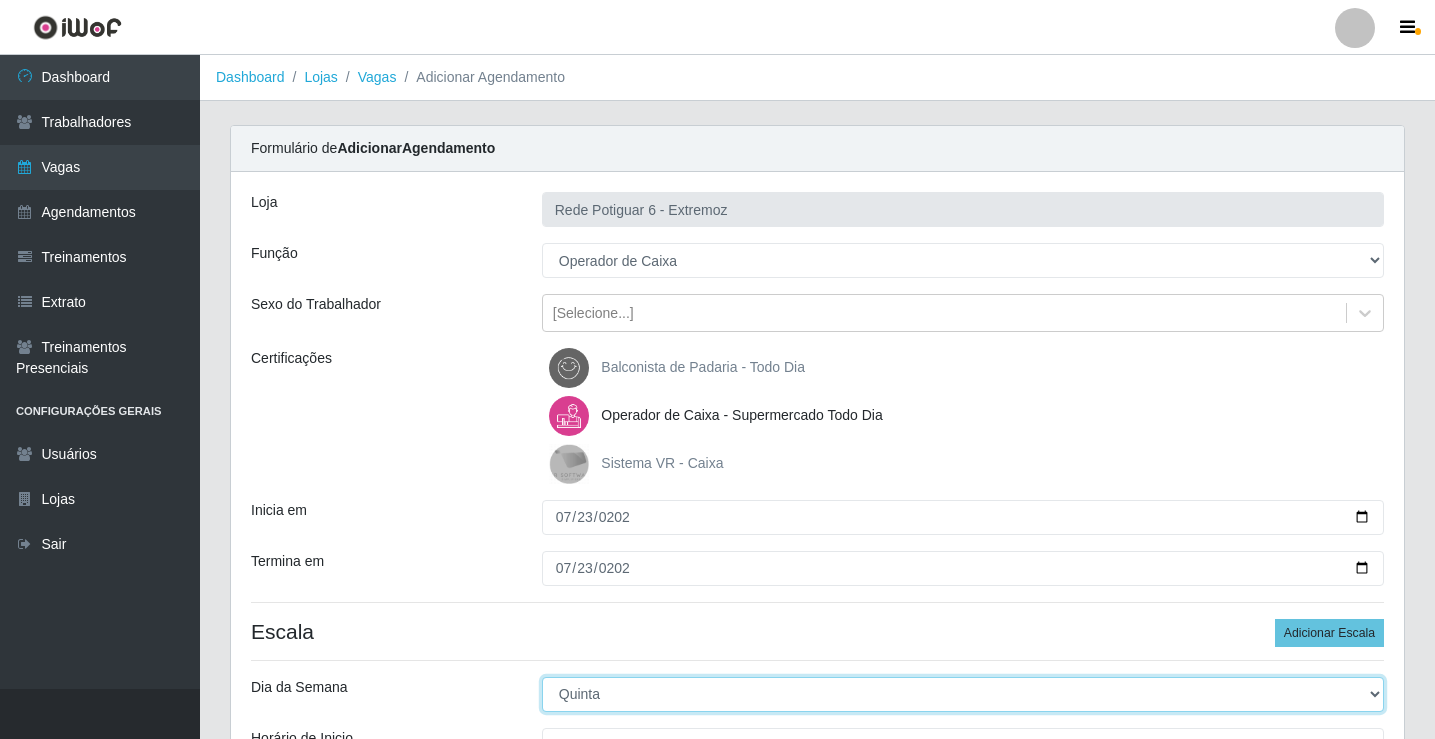 select on "3" 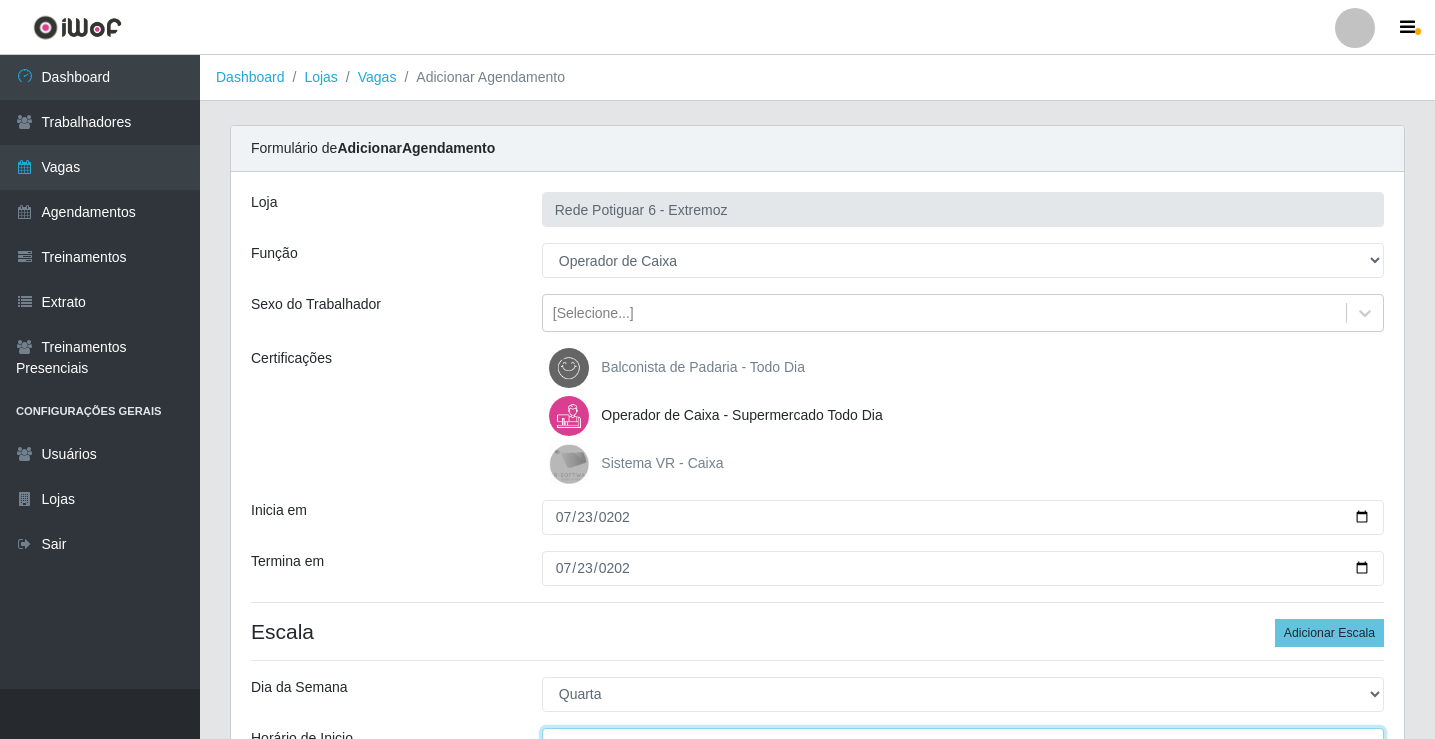 scroll, scrollTop: 24, scrollLeft: 0, axis: vertical 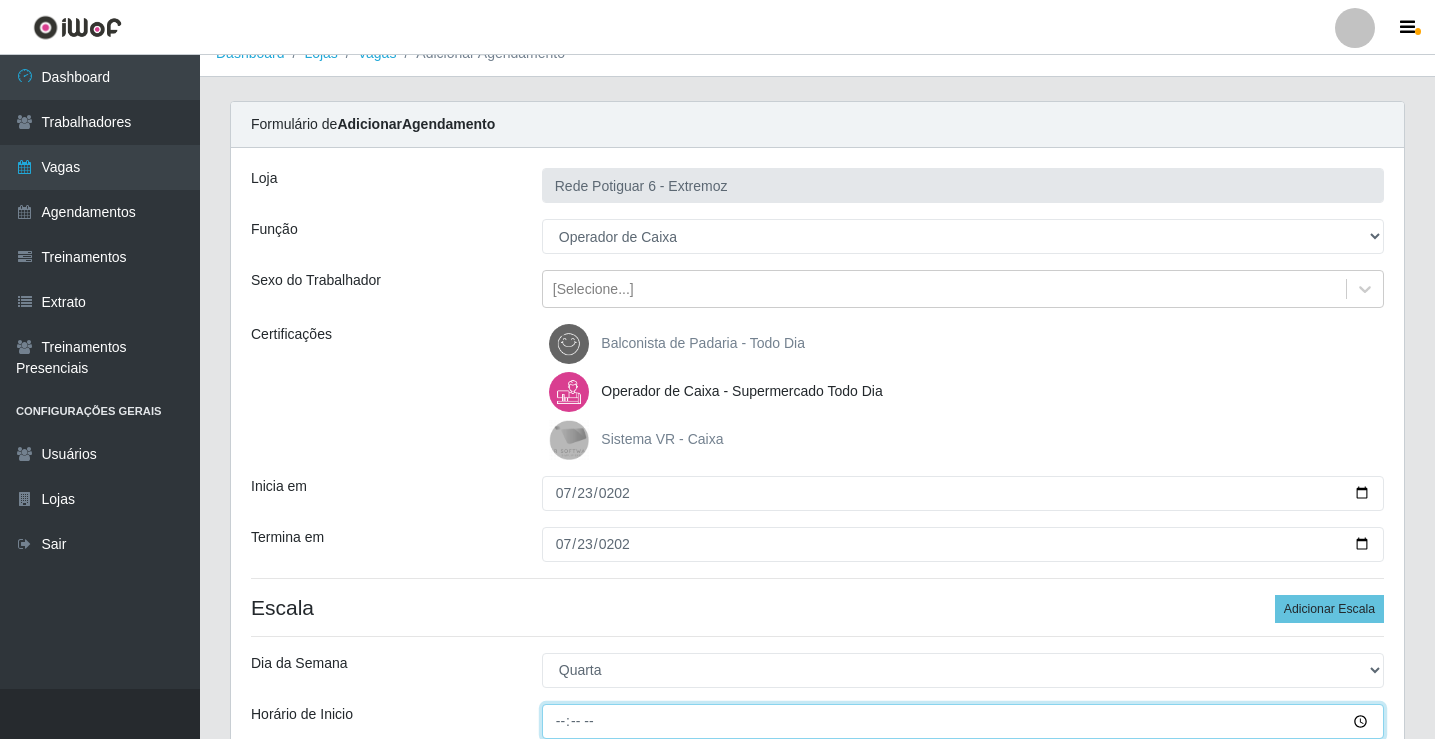 type on "14:00" 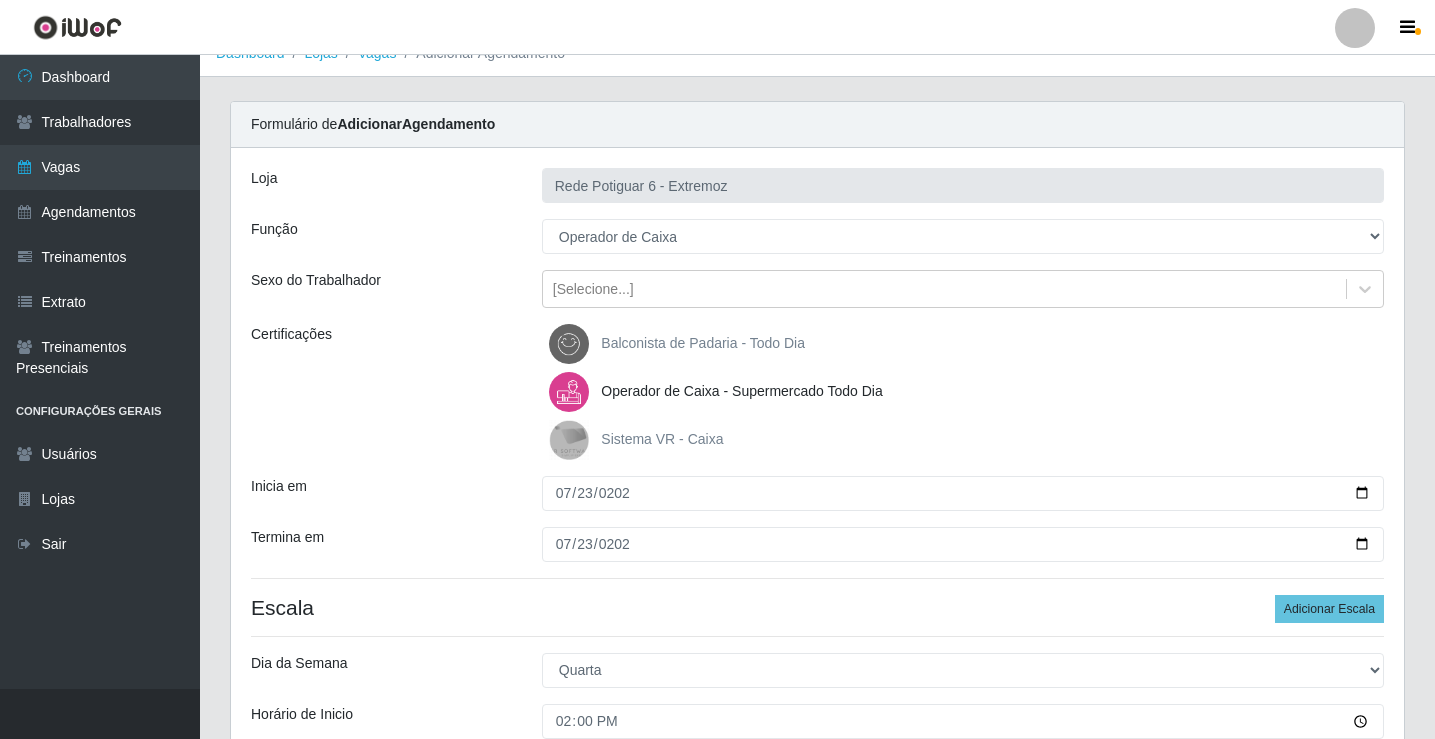 scroll, scrollTop: 314, scrollLeft: 0, axis: vertical 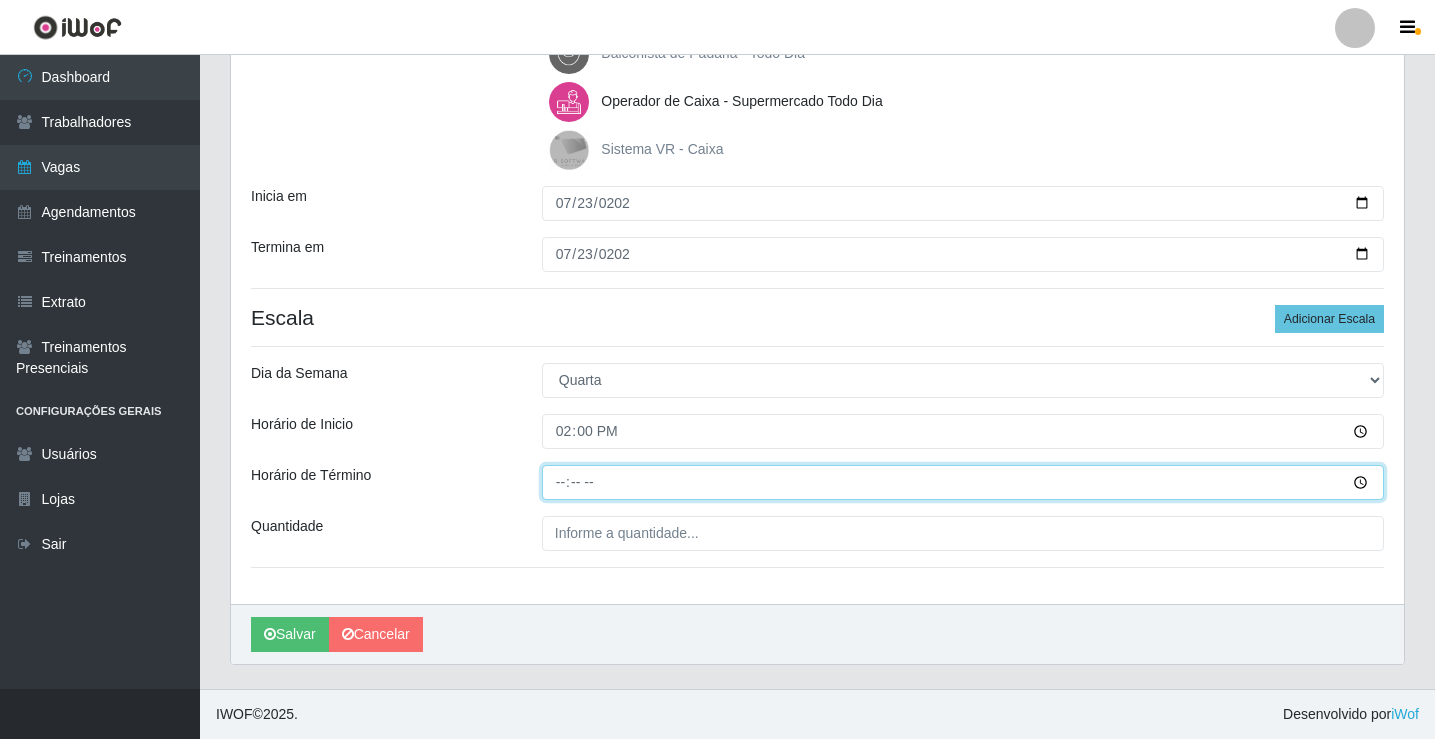 type on "20:00" 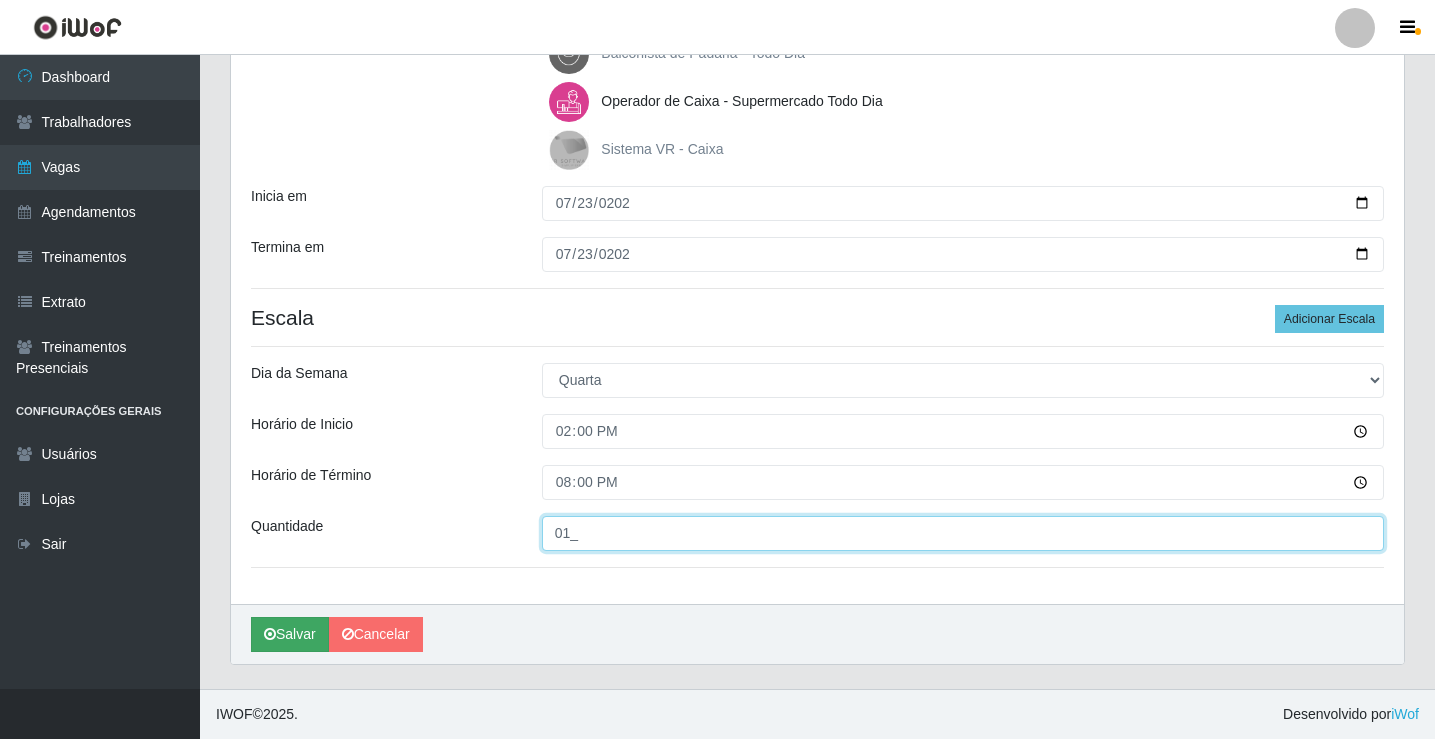 type on "01_" 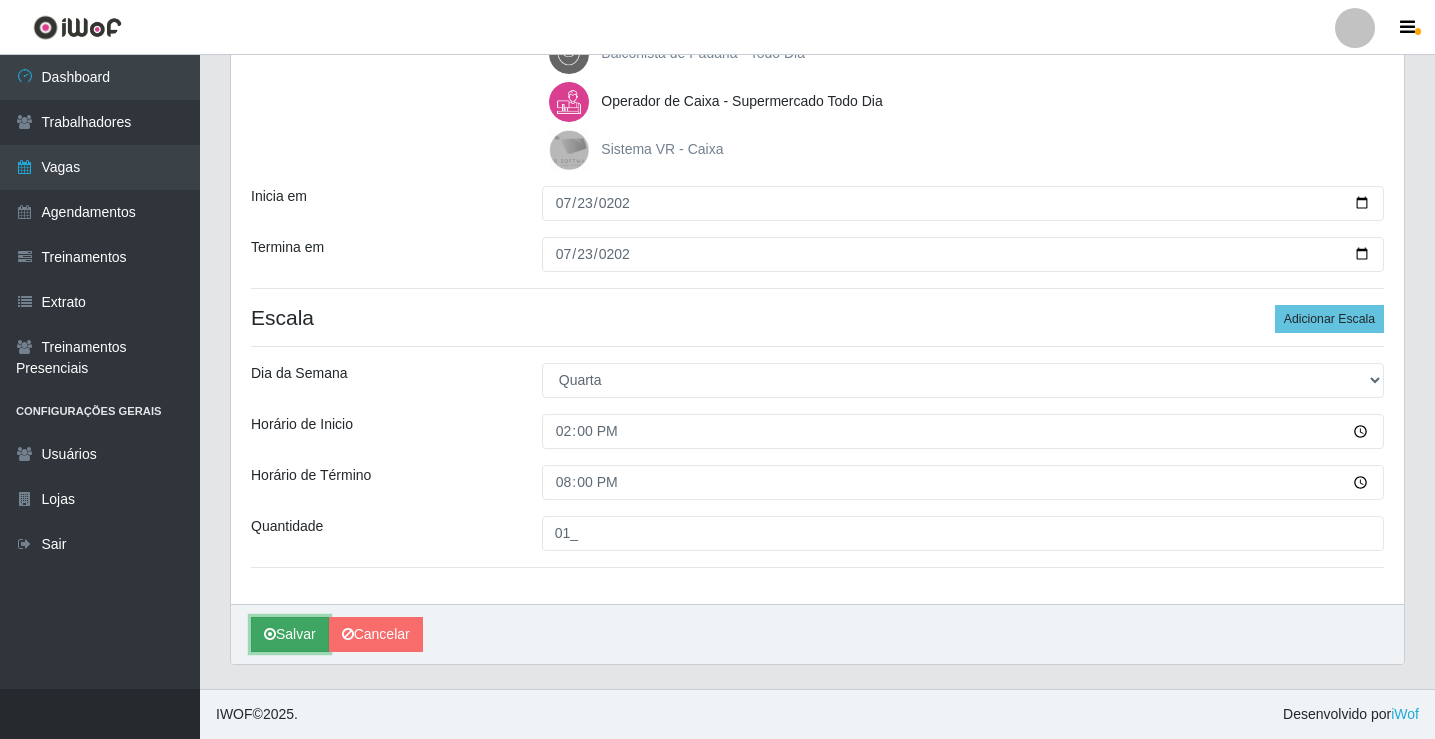 click on "Salvar" at bounding box center [290, 634] 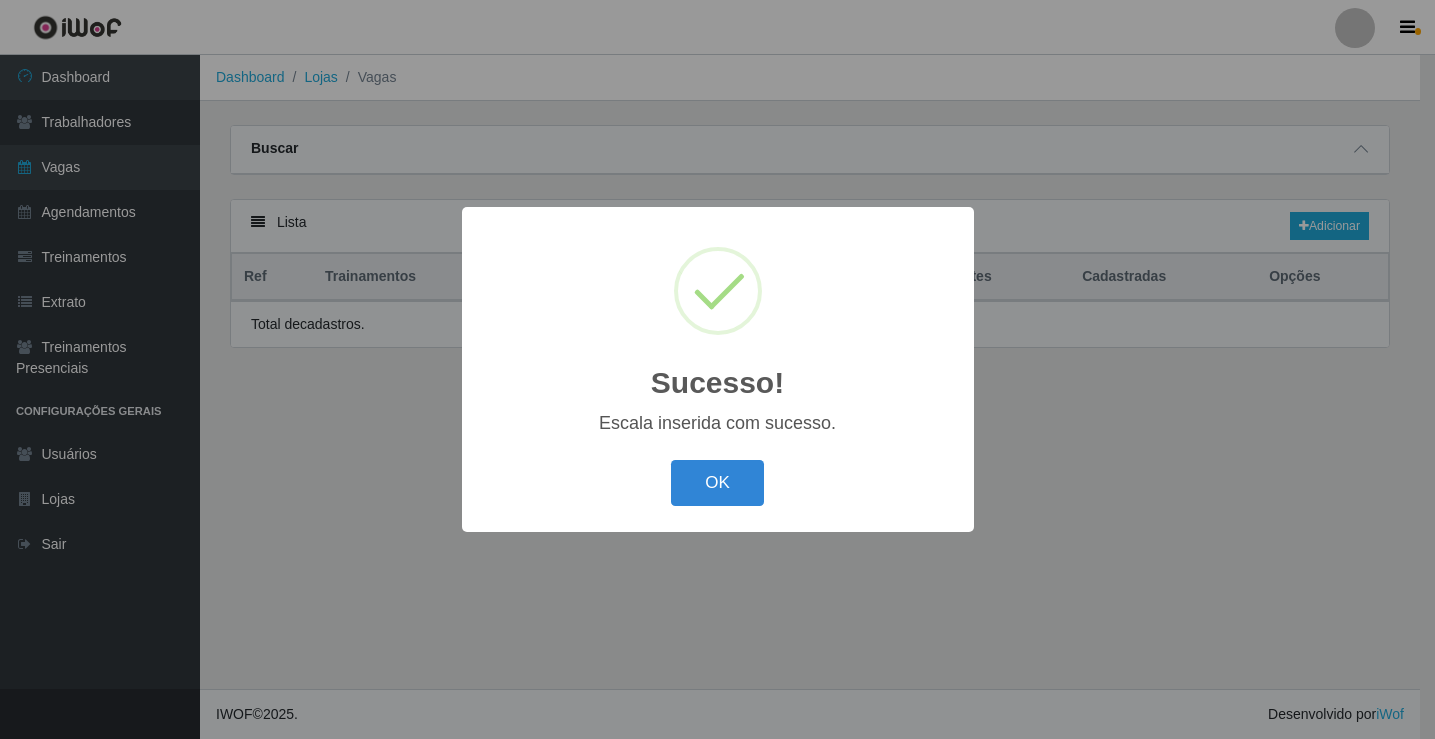 scroll, scrollTop: 0, scrollLeft: 0, axis: both 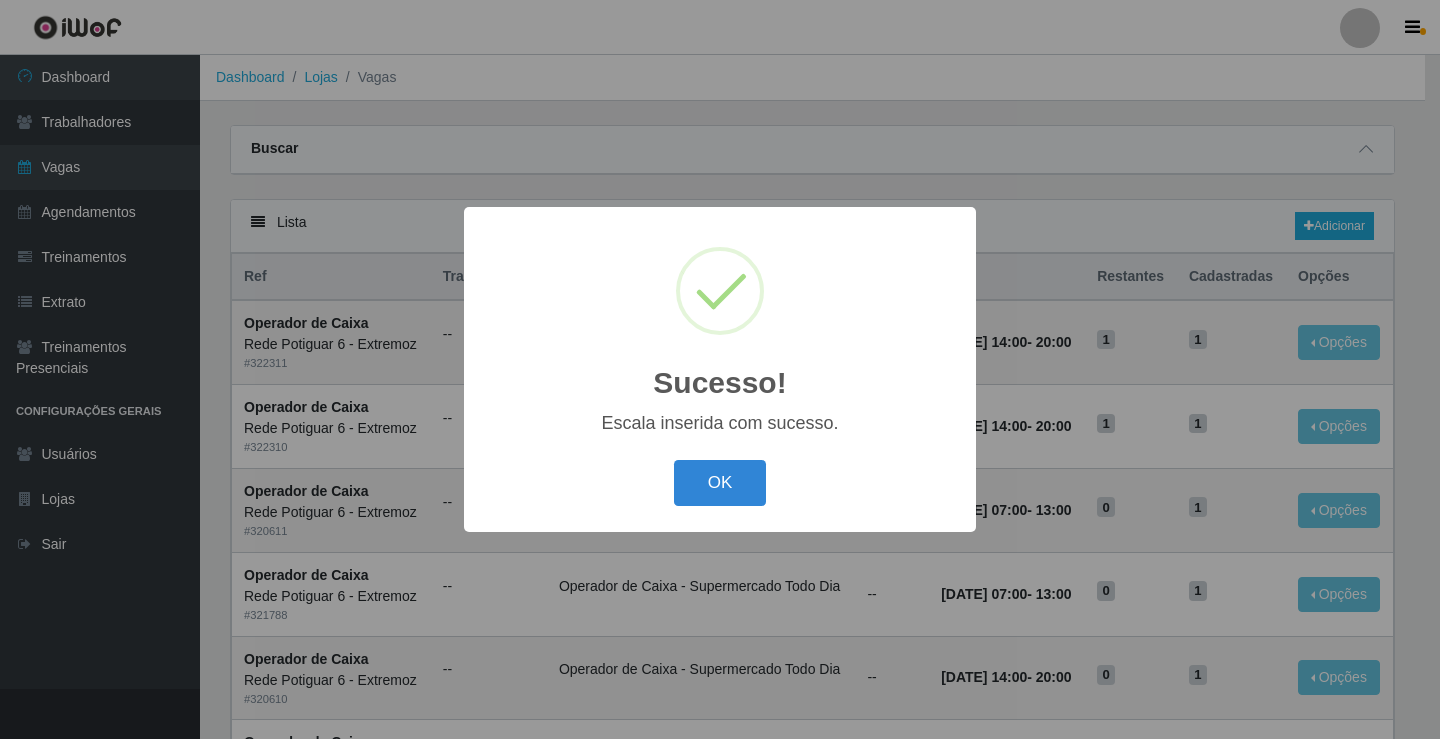 click on "OK Cancel" at bounding box center [720, 482] 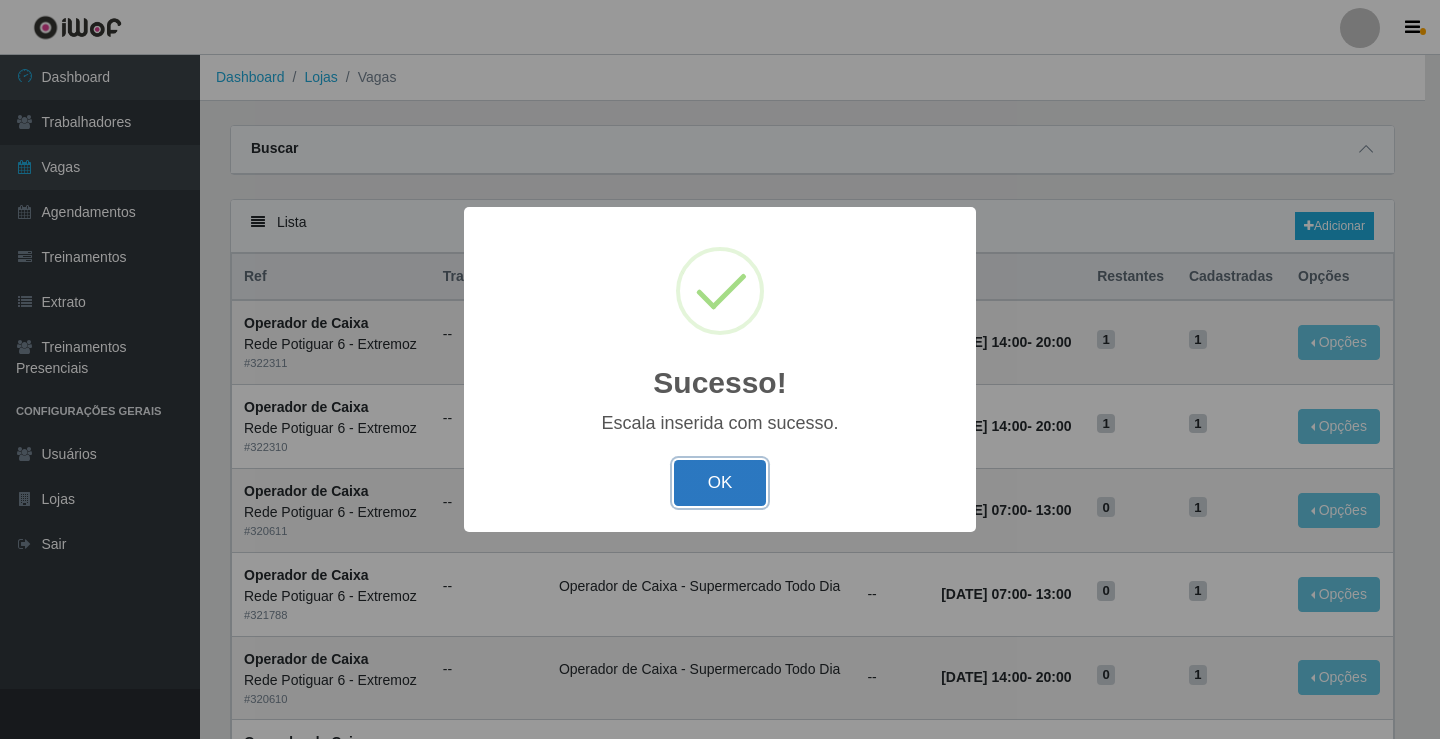 click on "OK" at bounding box center [720, 483] 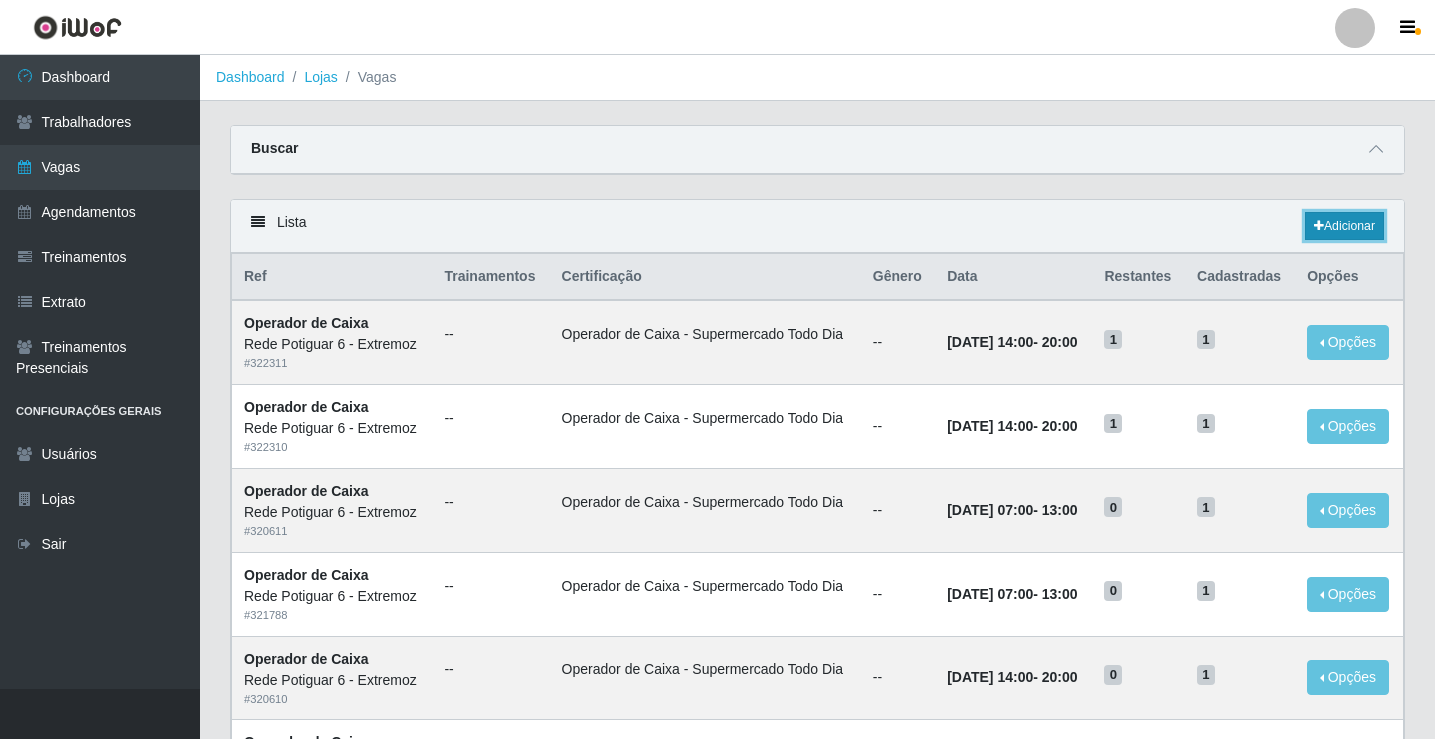 click on "Adicionar" at bounding box center (1344, 226) 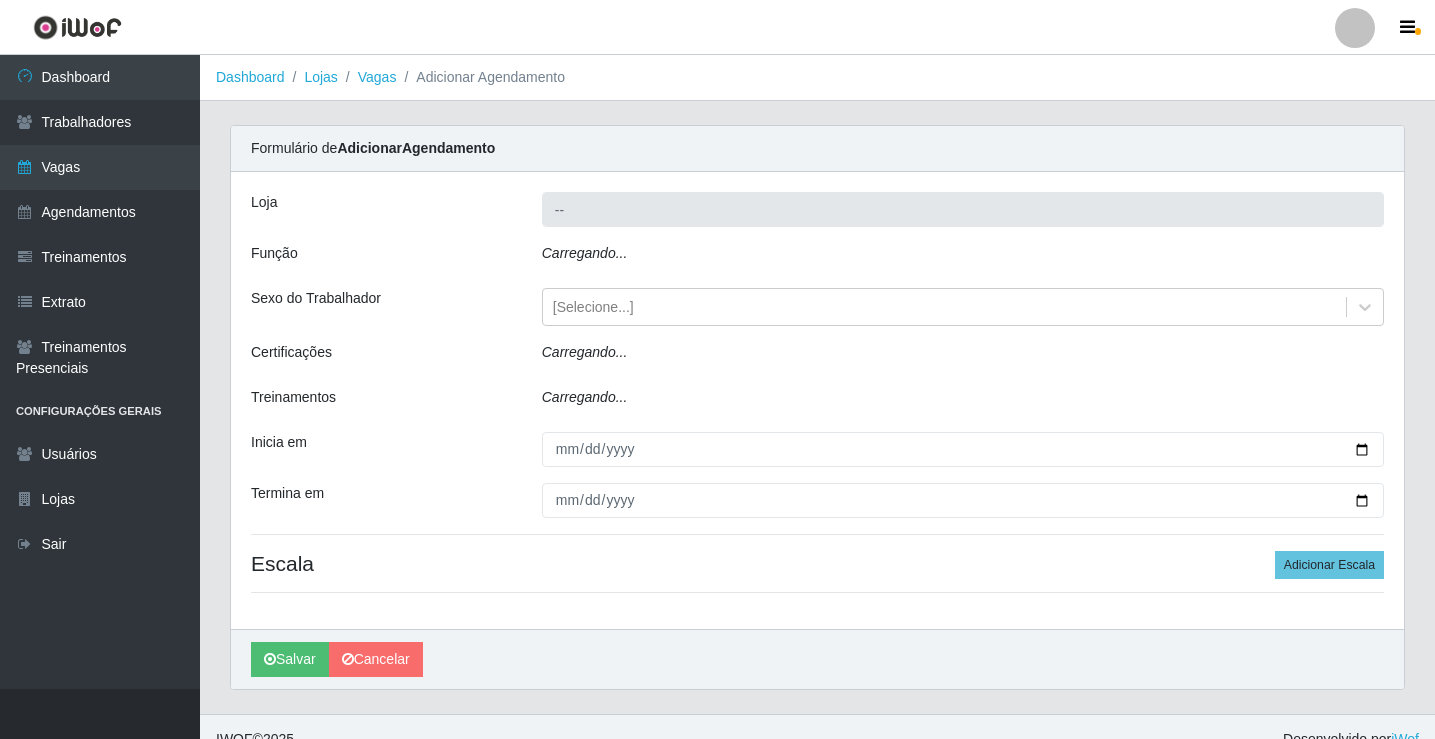 type on "Rede Potiguar 6 - Extremoz" 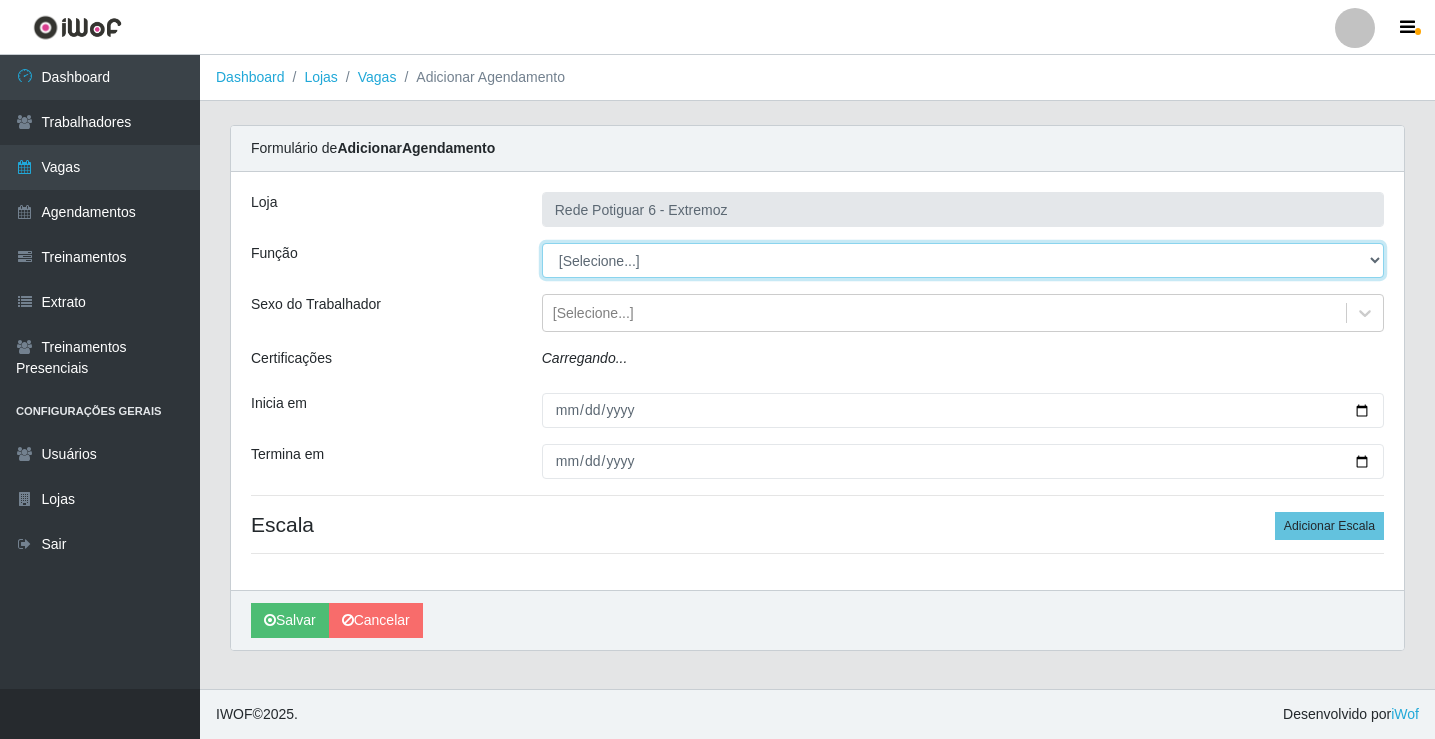 click on "[Selecione...] ASG Balconista Embalador Operador de Caixa Operador de Caixa + Operador de Loja Repositor" at bounding box center (963, 260) 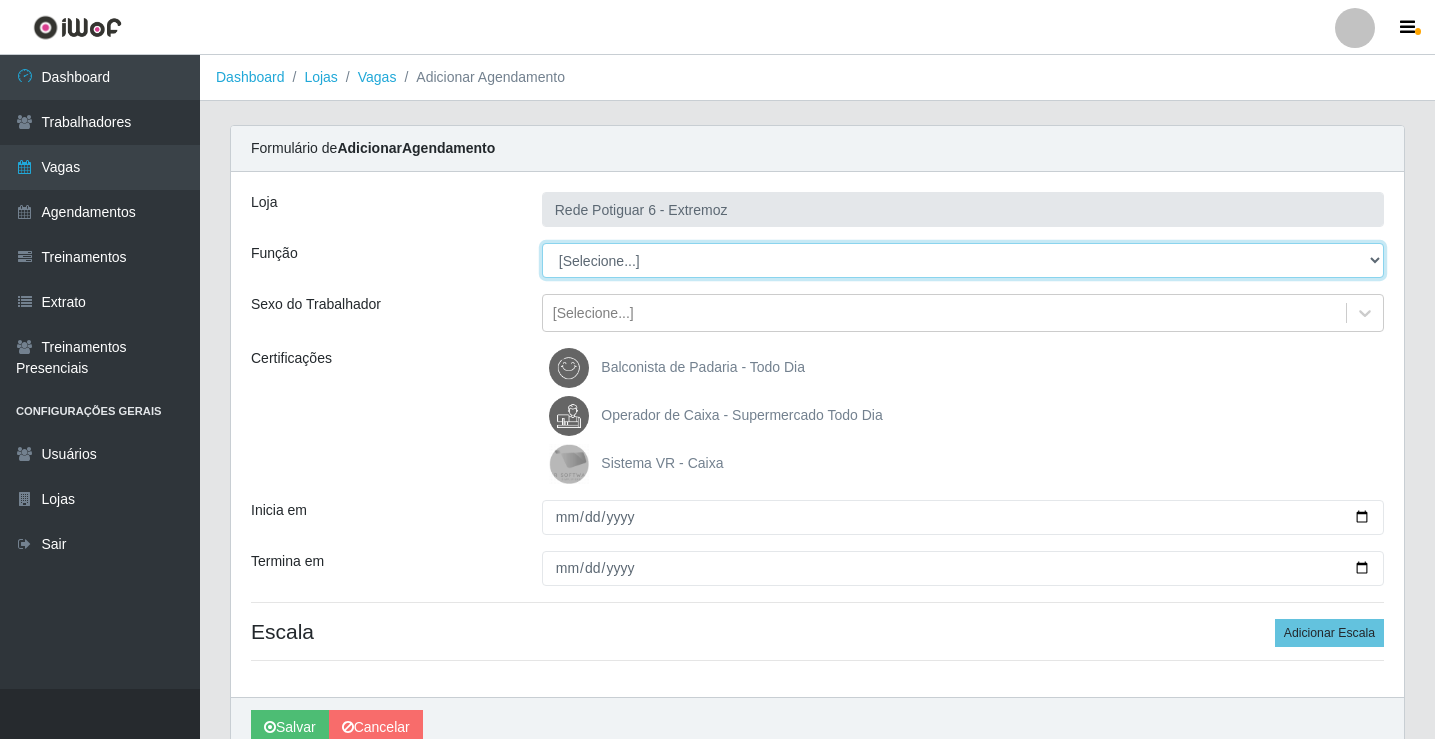 select on "22" 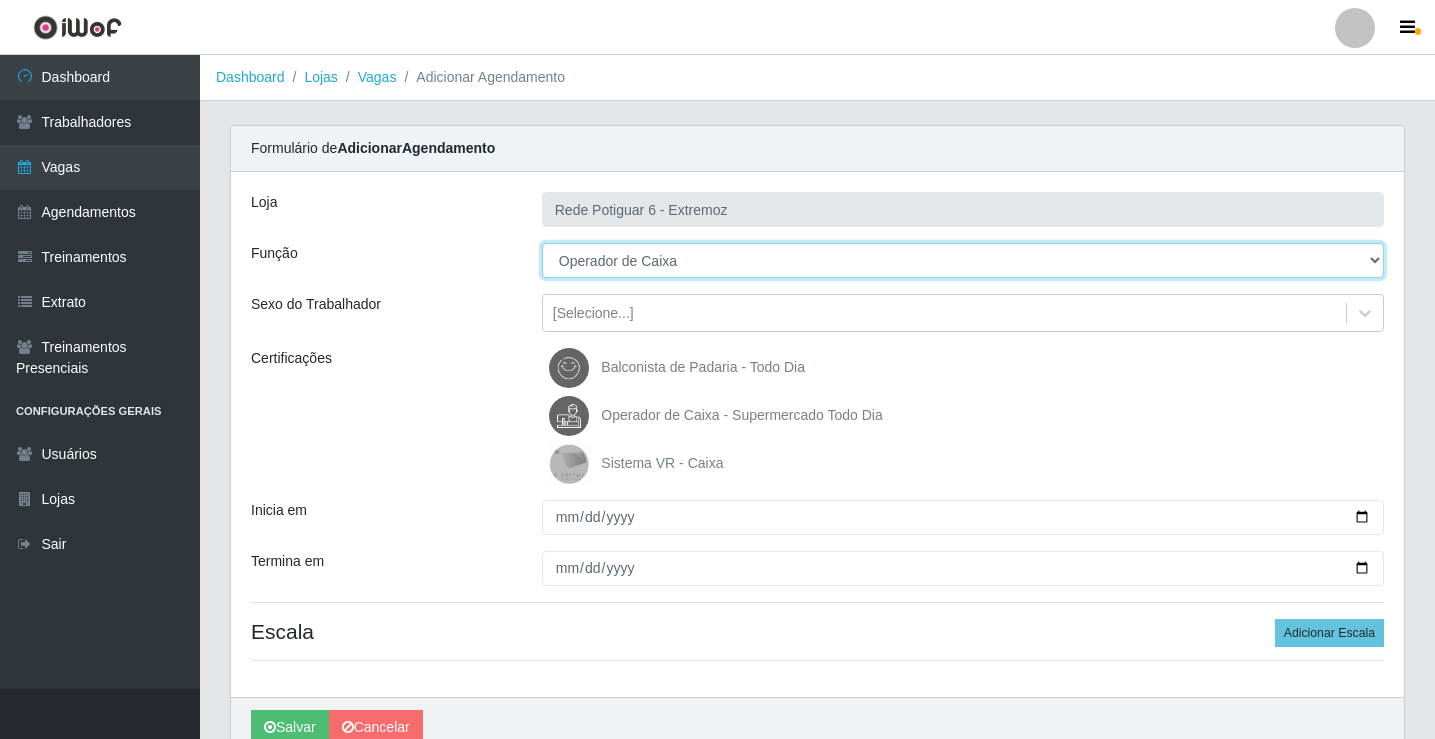 click on "[Selecione...] ASG Balconista Embalador Operador de Caixa Operador de Caixa + Operador de Loja Repositor" at bounding box center [963, 260] 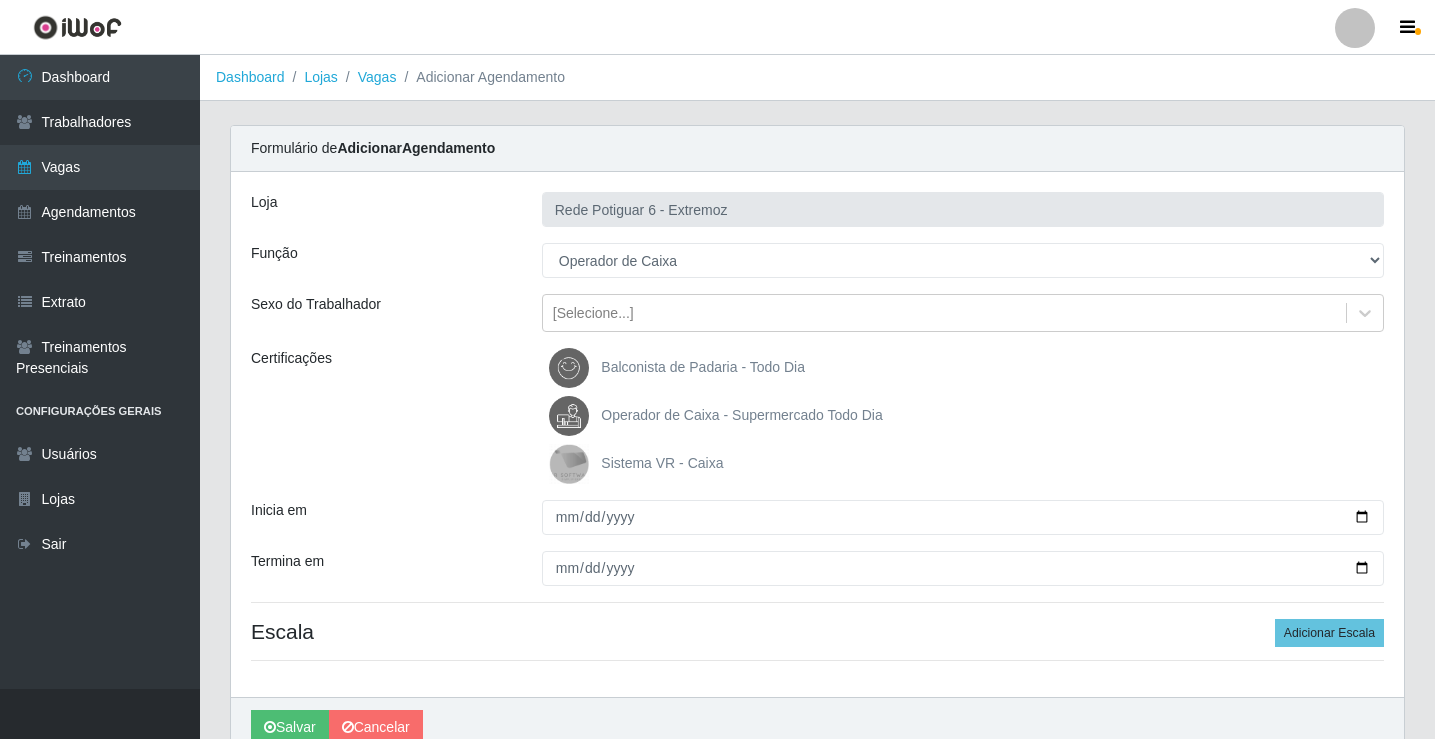 click on "Operador de Caixa - Supermercado Todo Dia" at bounding box center [741, 415] 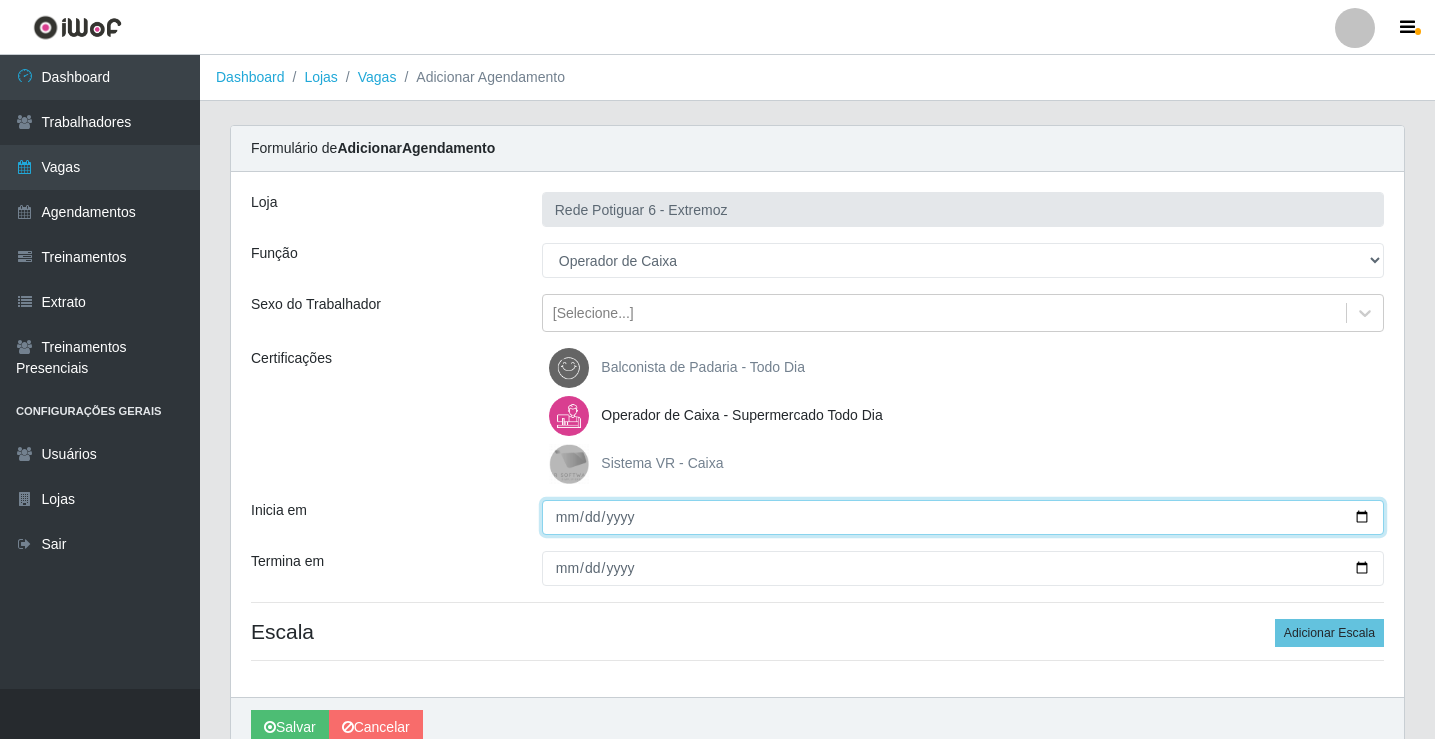 click on "Inicia em" at bounding box center (963, 517) 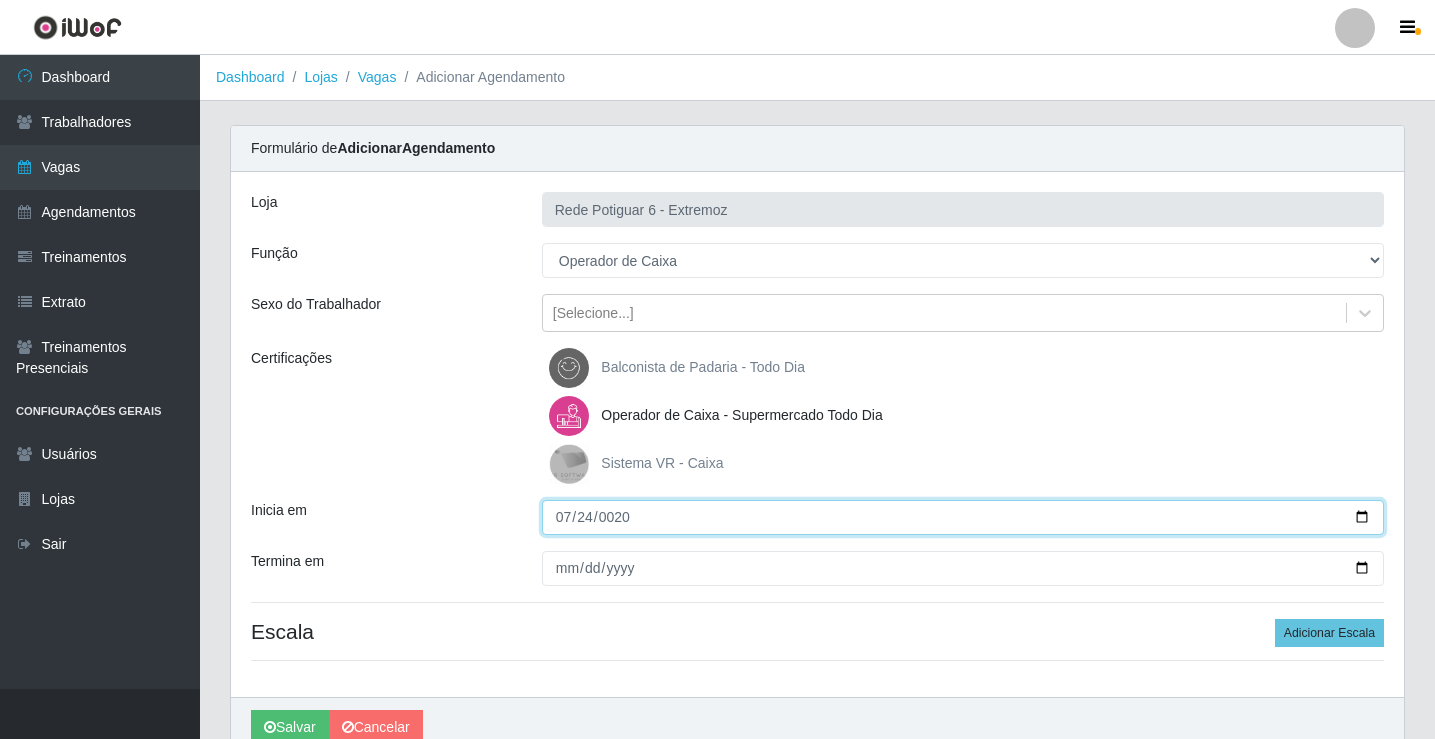 type on "0205-07-24" 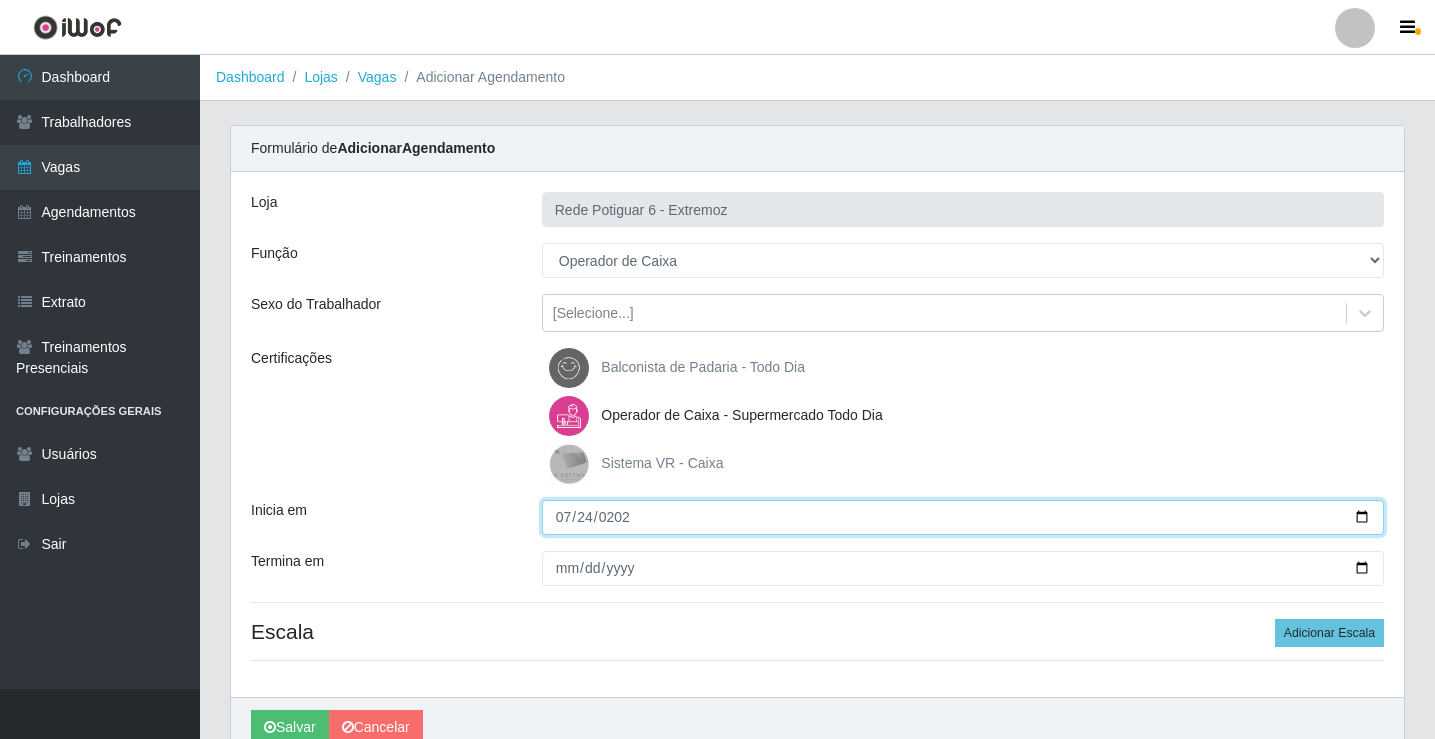 type on "[DATE]" 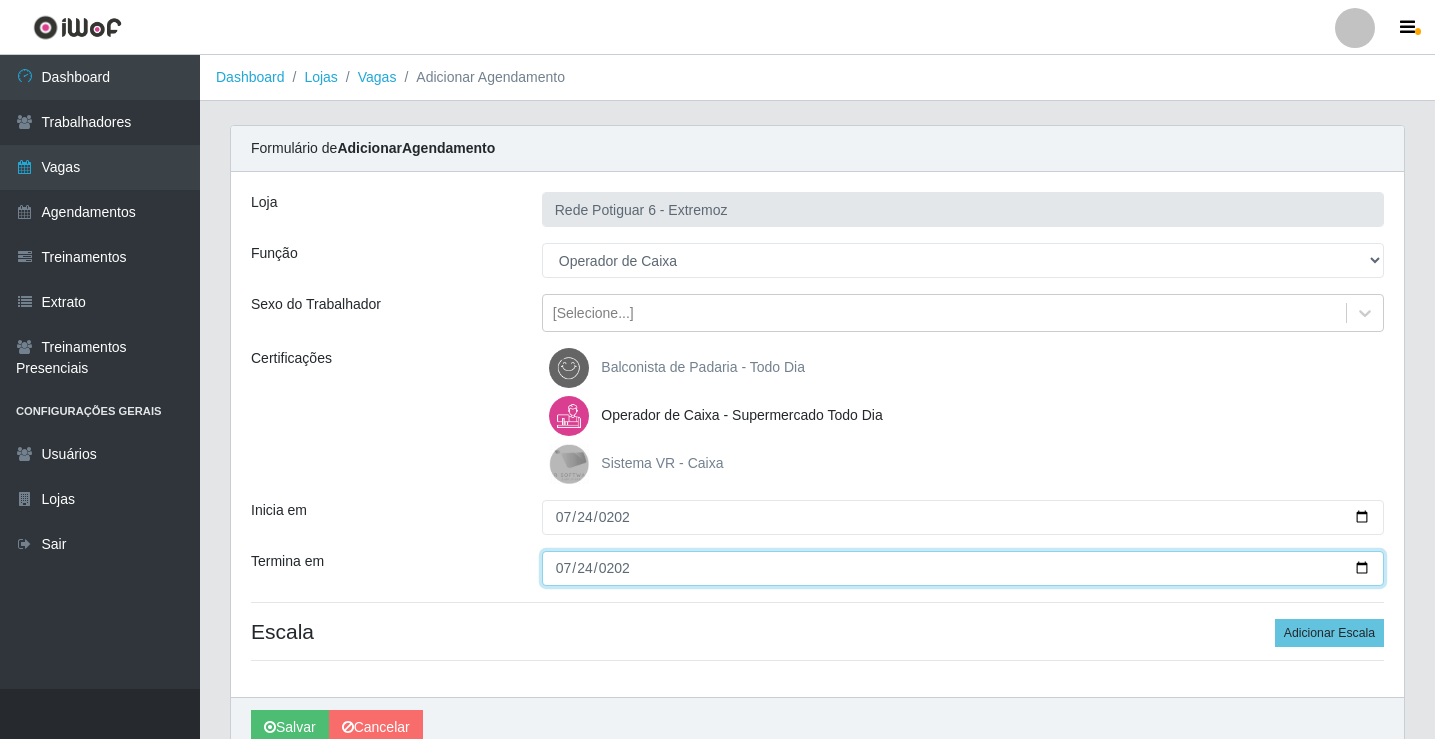 type on "[DATE]" 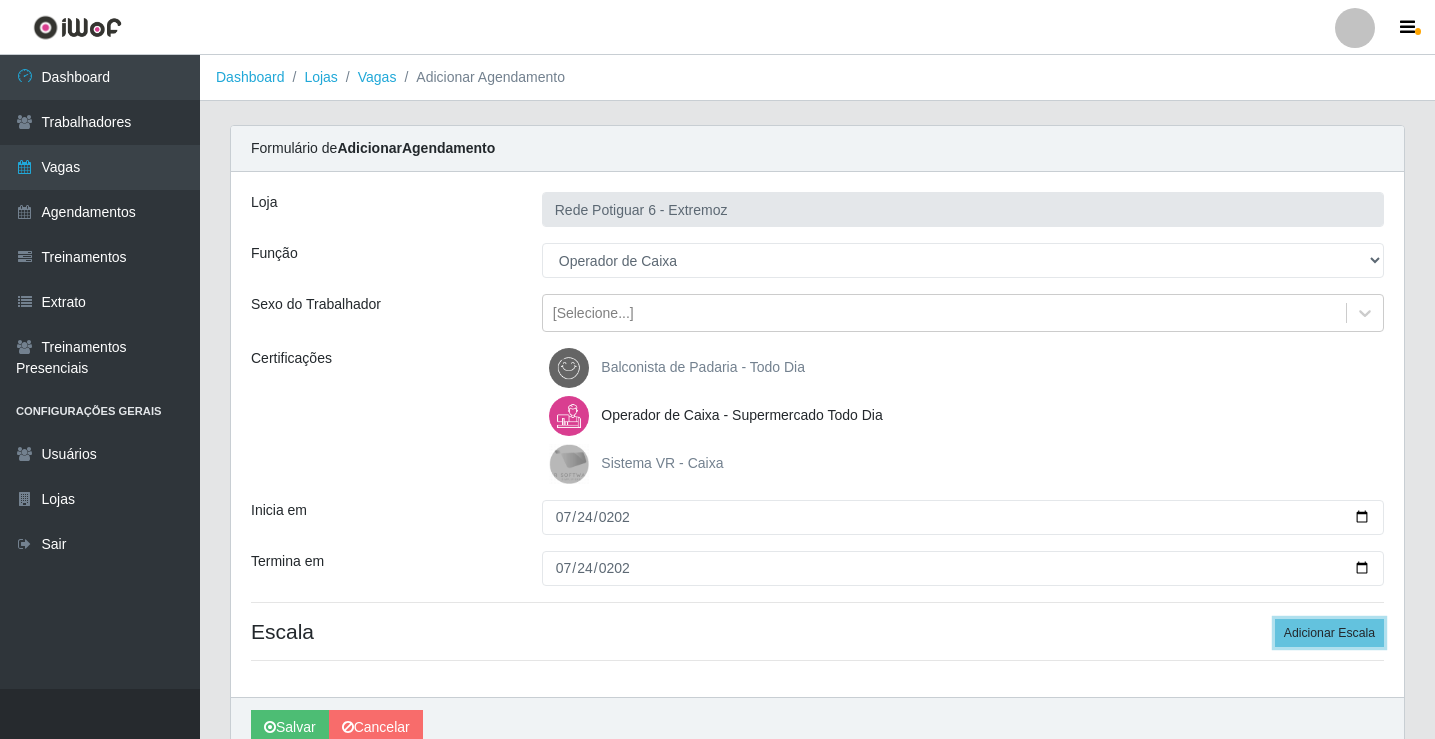 type 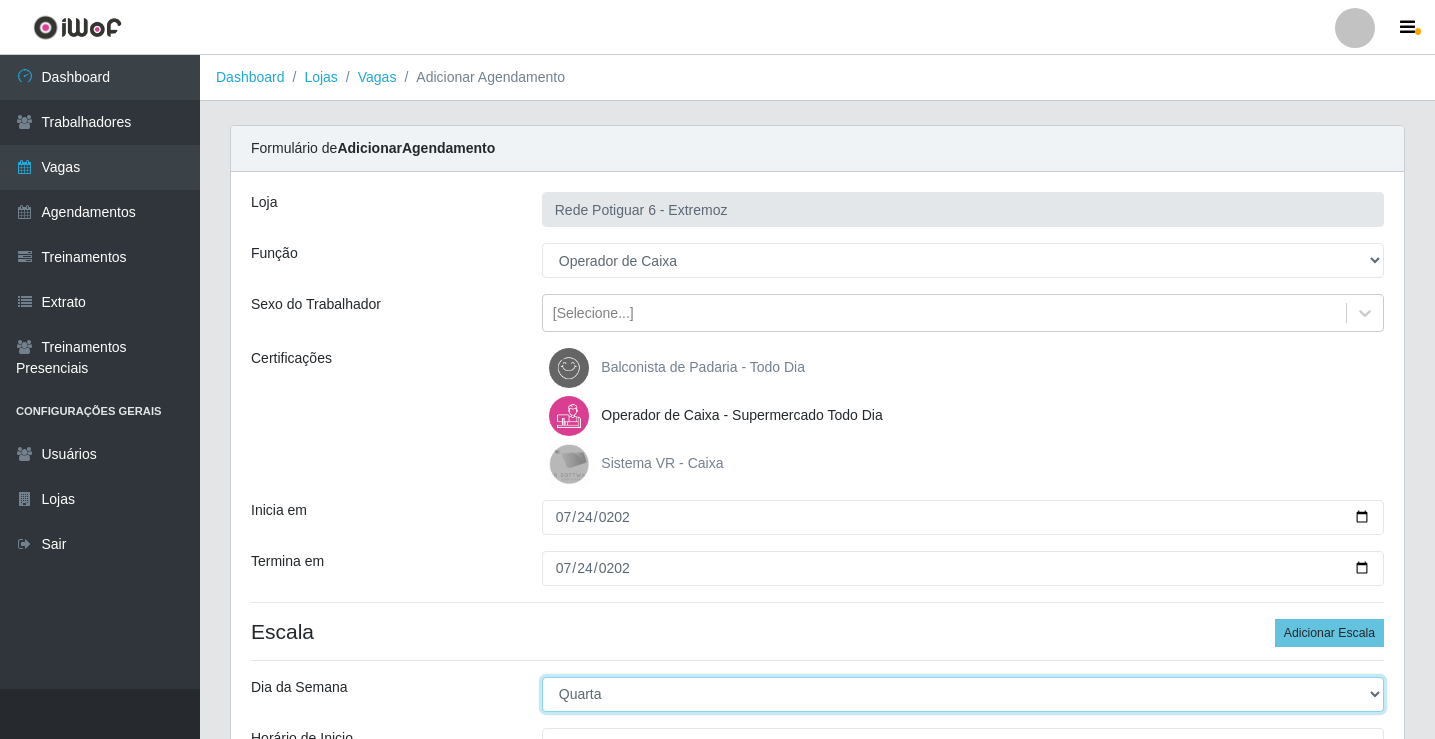 select on "4" 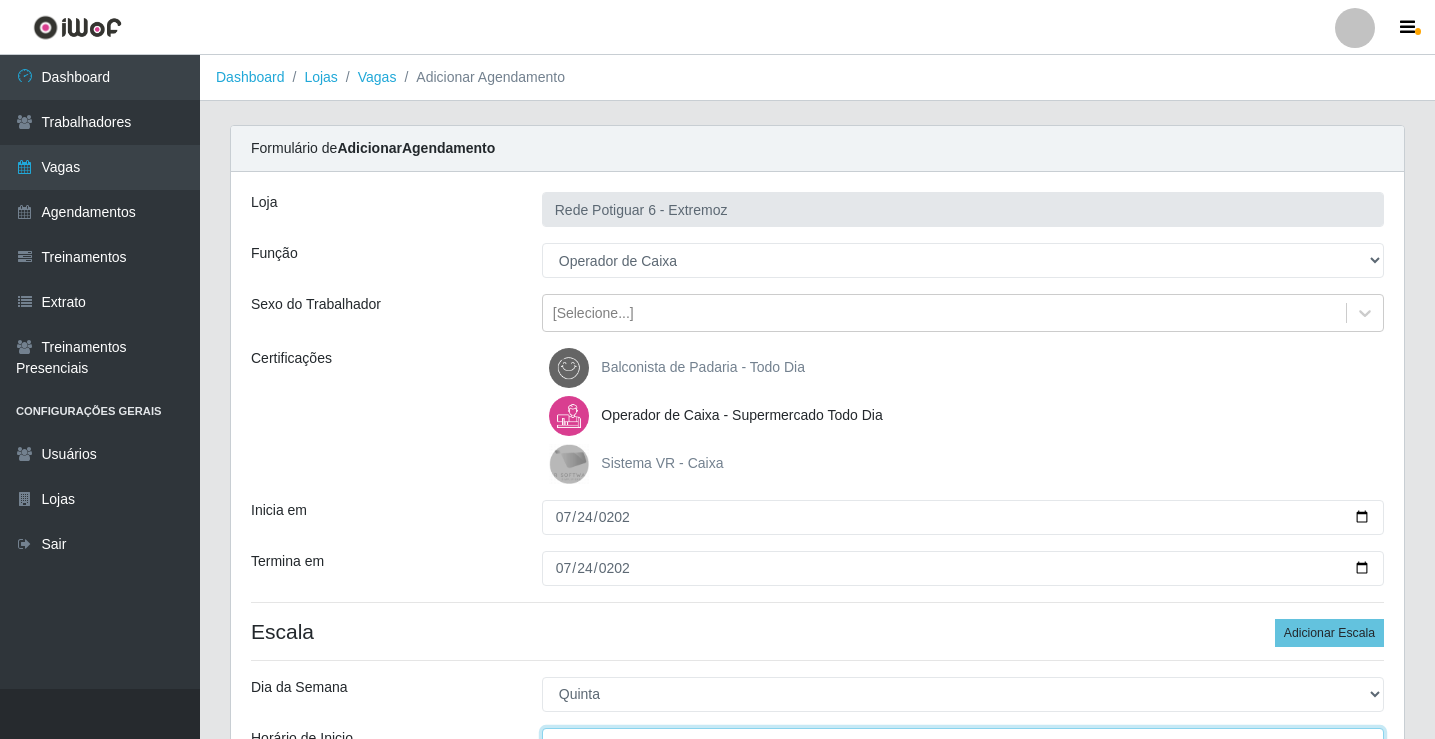 scroll, scrollTop: 24, scrollLeft: 0, axis: vertical 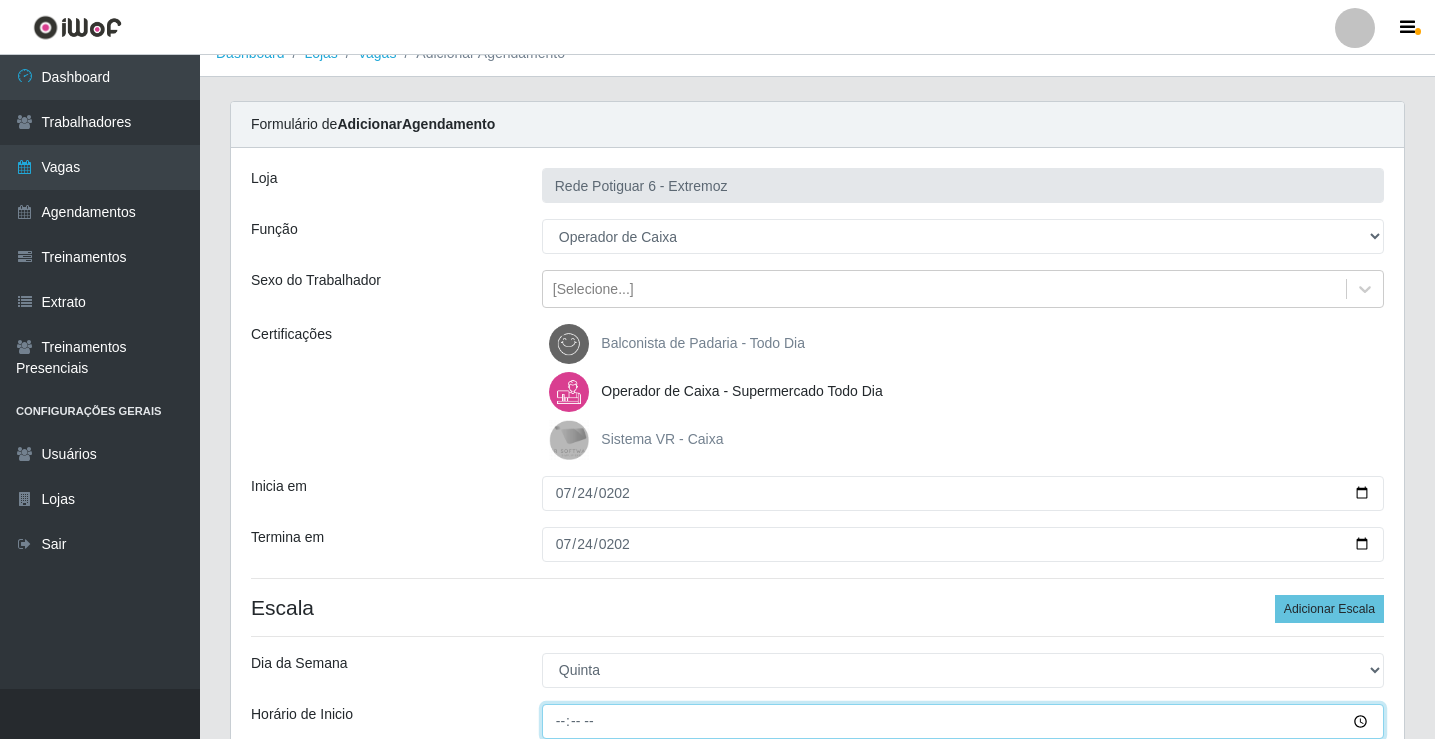 type on "14:00" 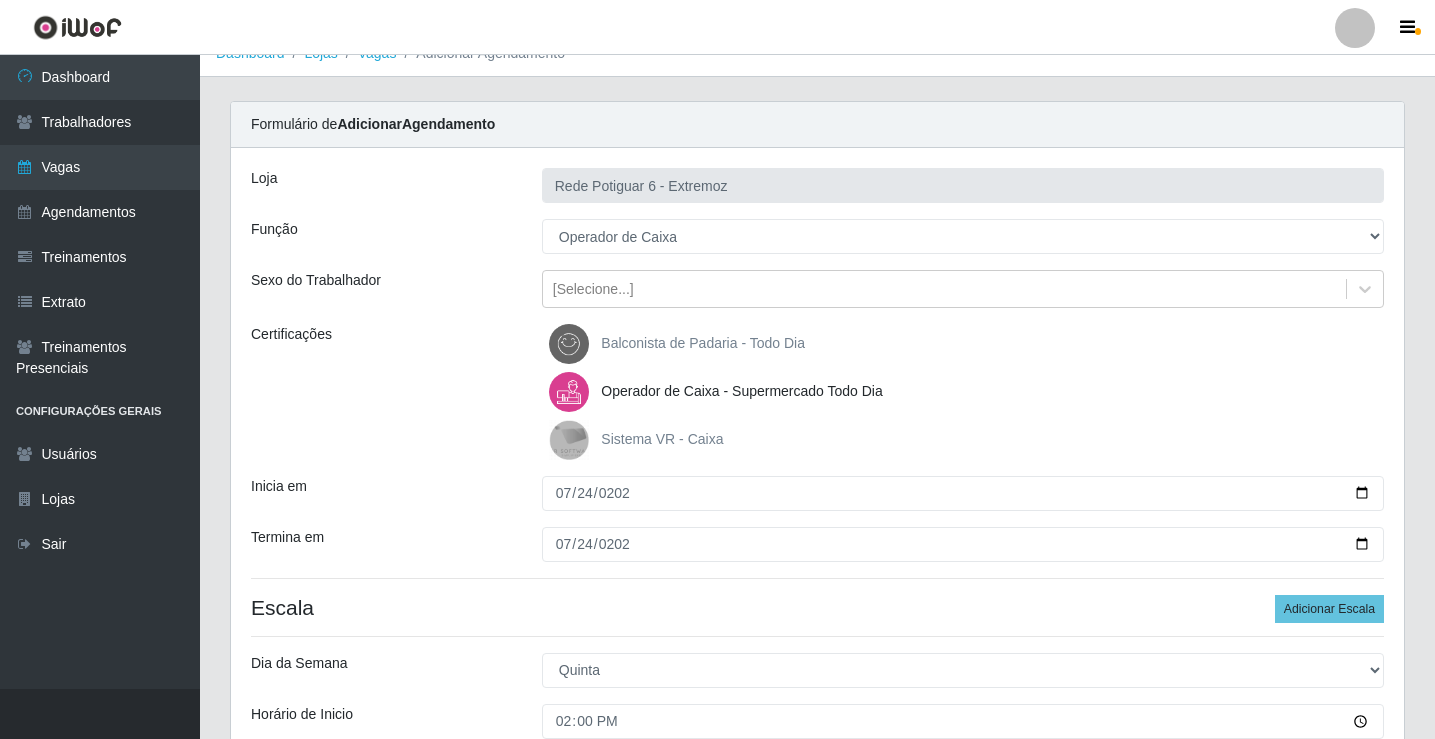 scroll, scrollTop: 314, scrollLeft: 0, axis: vertical 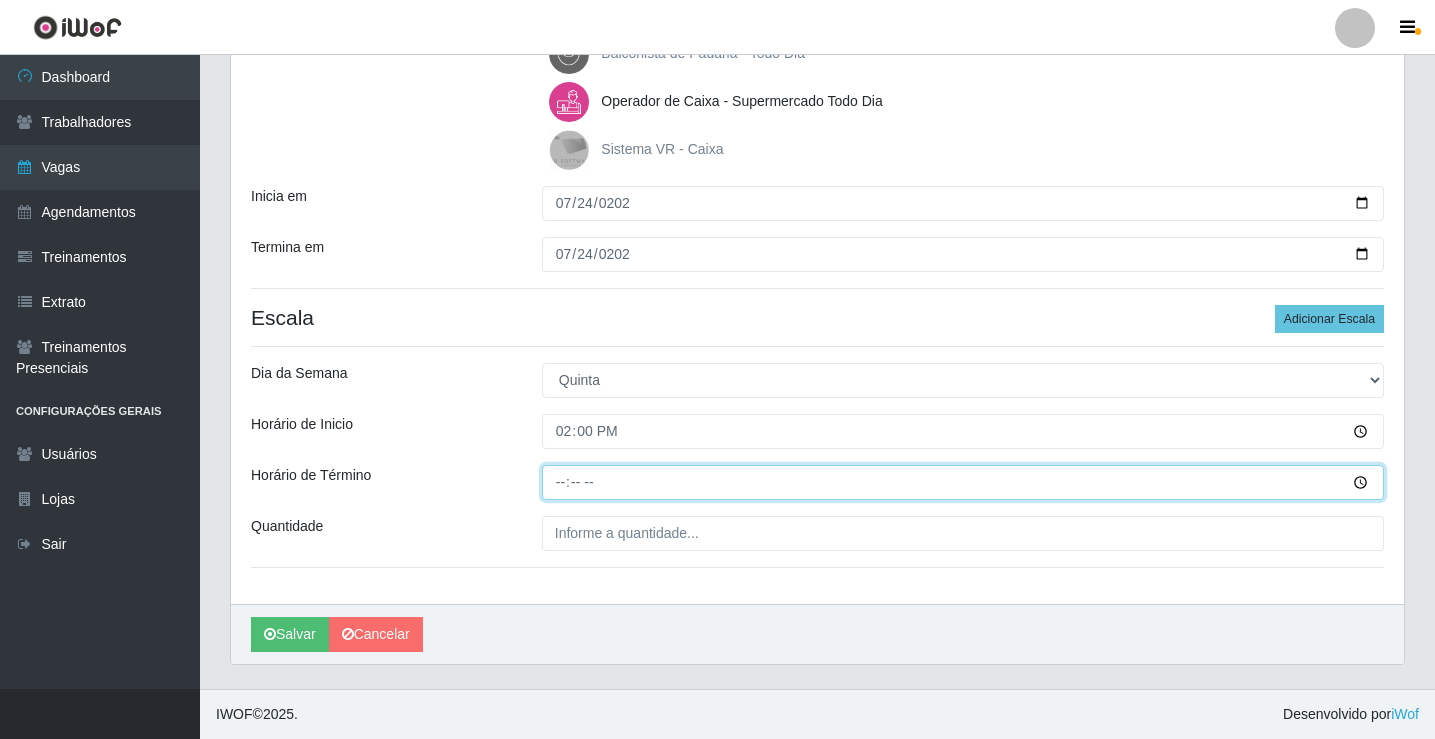 type on "20:00" 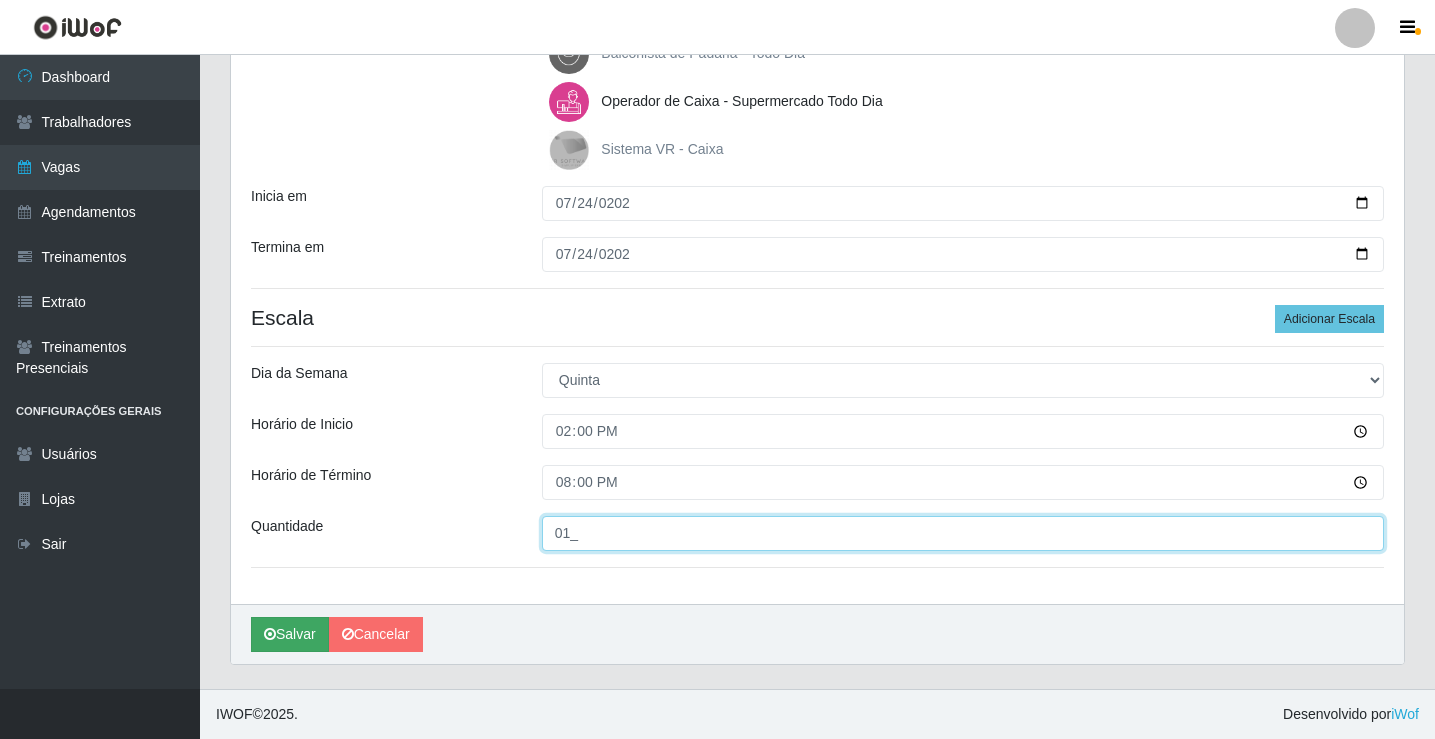 type on "01_" 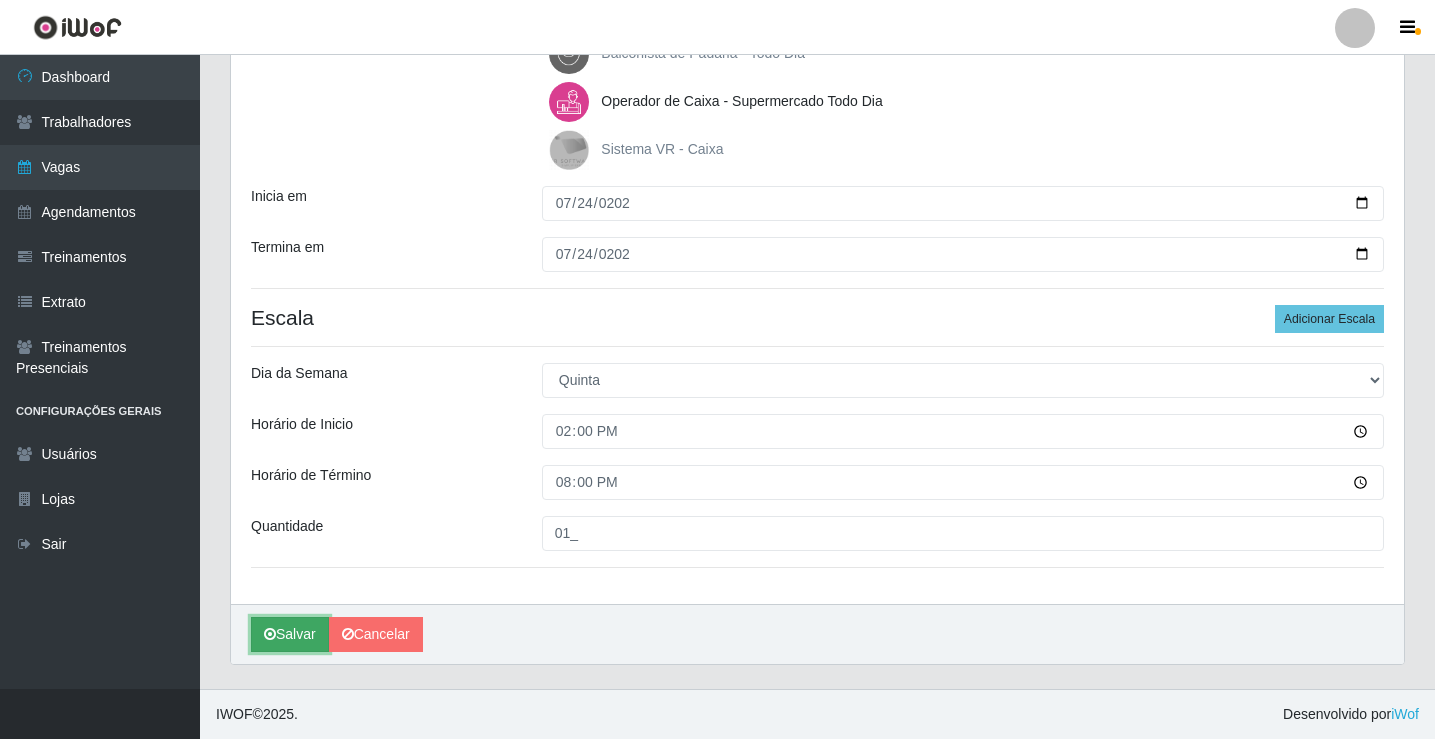 click on "Salvar" at bounding box center (290, 634) 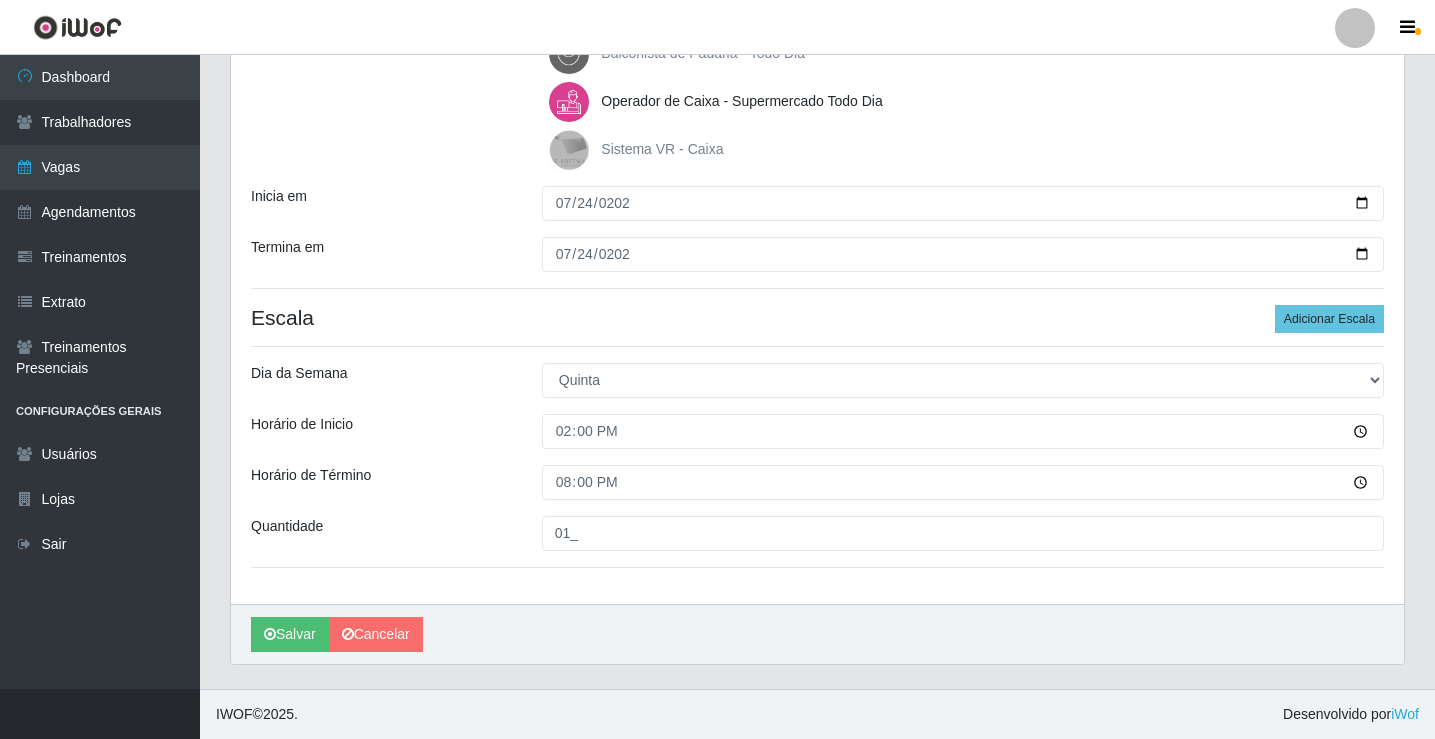 scroll, scrollTop: 0, scrollLeft: 0, axis: both 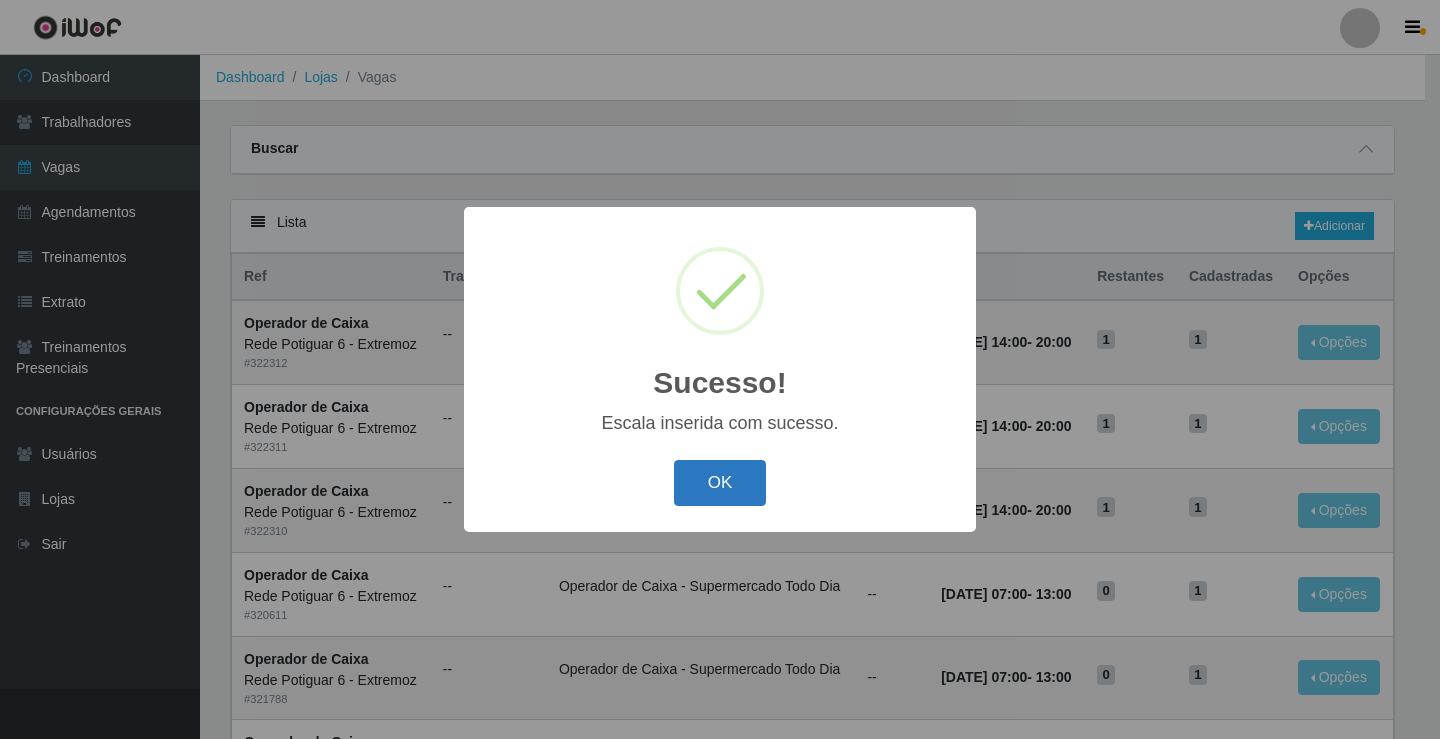 click on "OK" at bounding box center [720, 483] 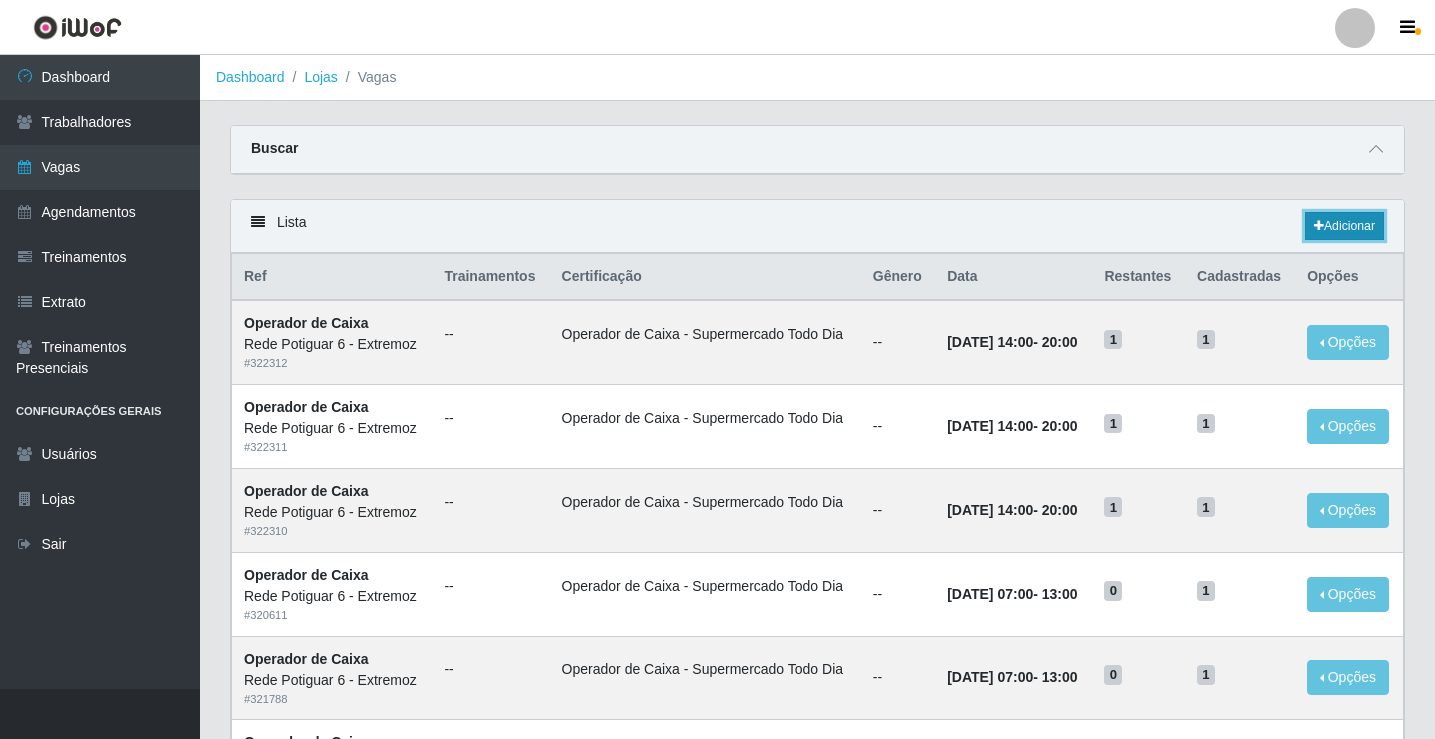 click on "Adicionar" at bounding box center [1344, 226] 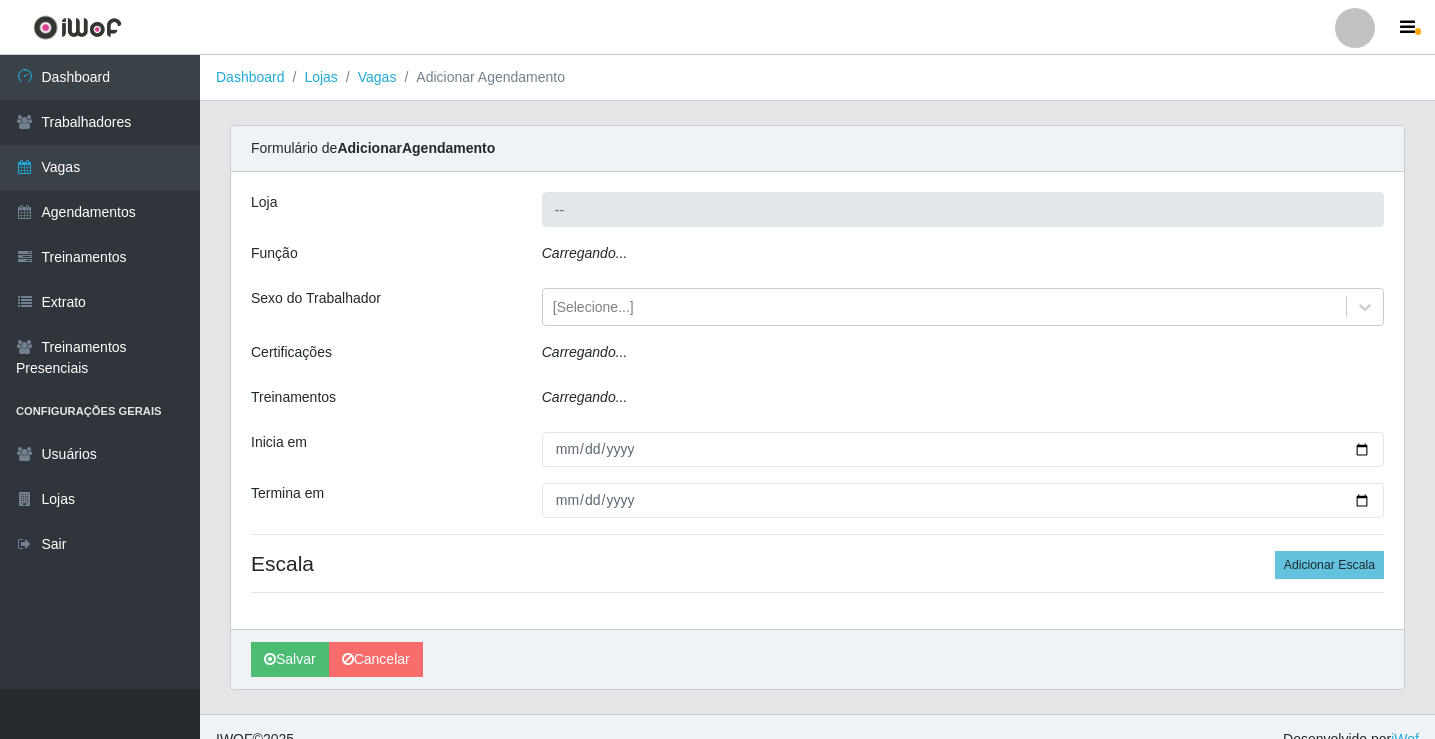 type on "Rede Potiguar 6 - Extremoz" 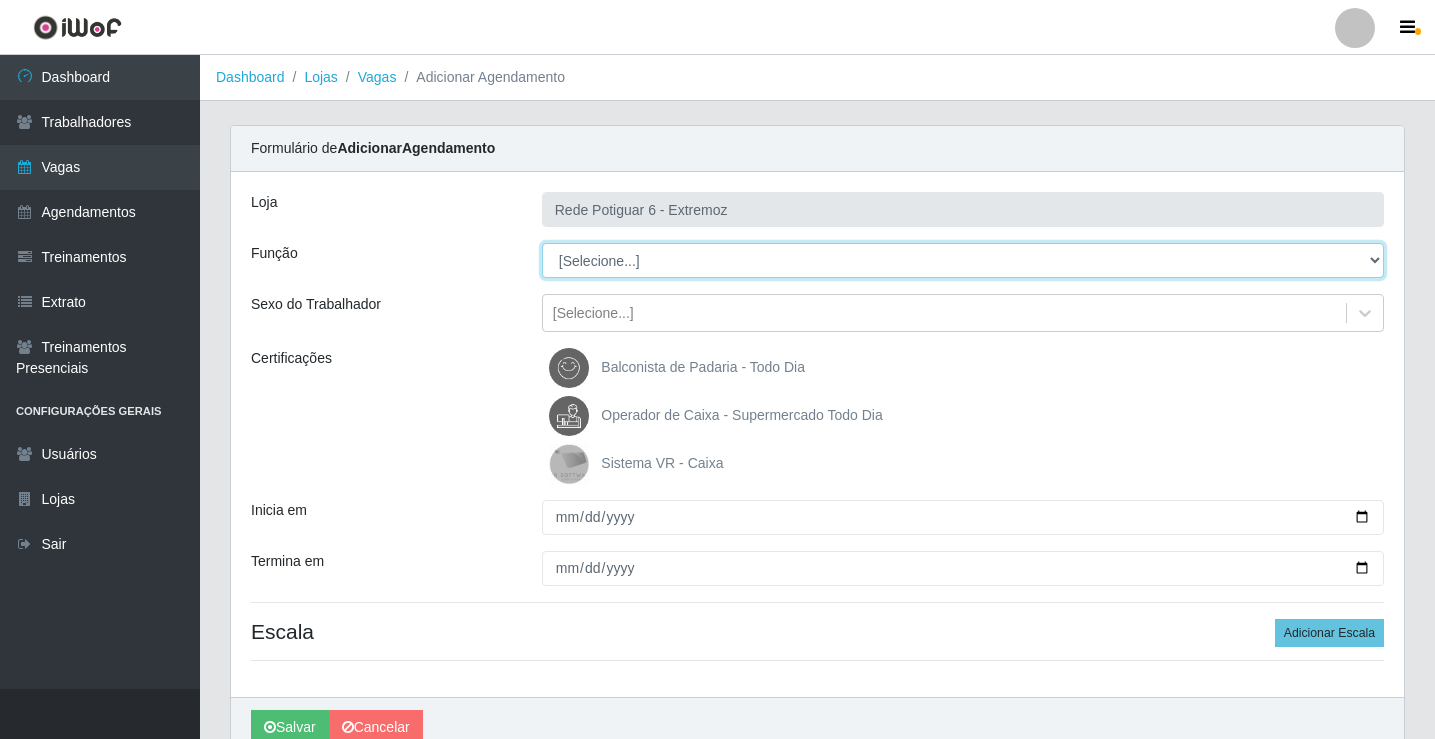 click on "[Selecione...] ASG Balconista Embalador Operador de Caixa Operador de Caixa + Operador de Loja Repositor" at bounding box center [963, 260] 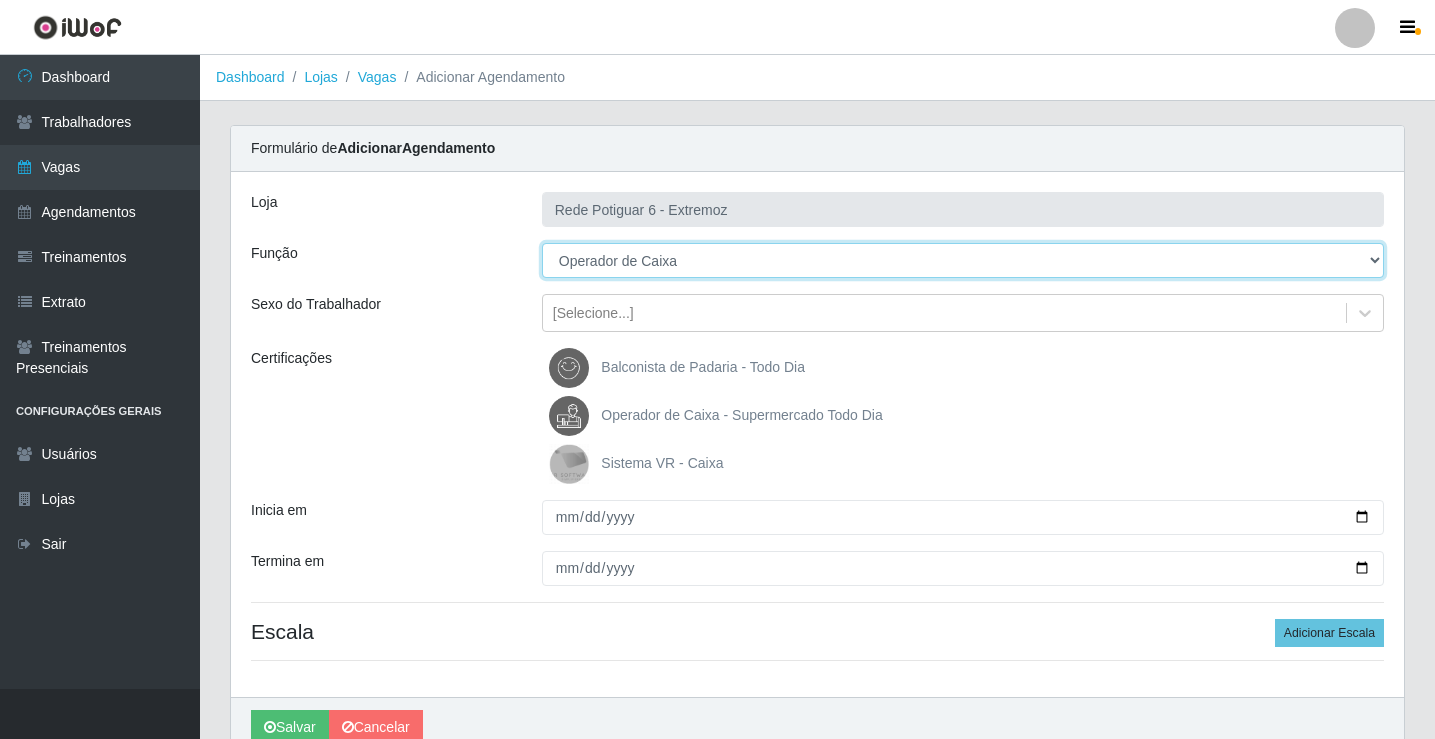click on "[Selecione...] ASG Balconista Embalador Operador de Caixa Operador de Caixa + Operador de Loja Repositor" at bounding box center [963, 260] 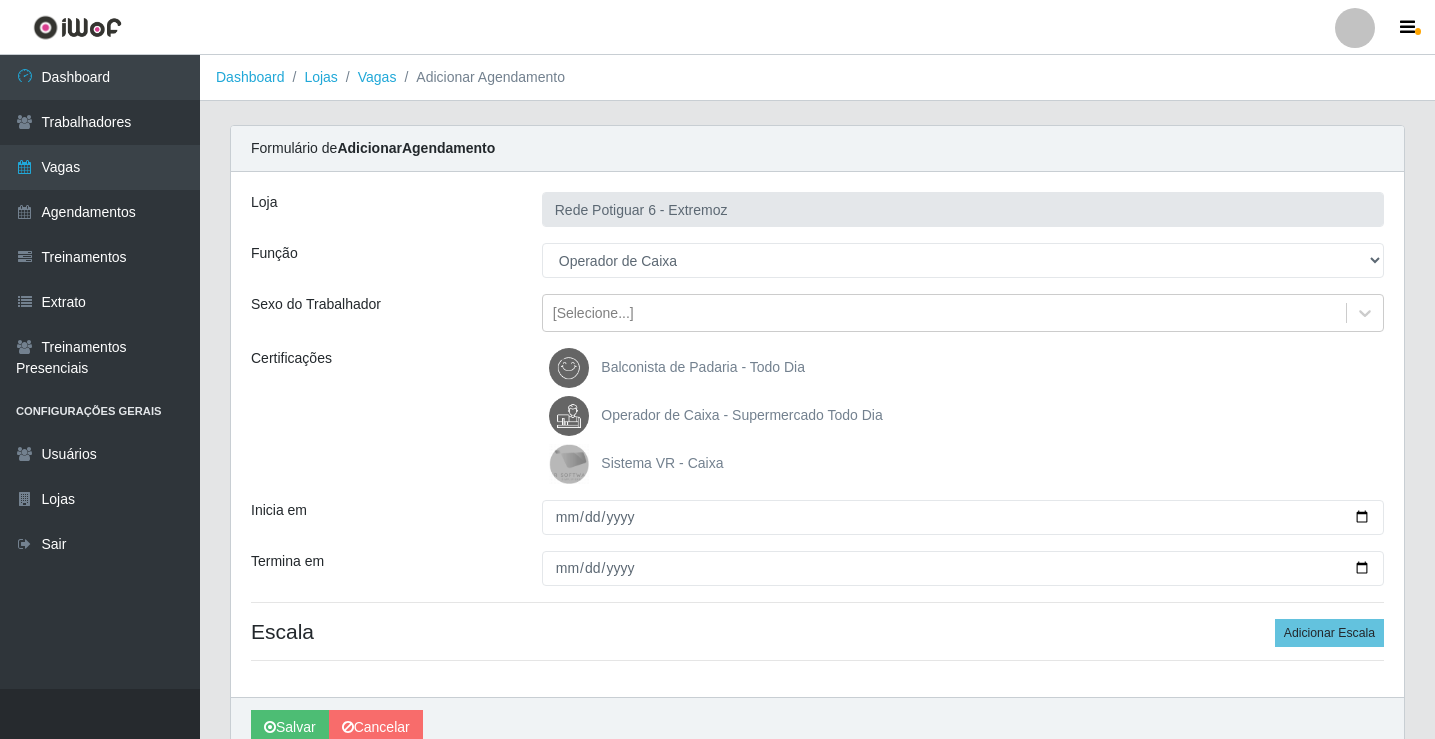 click on "Operador de Caixa - Supermercado Todo Dia" at bounding box center (715, 416) 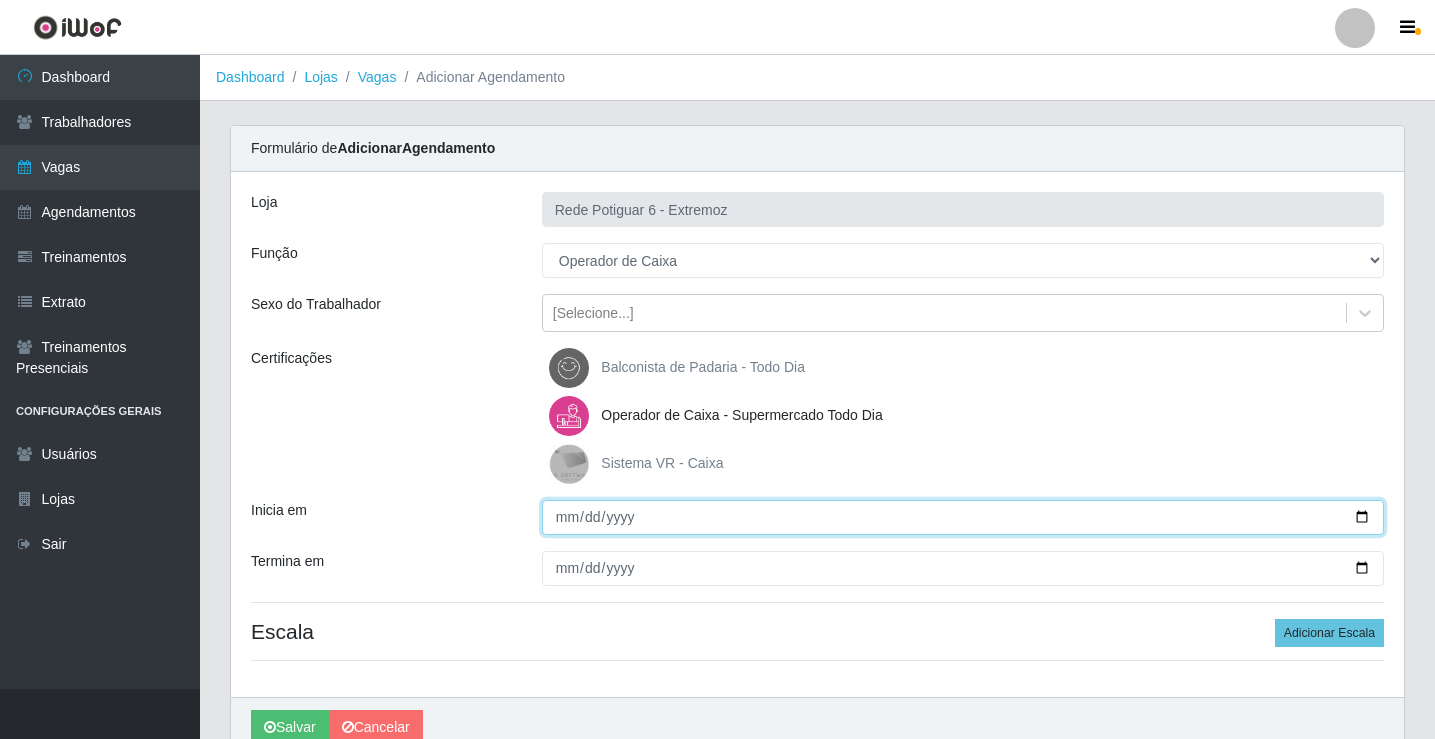 click on "Inicia em" at bounding box center [963, 517] 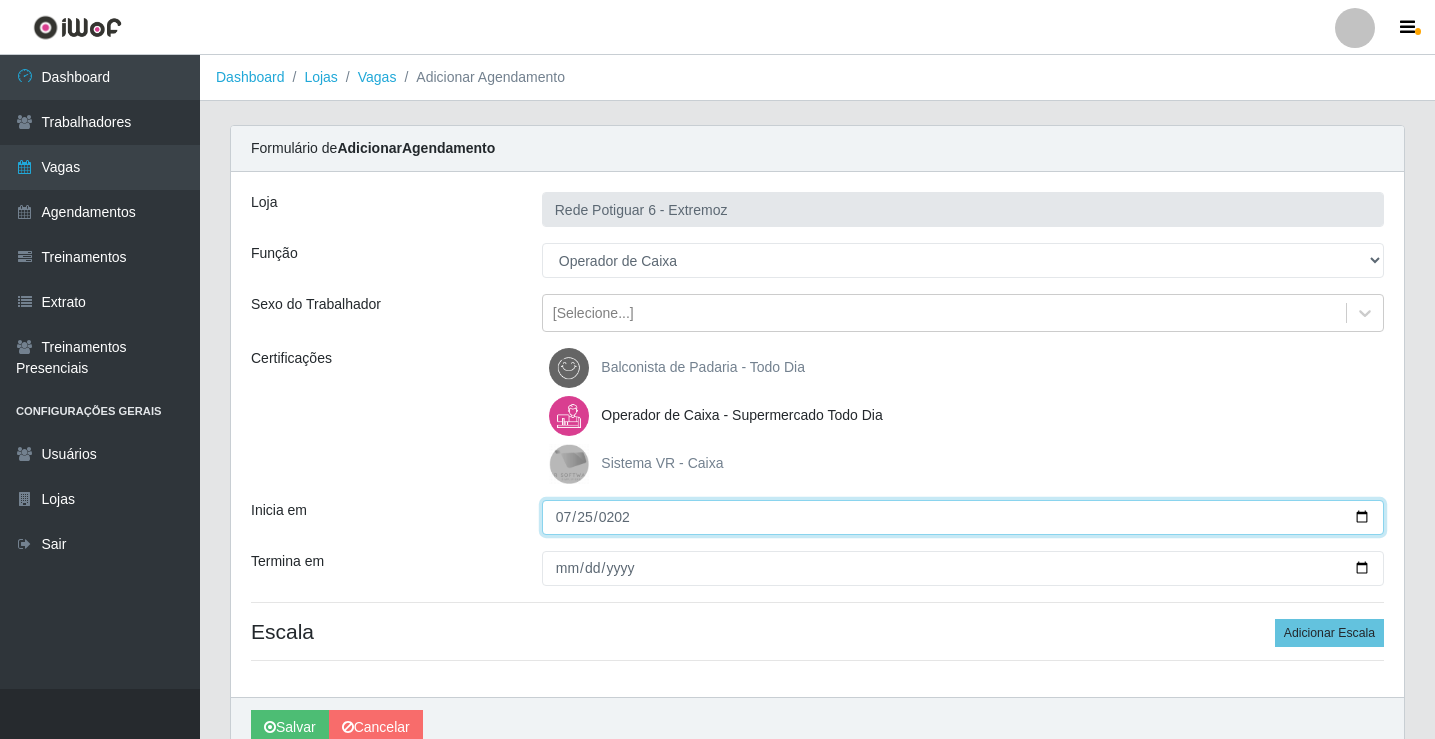 type on "[DATE]" 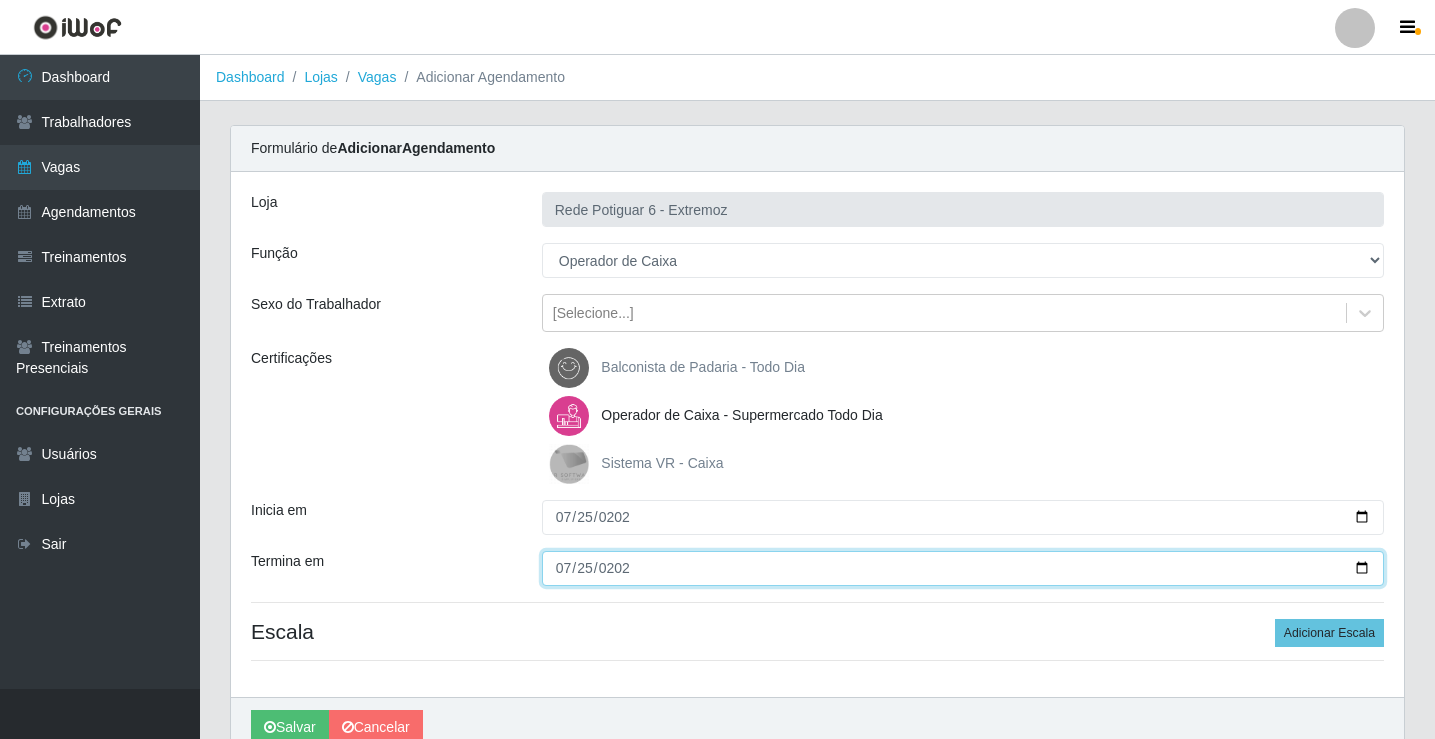 type on "[DATE]" 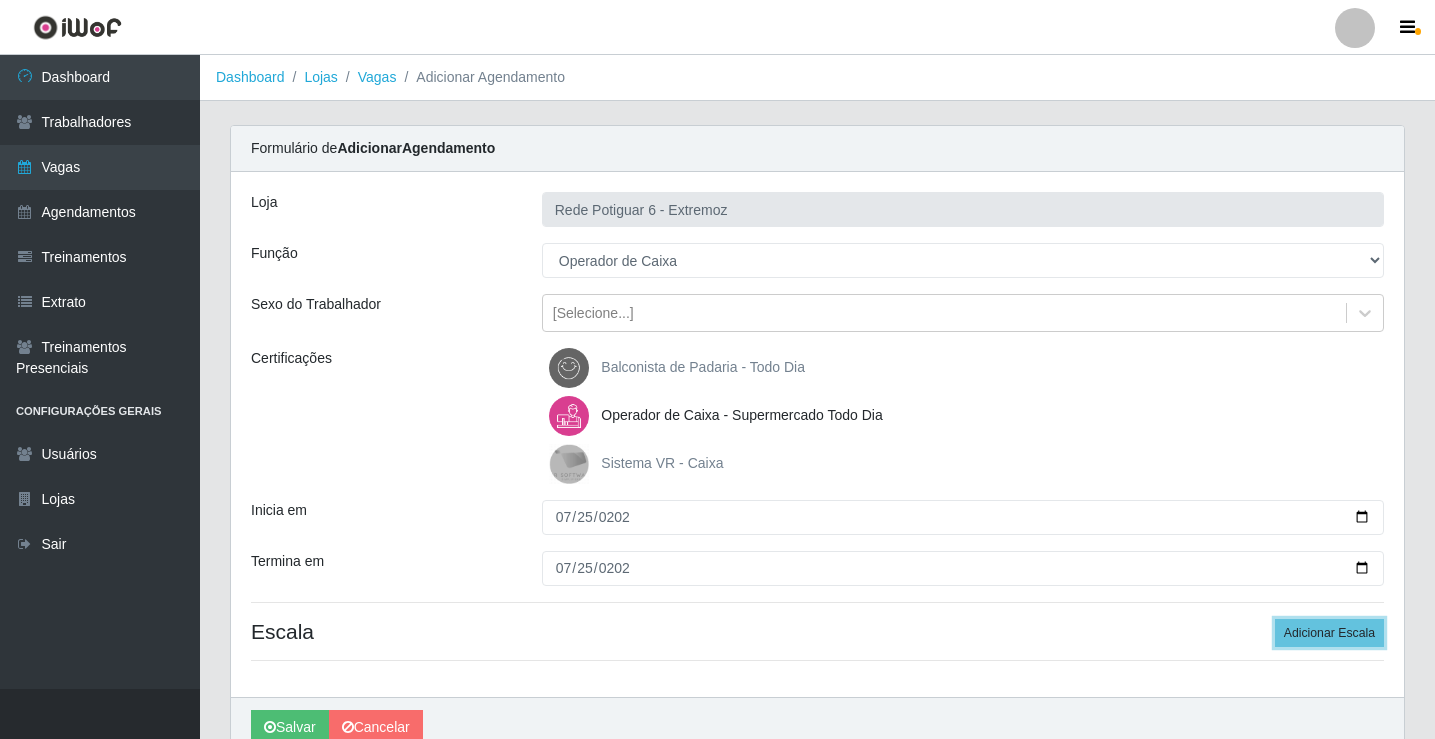 type 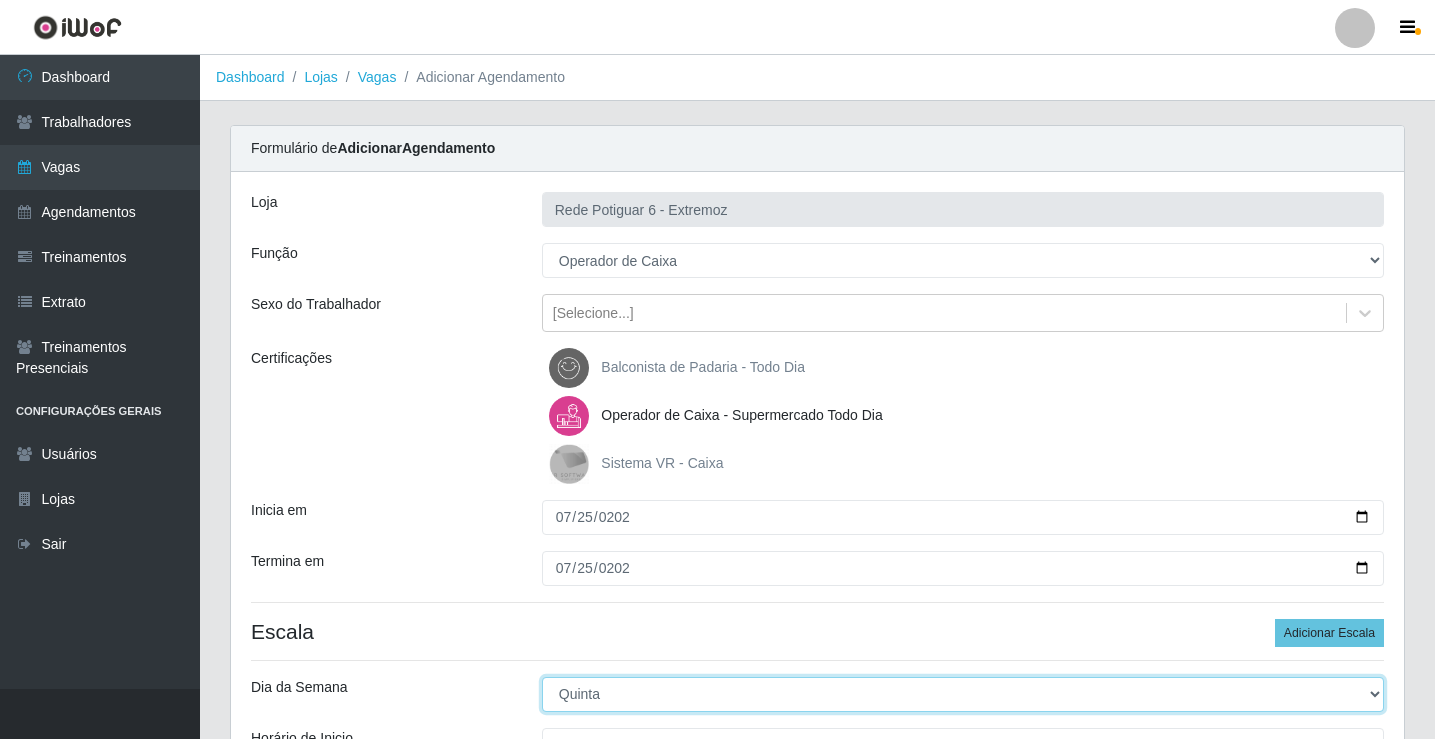 select on "5" 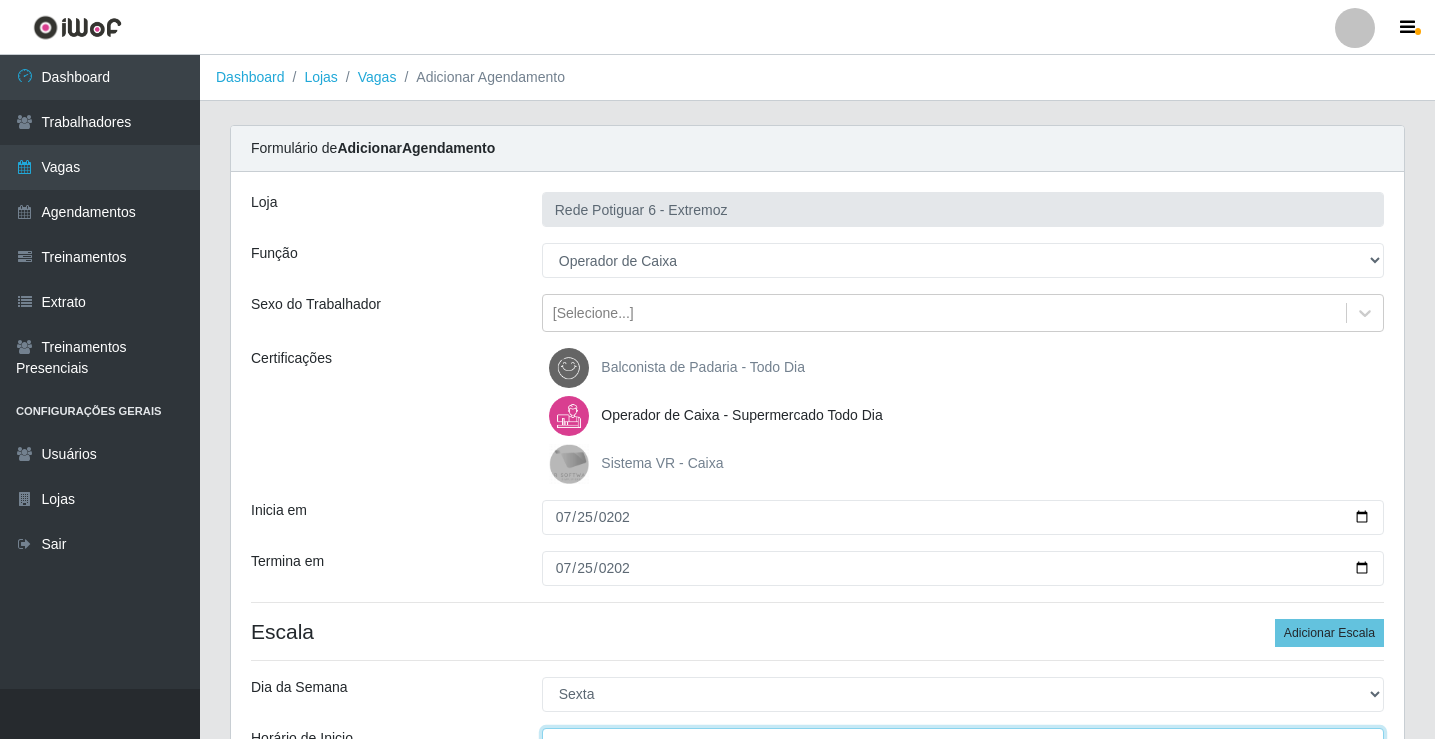 scroll, scrollTop: 24, scrollLeft: 0, axis: vertical 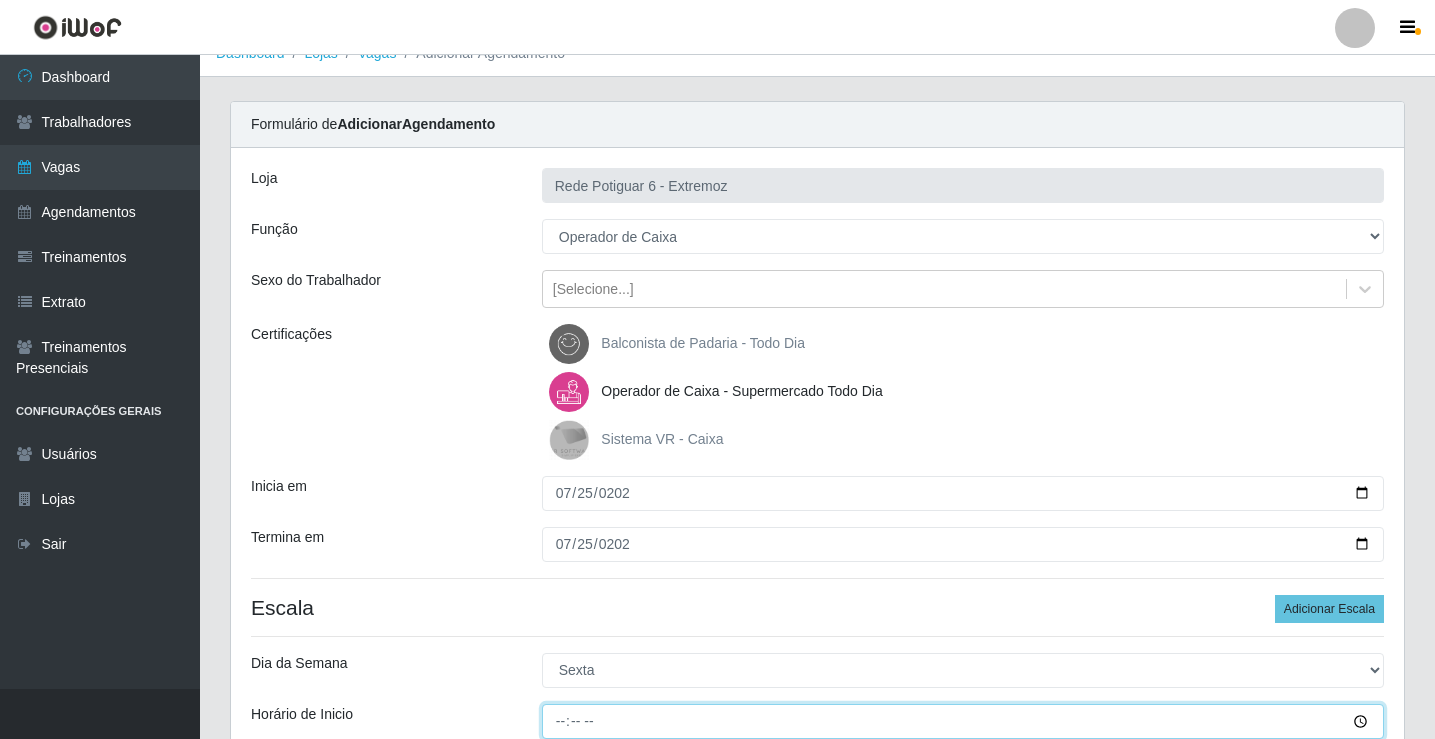 type on "14:00" 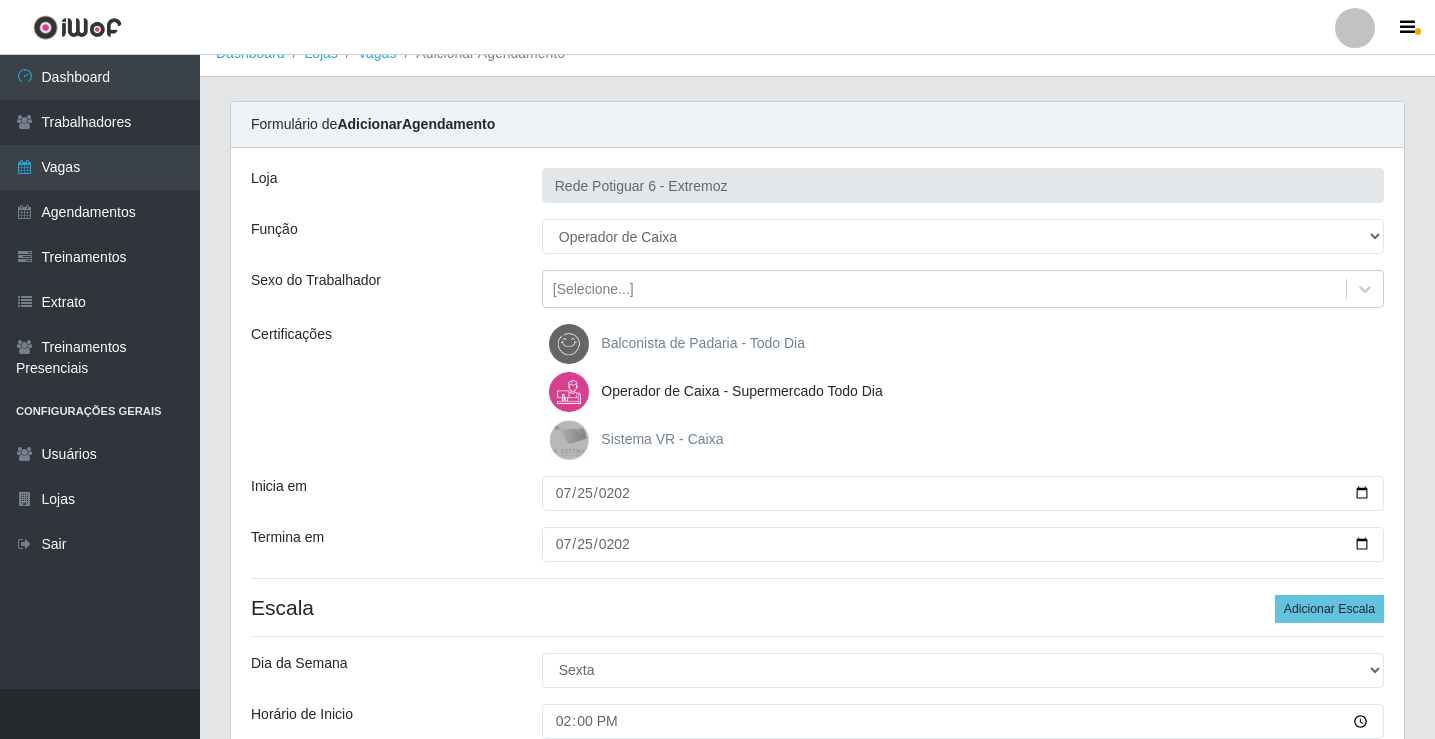 scroll, scrollTop: 314, scrollLeft: 0, axis: vertical 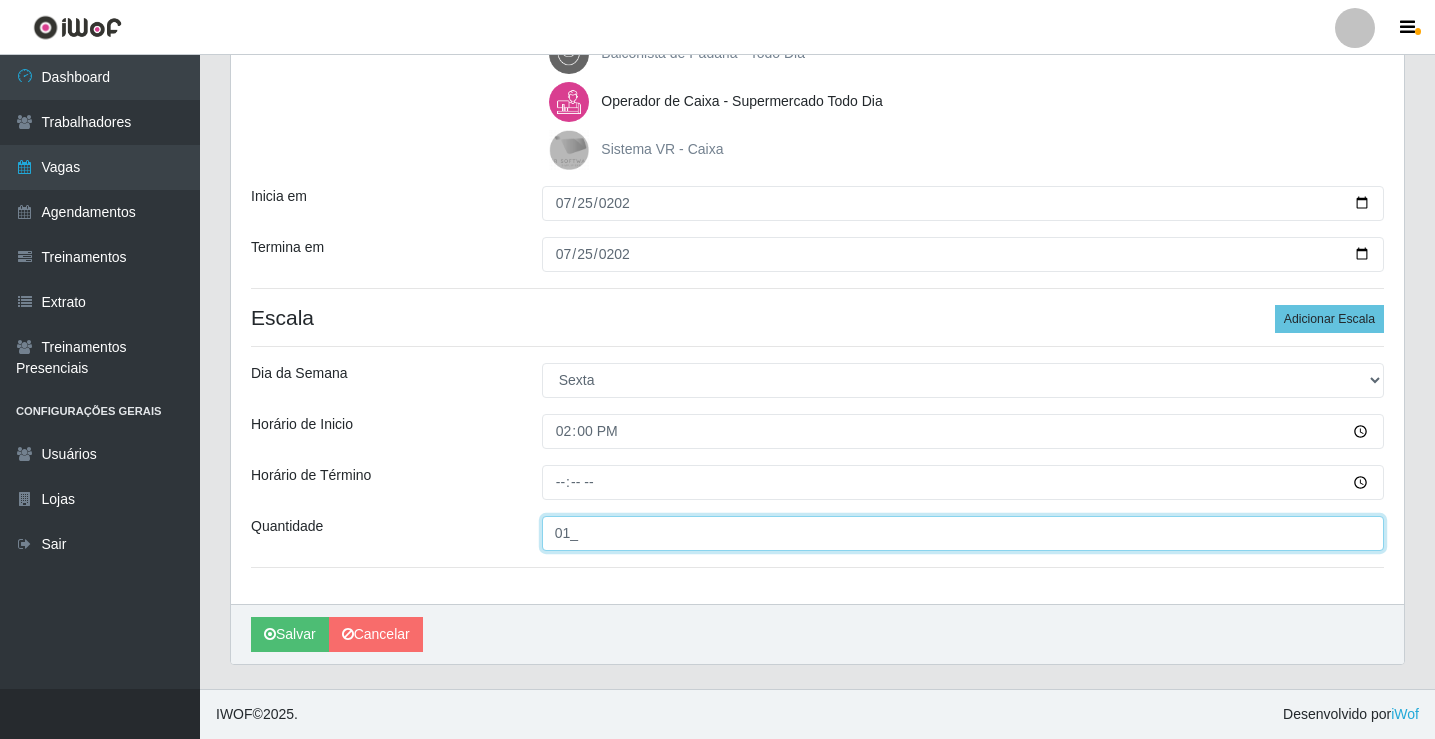 type on "01_" 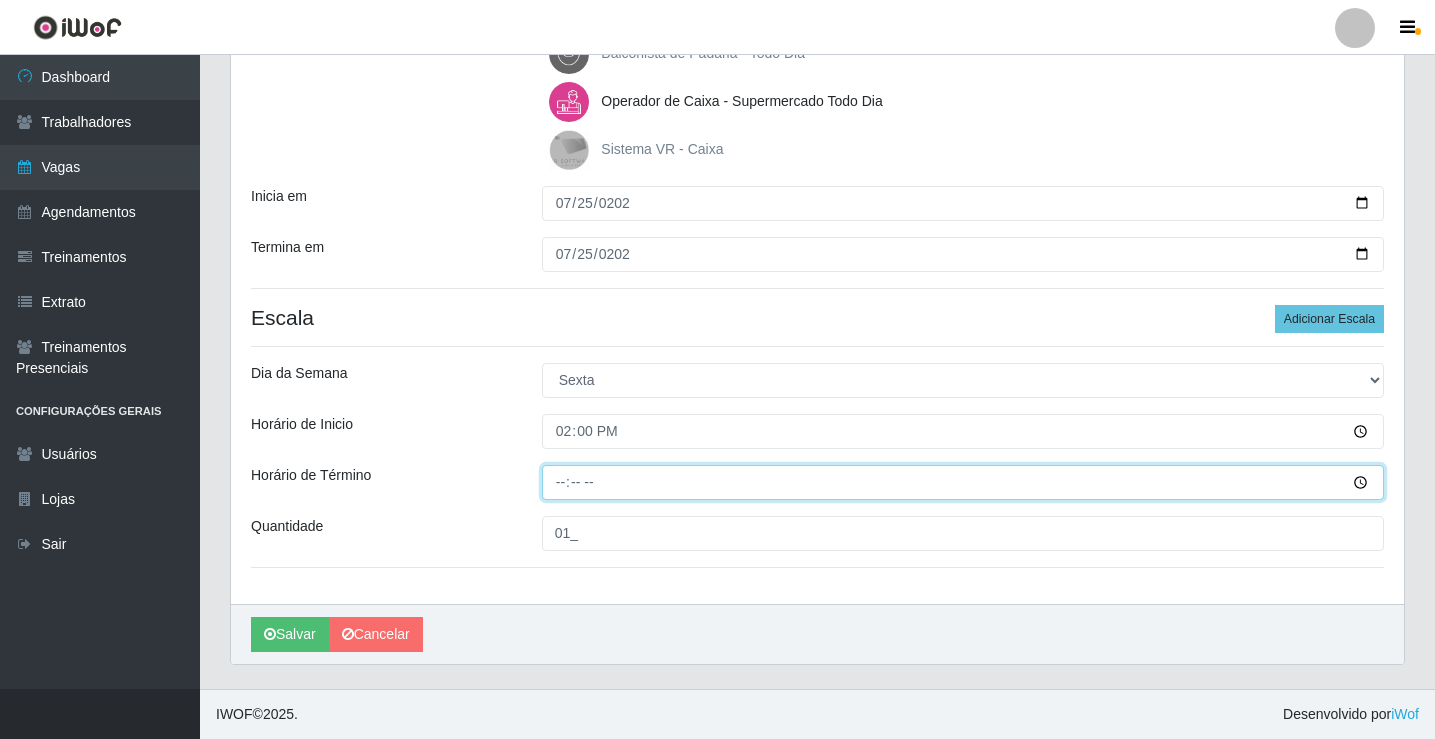 click on "Horário de Término" at bounding box center [963, 482] 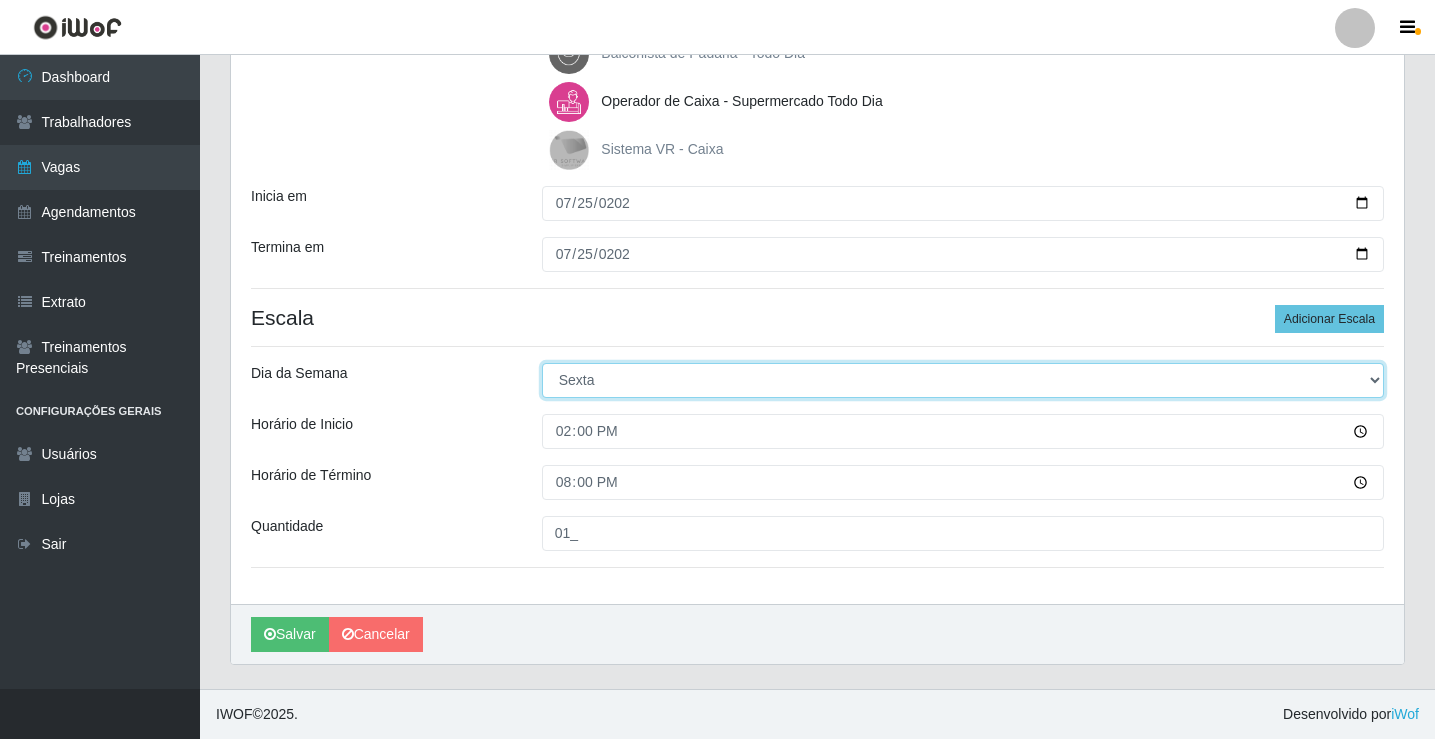 click on "[Selecione...] Segunda Terça Quarta Quinta Sexta Sábado Domingo" at bounding box center [963, 380] 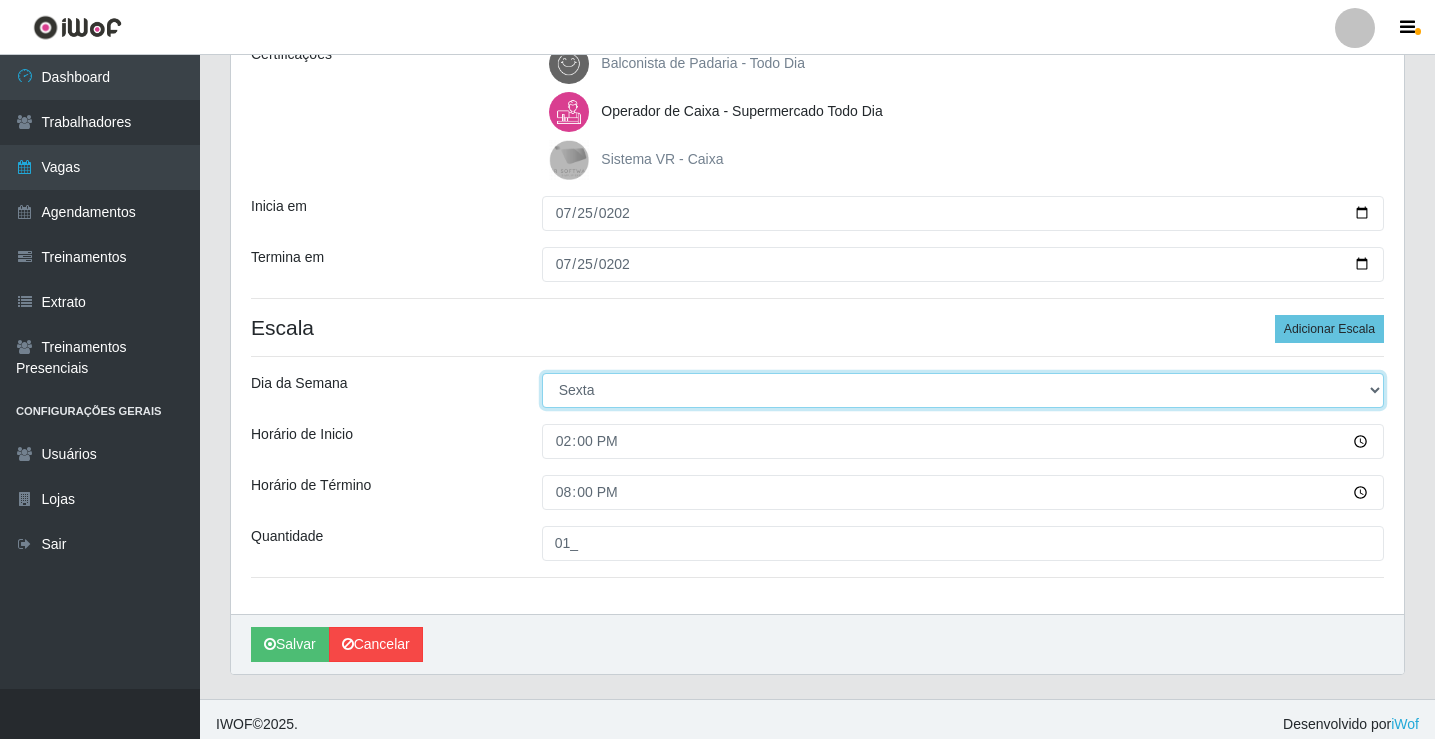 scroll, scrollTop: 314, scrollLeft: 0, axis: vertical 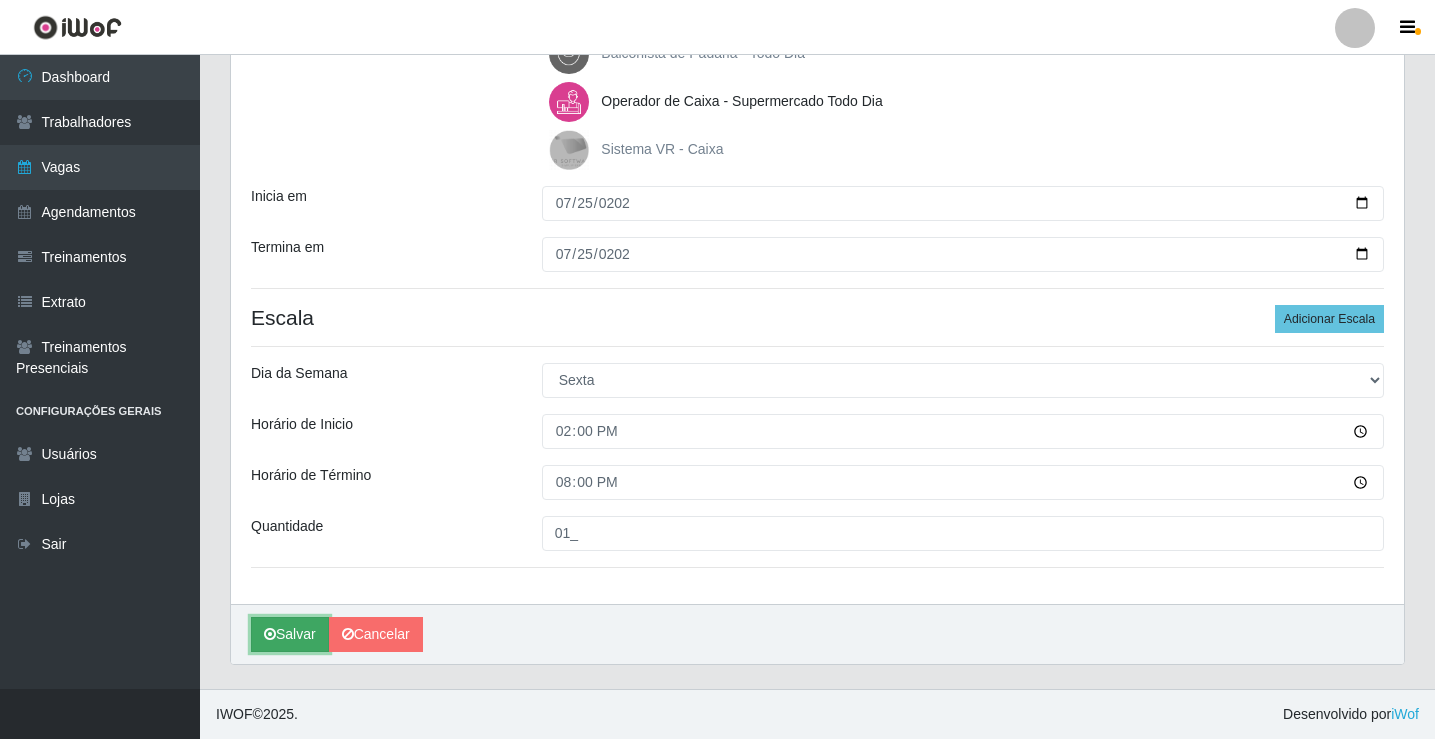 click on "Salvar" at bounding box center (290, 634) 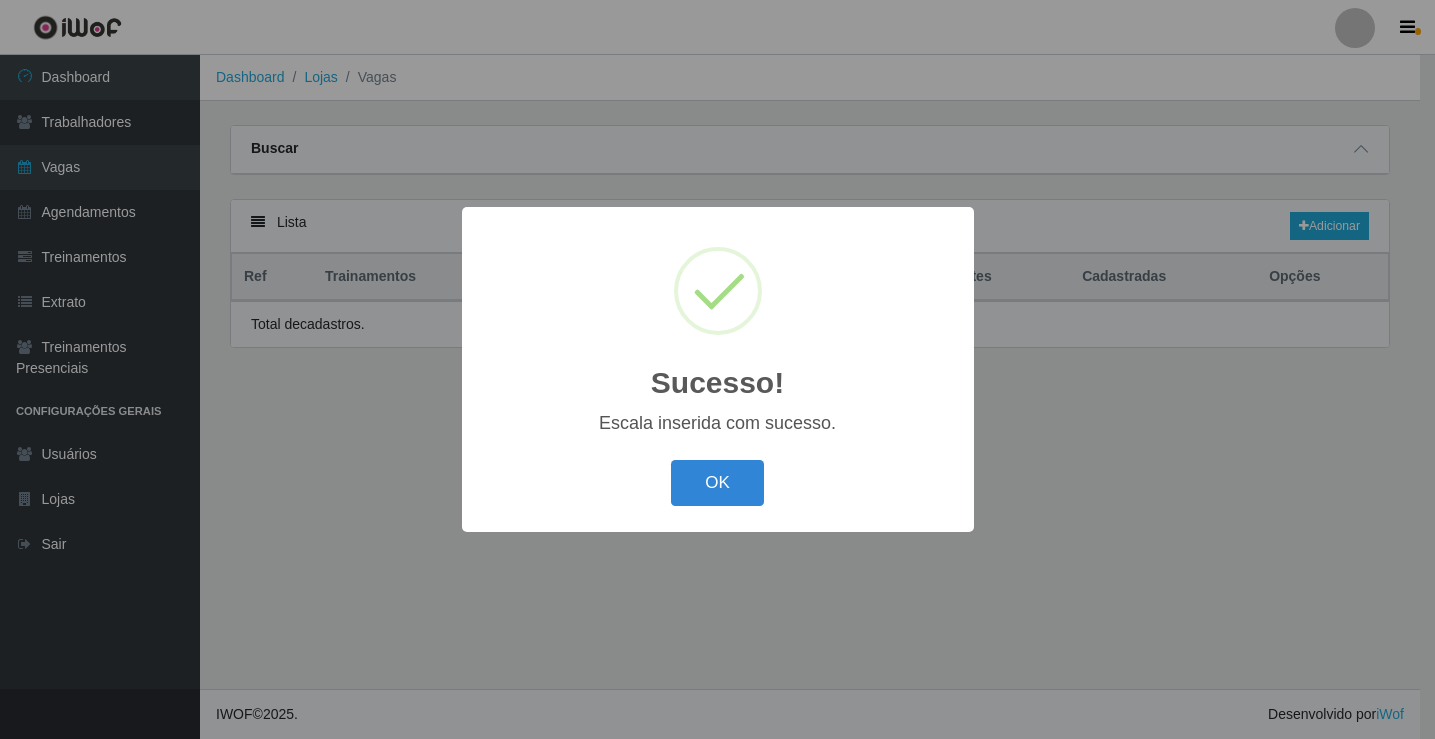 scroll, scrollTop: 0, scrollLeft: 0, axis: both 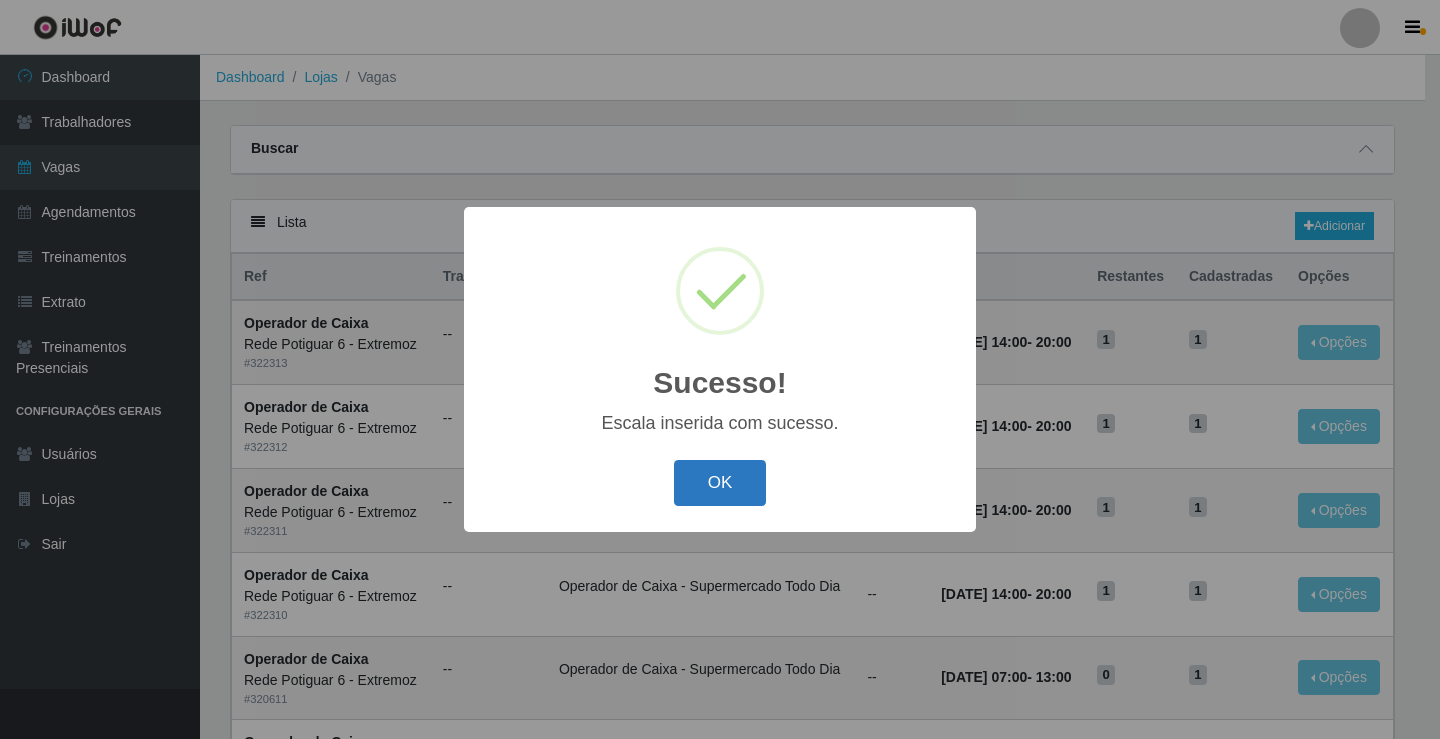 click on "OK" at bounding box center [720, 483] 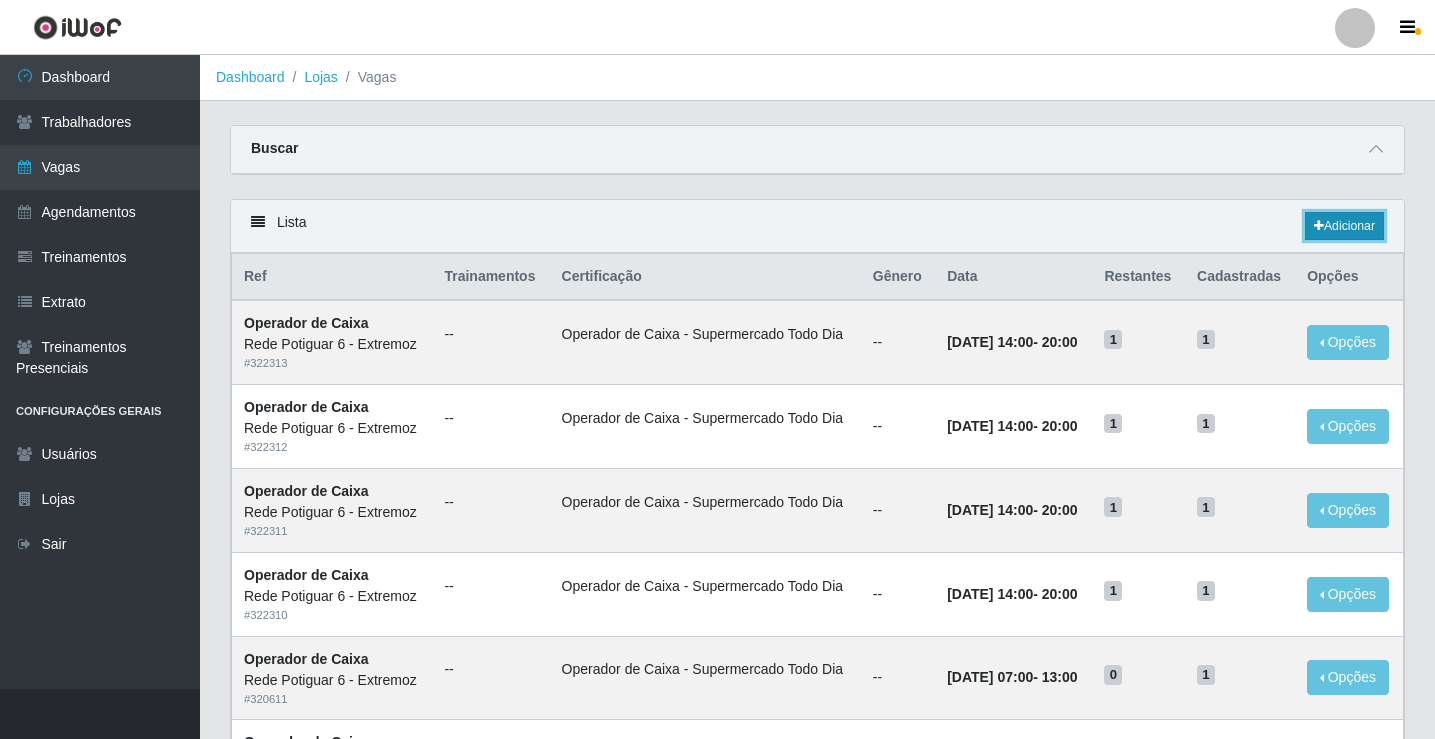 click at bounding box center (1319, 226) 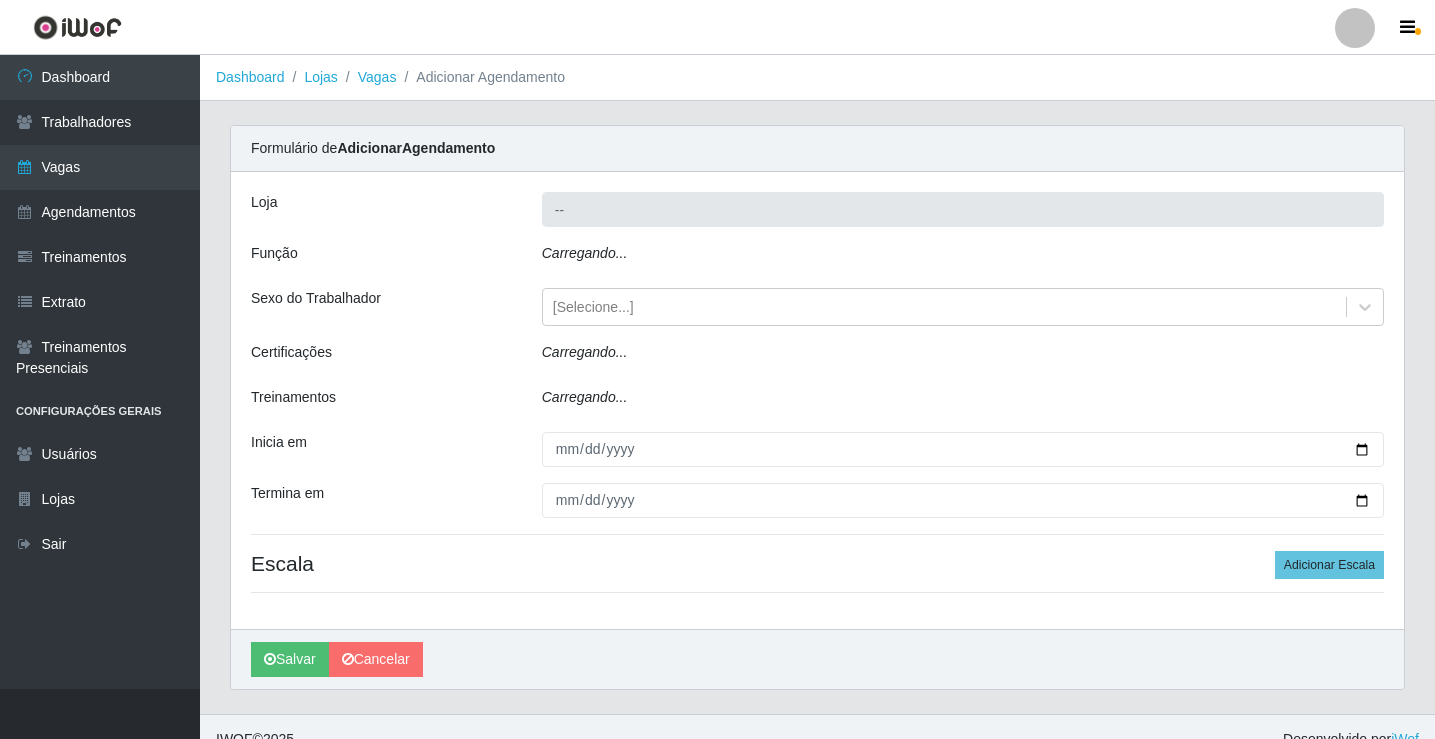 type on "Rede Potiguar 6 - Extremoz" 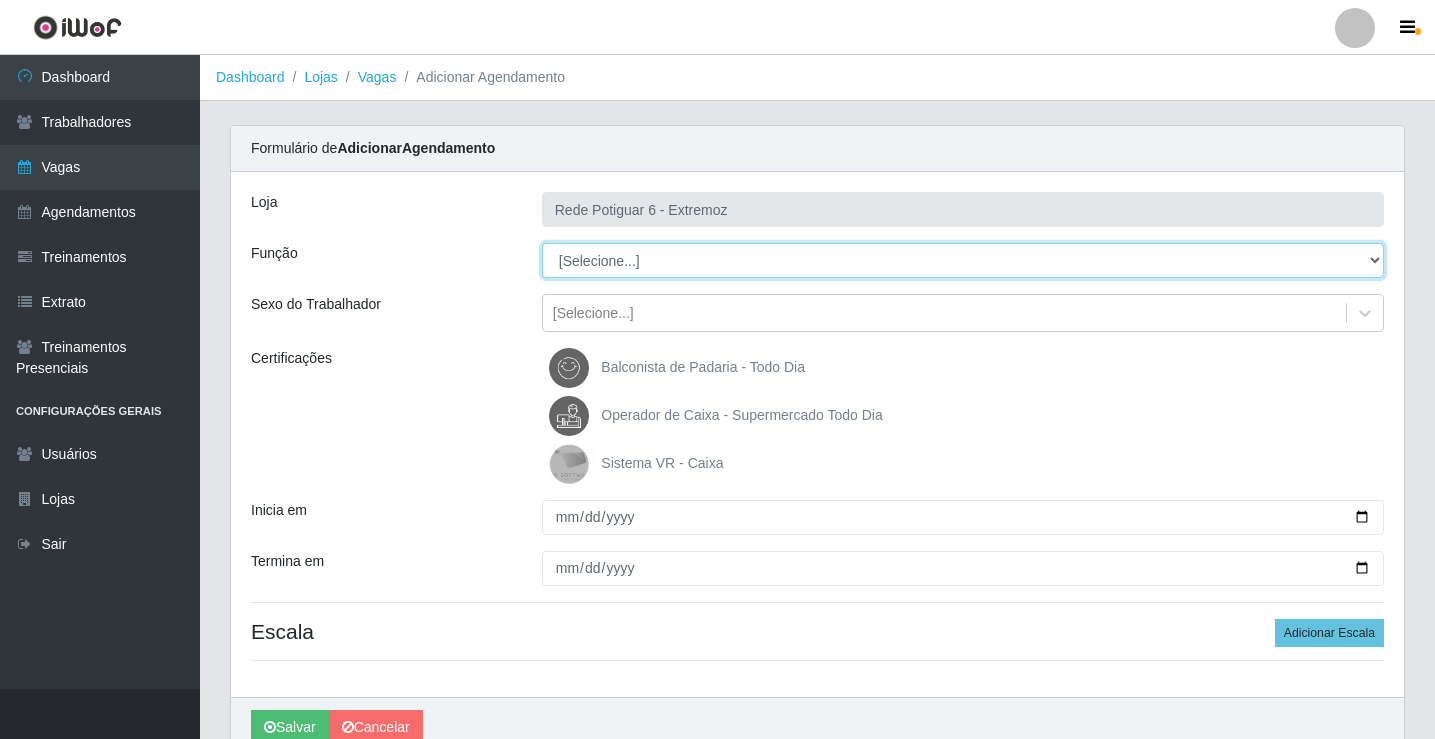 click on "[Selecione...] ASG Balconista Embalador Operador de Caixa Operador de Caixa + Operador de Loja Repositor" at bounding box center (963, 260) 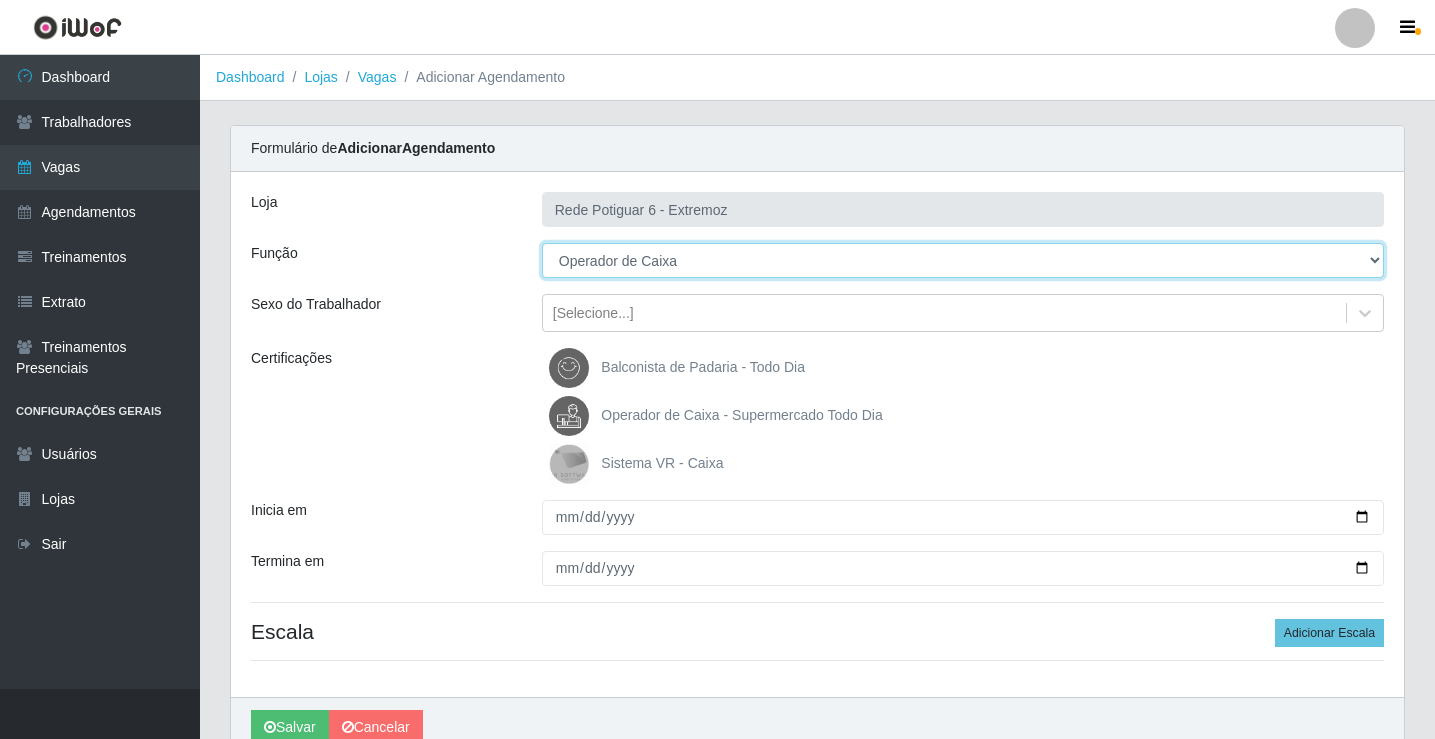 click on "[Selecione...] ASG Balconista Embalador Operador de Caixa Operador de Caixa + Operador de Loja Repositor" at bounding box center (963, 260) 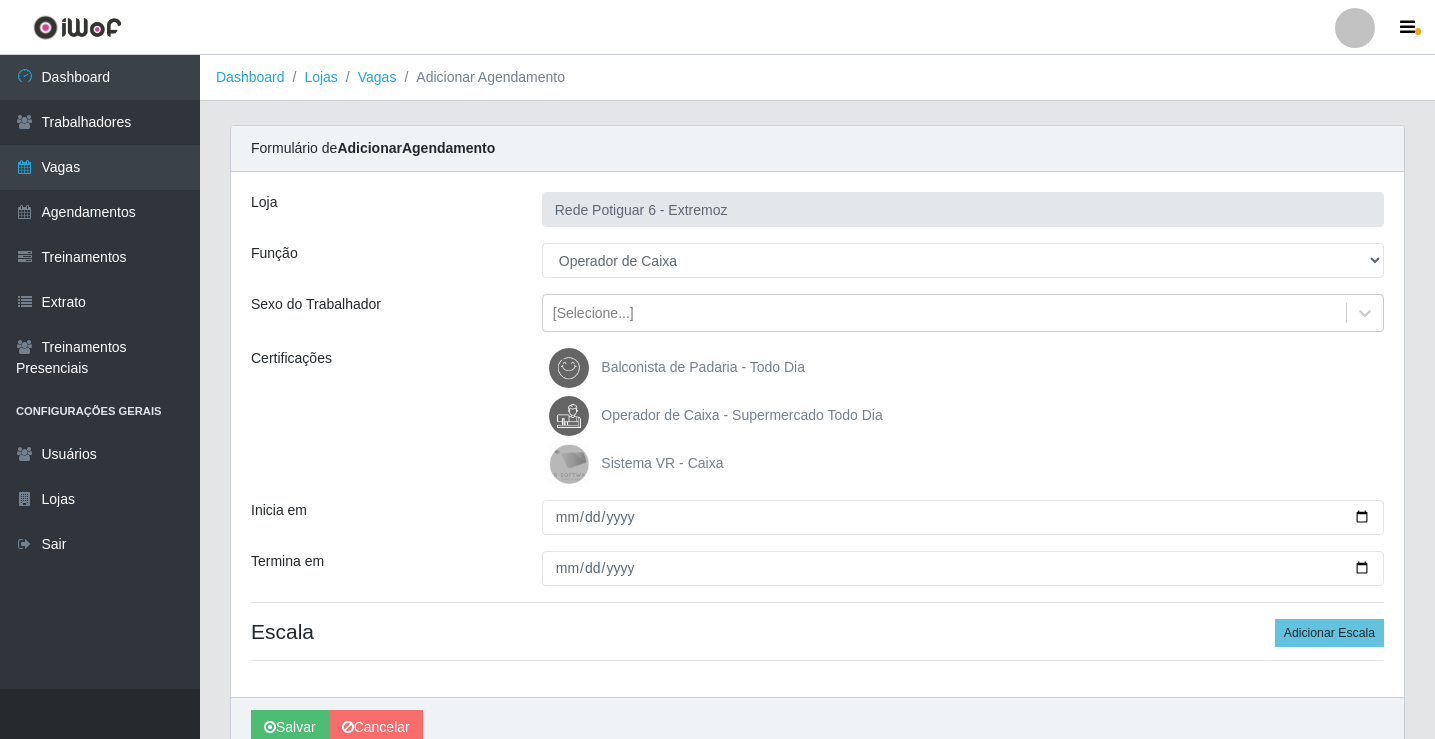click on "Operador de Caixa - Supermercado Todo Dia" at bounding box center (741, 415) 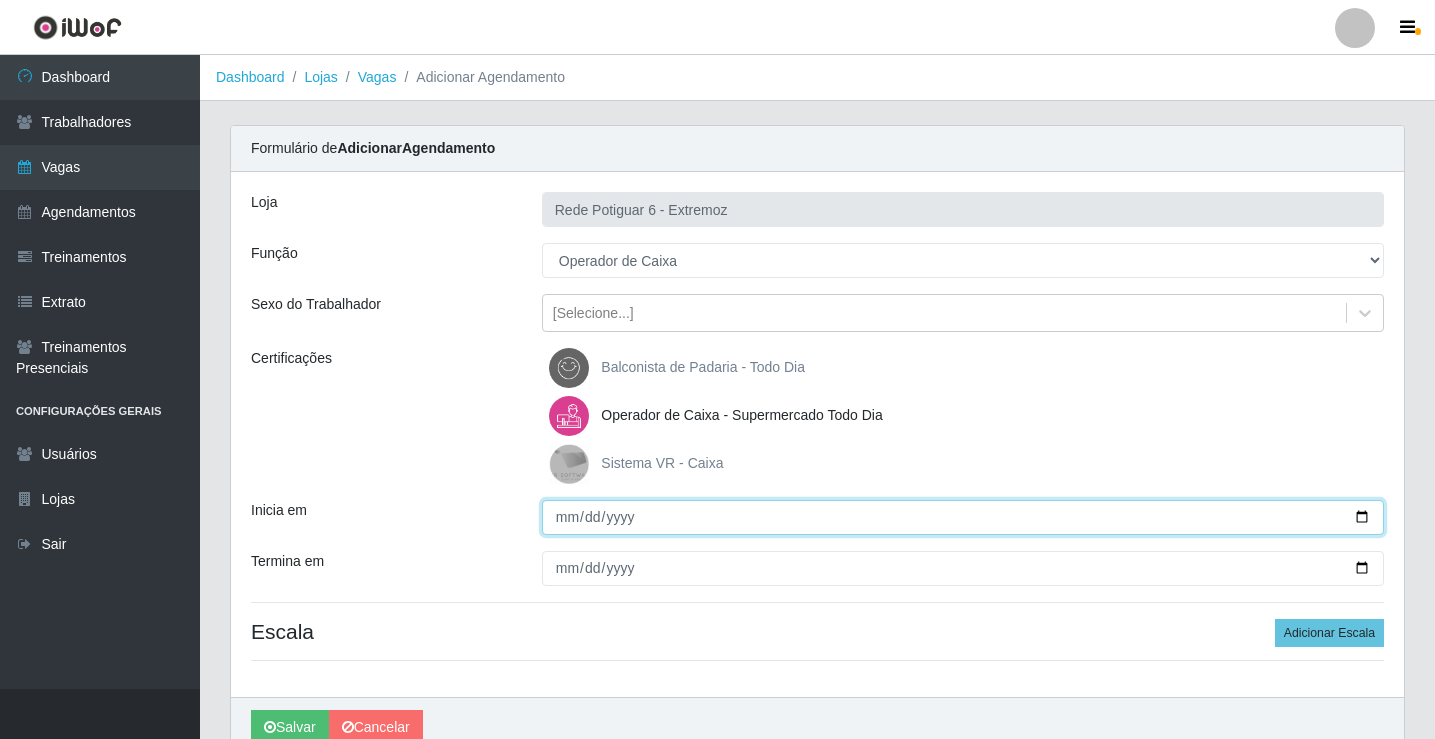 click on "Inicia em" at bounding box center [963, 517] 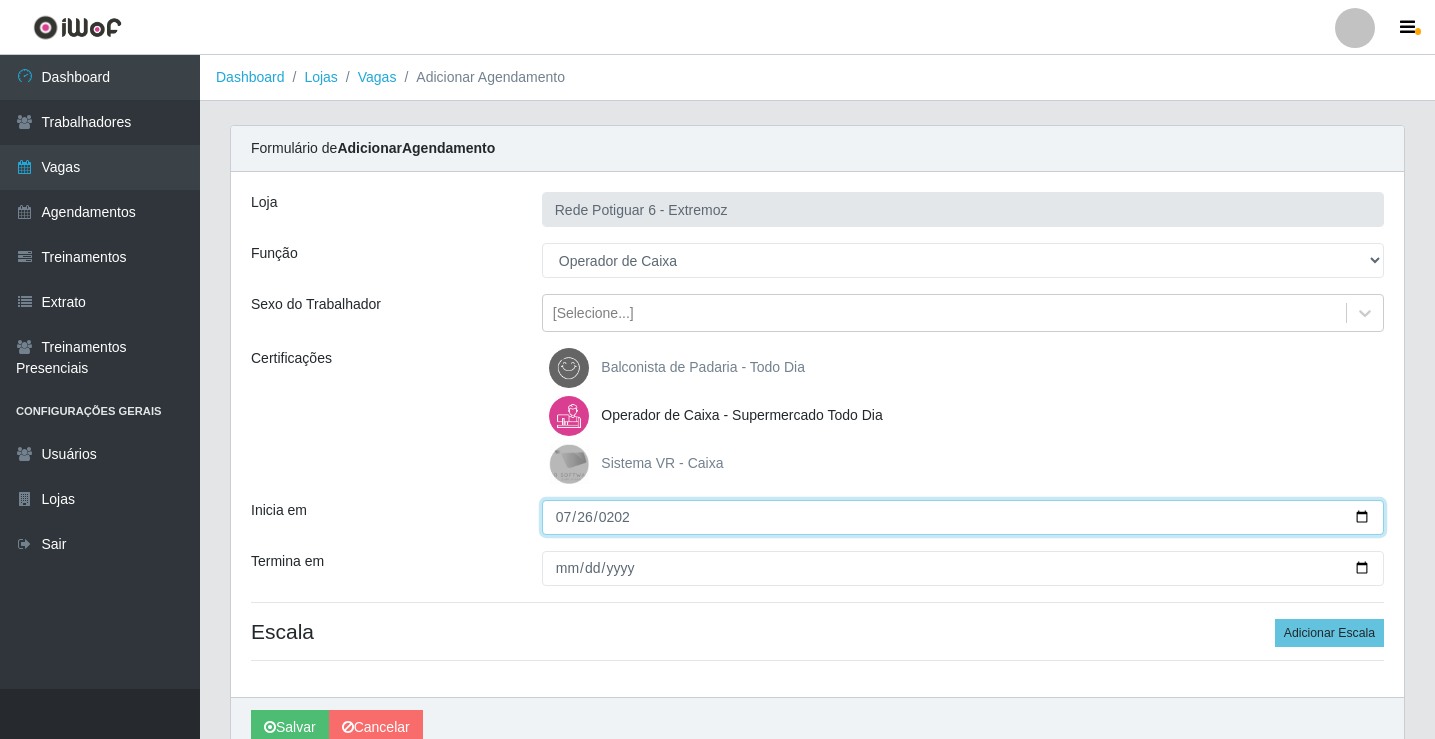 type on "[DATE]" 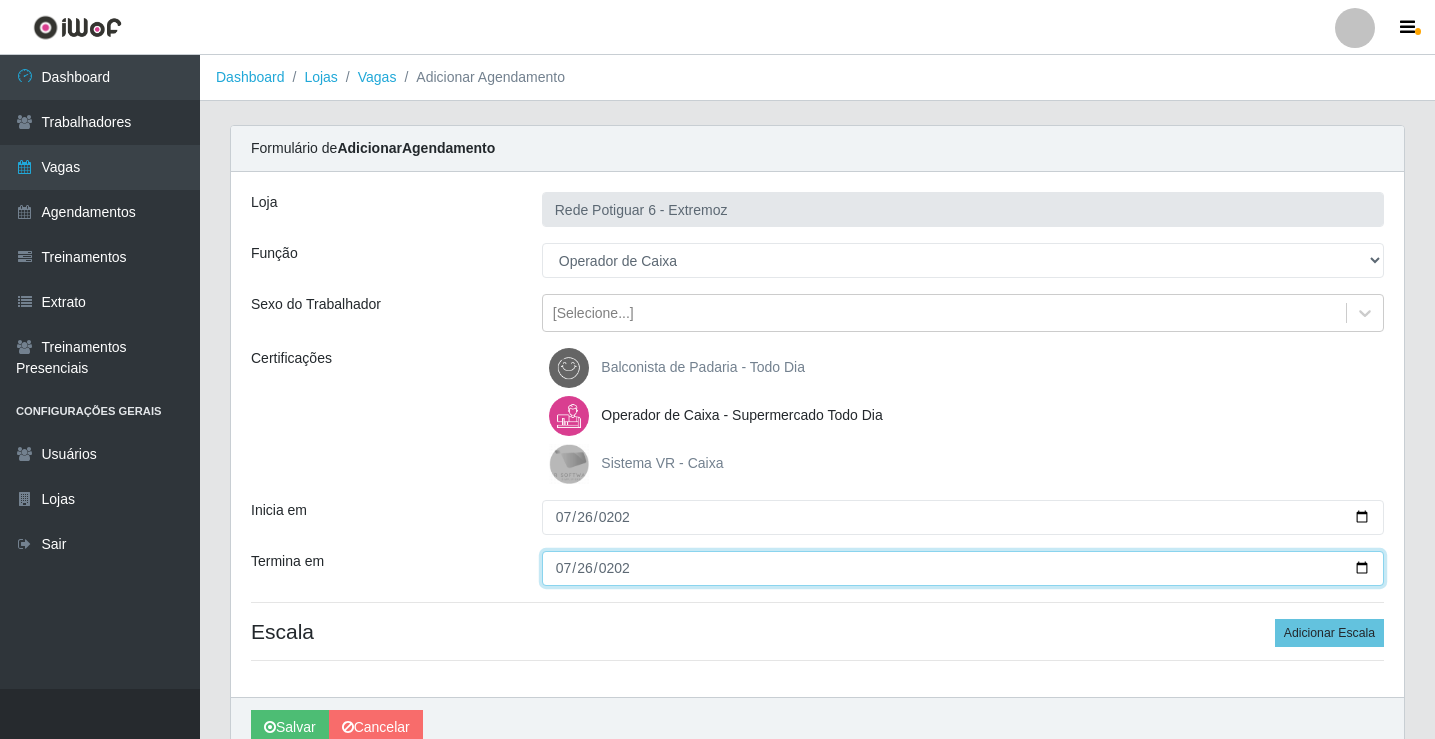 type on "[DATE]" 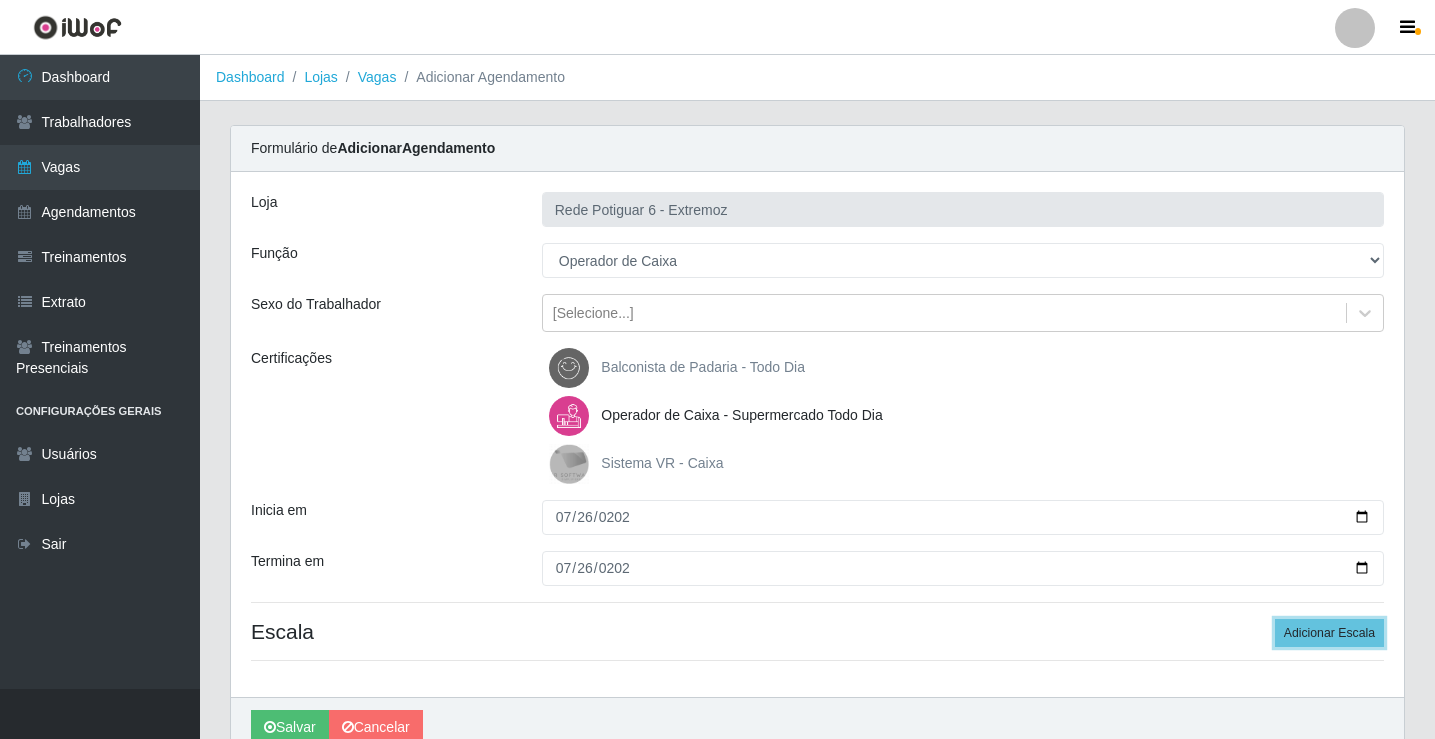 type 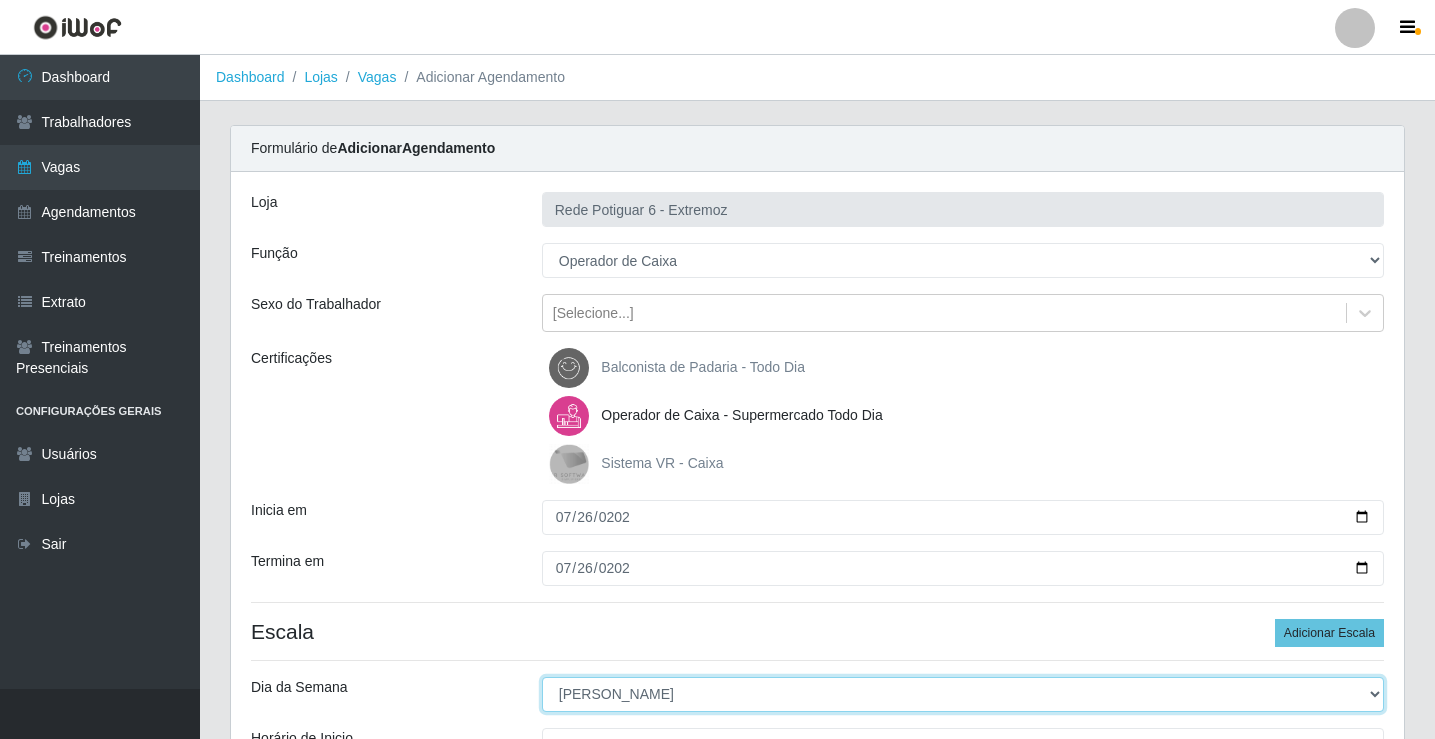 select on "6" 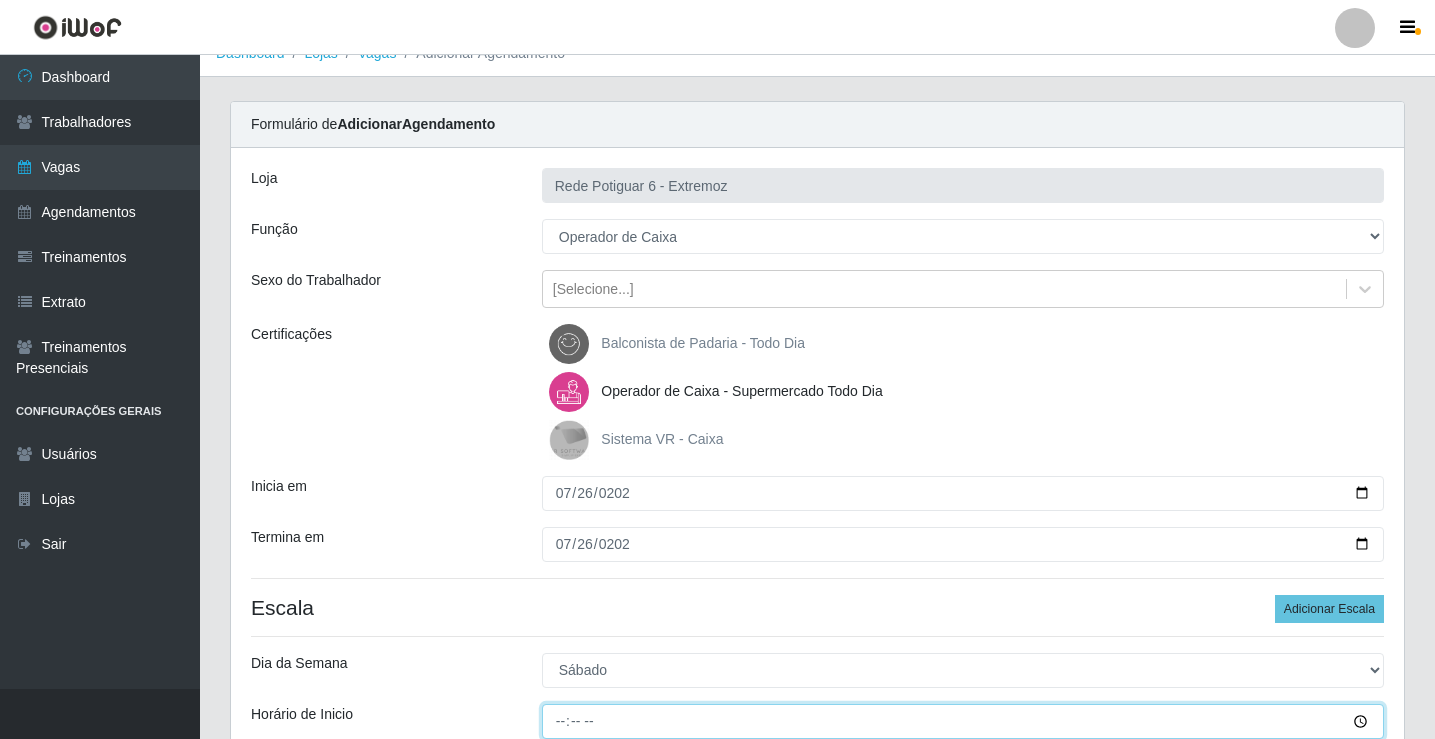 type on "14:00" 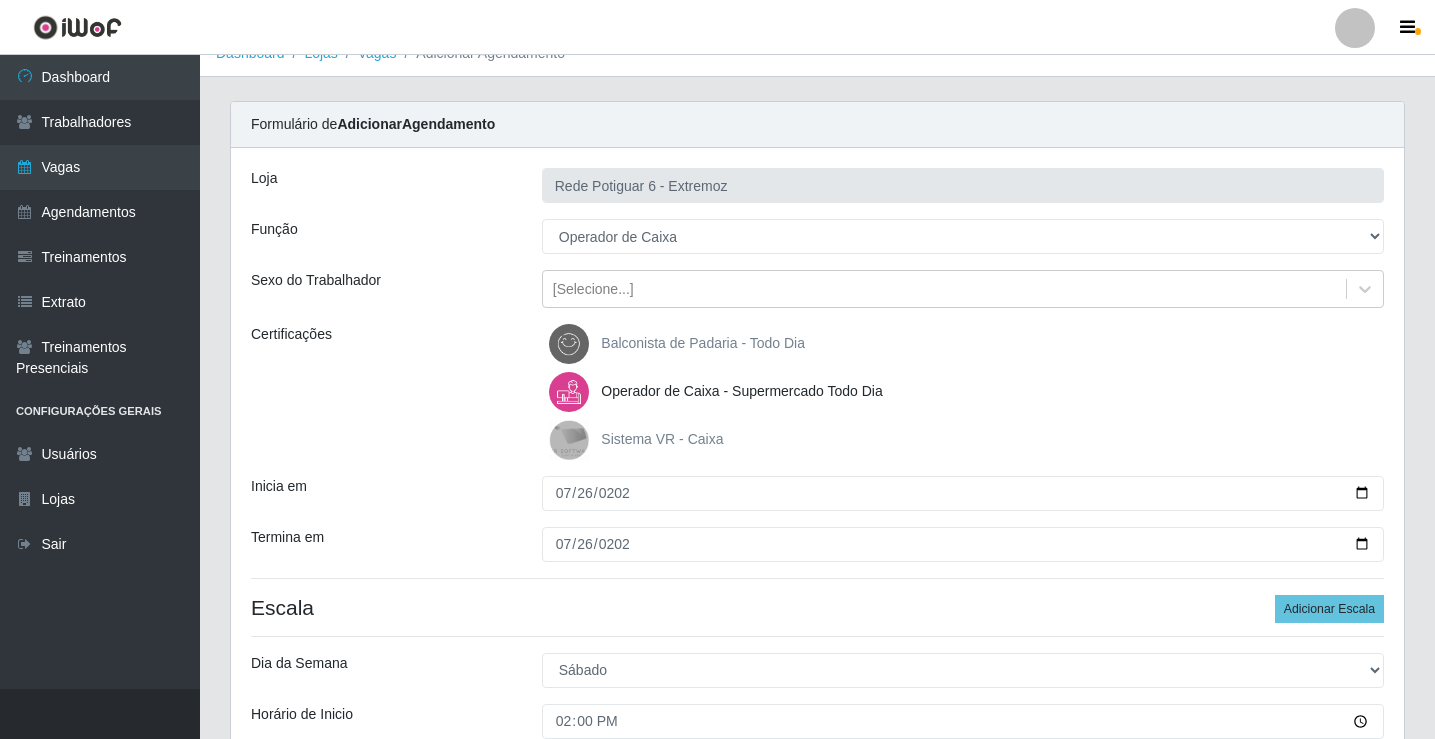 scroll, scrollTop: 314, scrollLeft: 0, axis: vertical 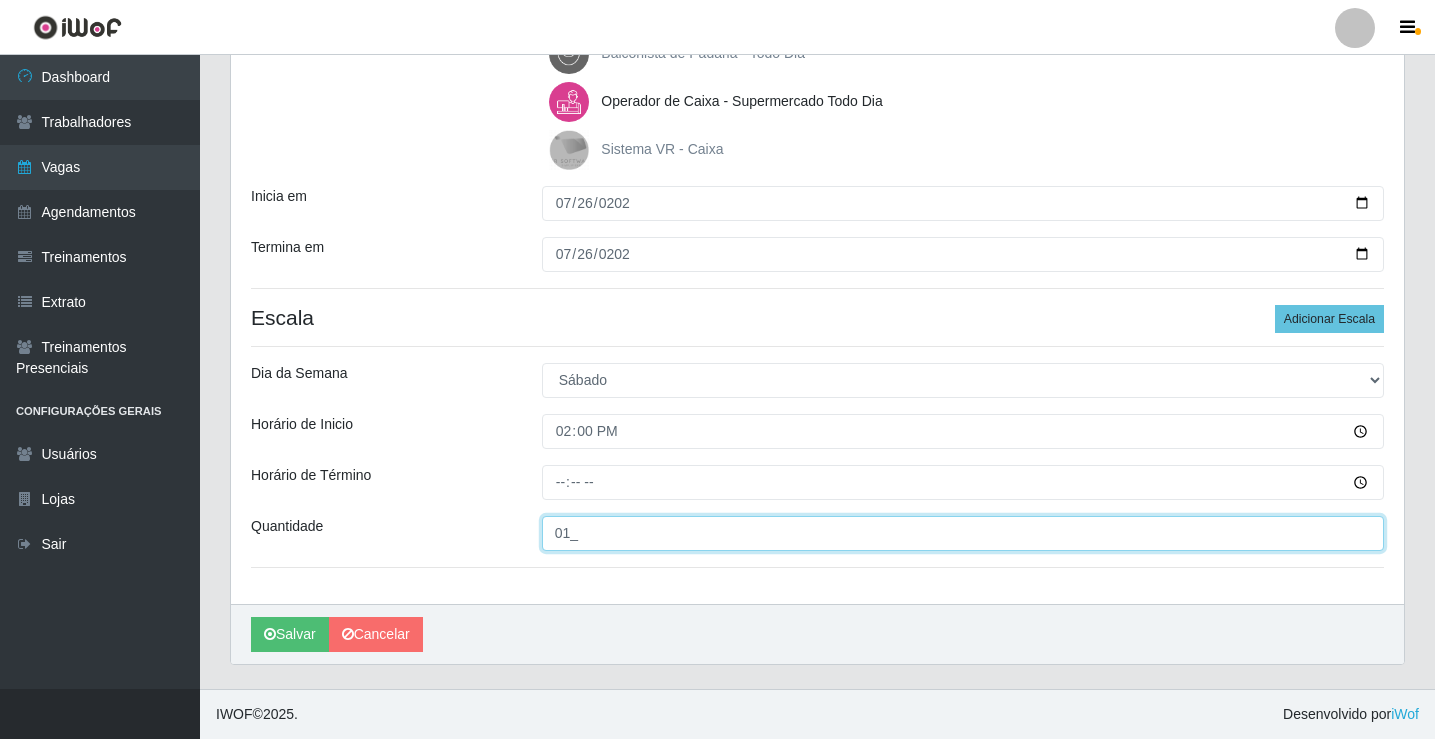 type on "01_" 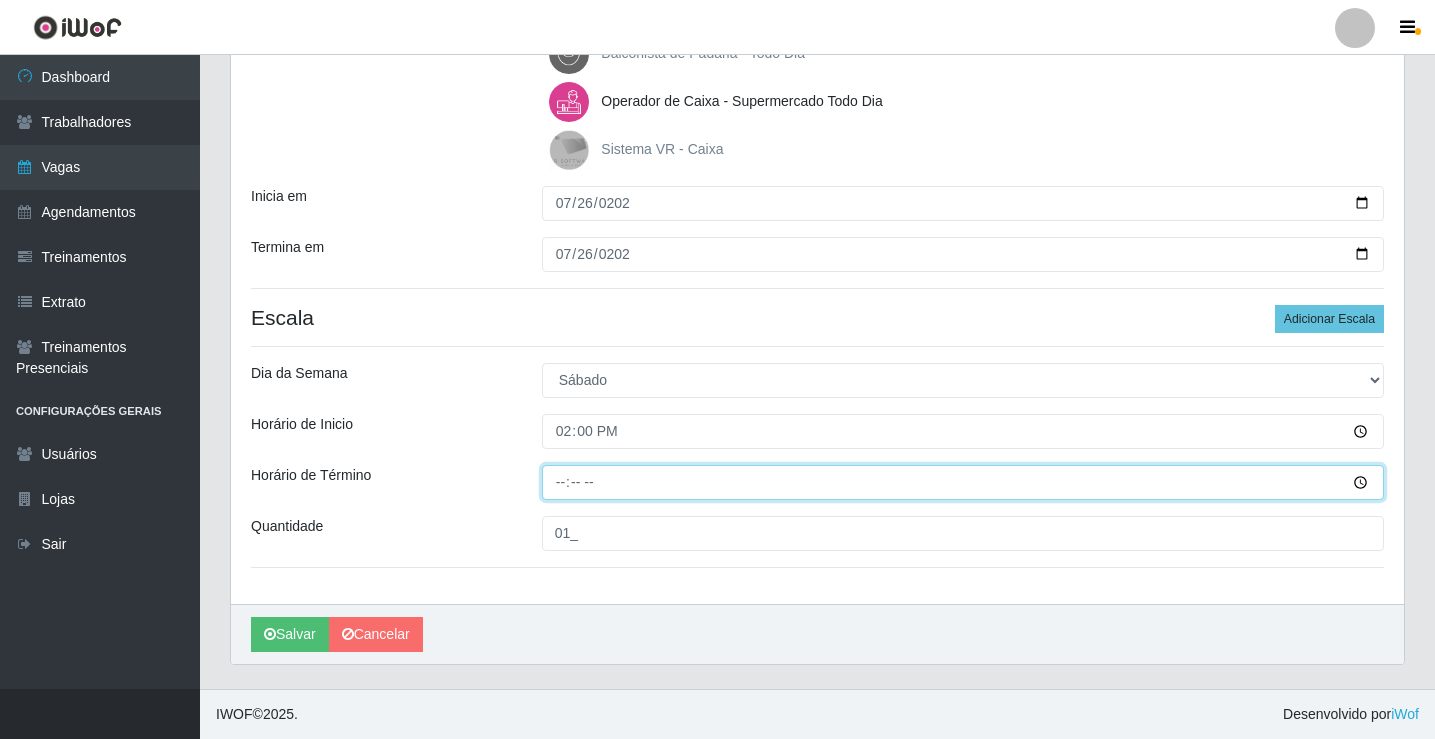 click on "Horário de Término" at bounding box center [963, 482] 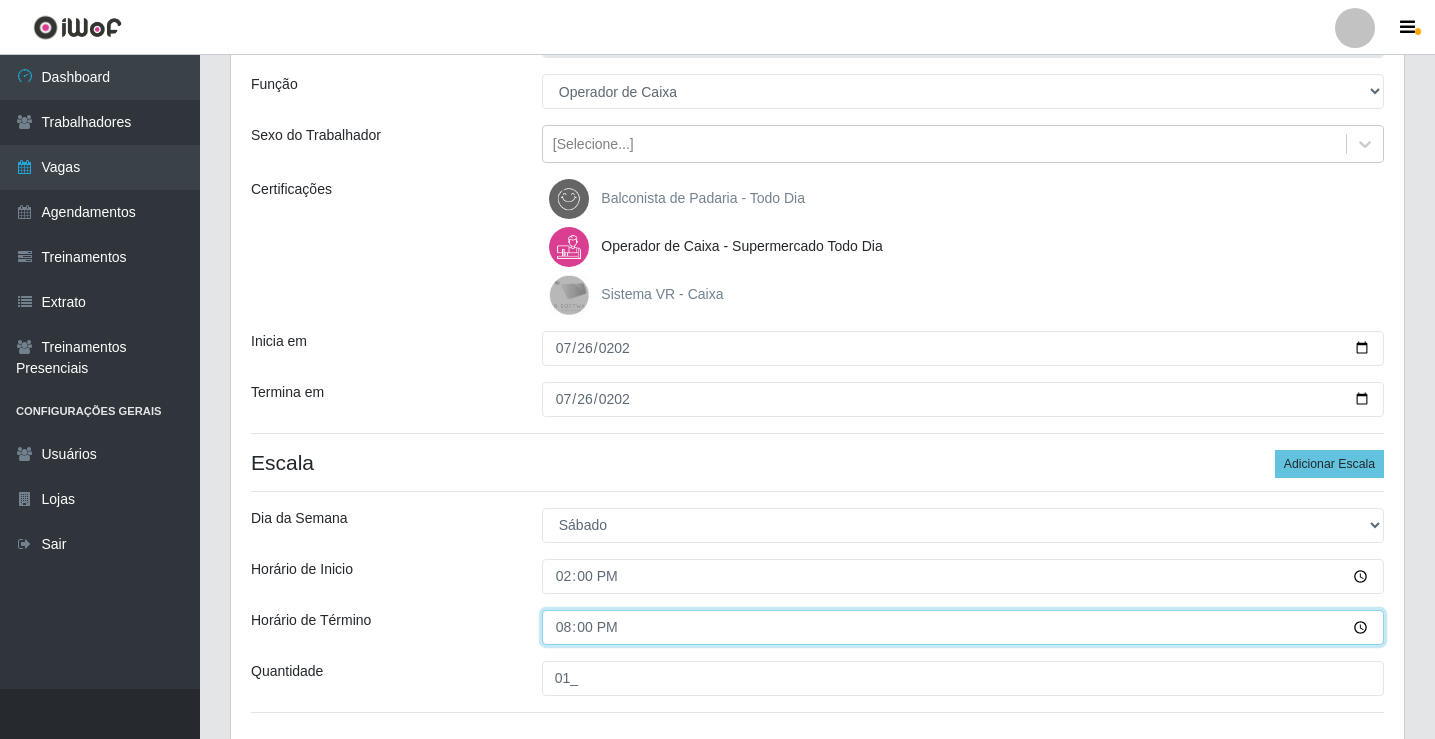 scroll, scrollTop: 314, scrollLeft: 0, axis: vertical 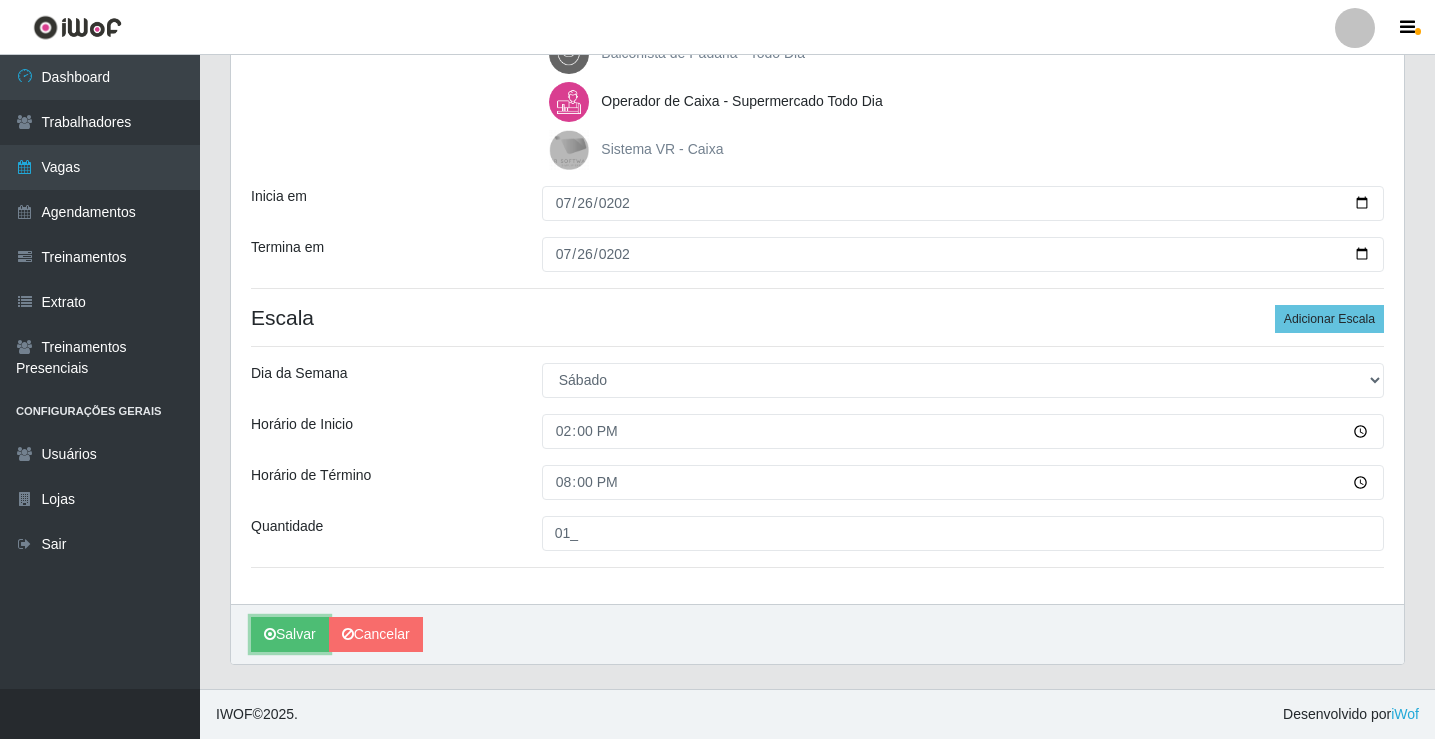drag, startPoint x: 307, startPoint y: 638, endPoint x: 774, endPoint y: 558, distance: 473.8027 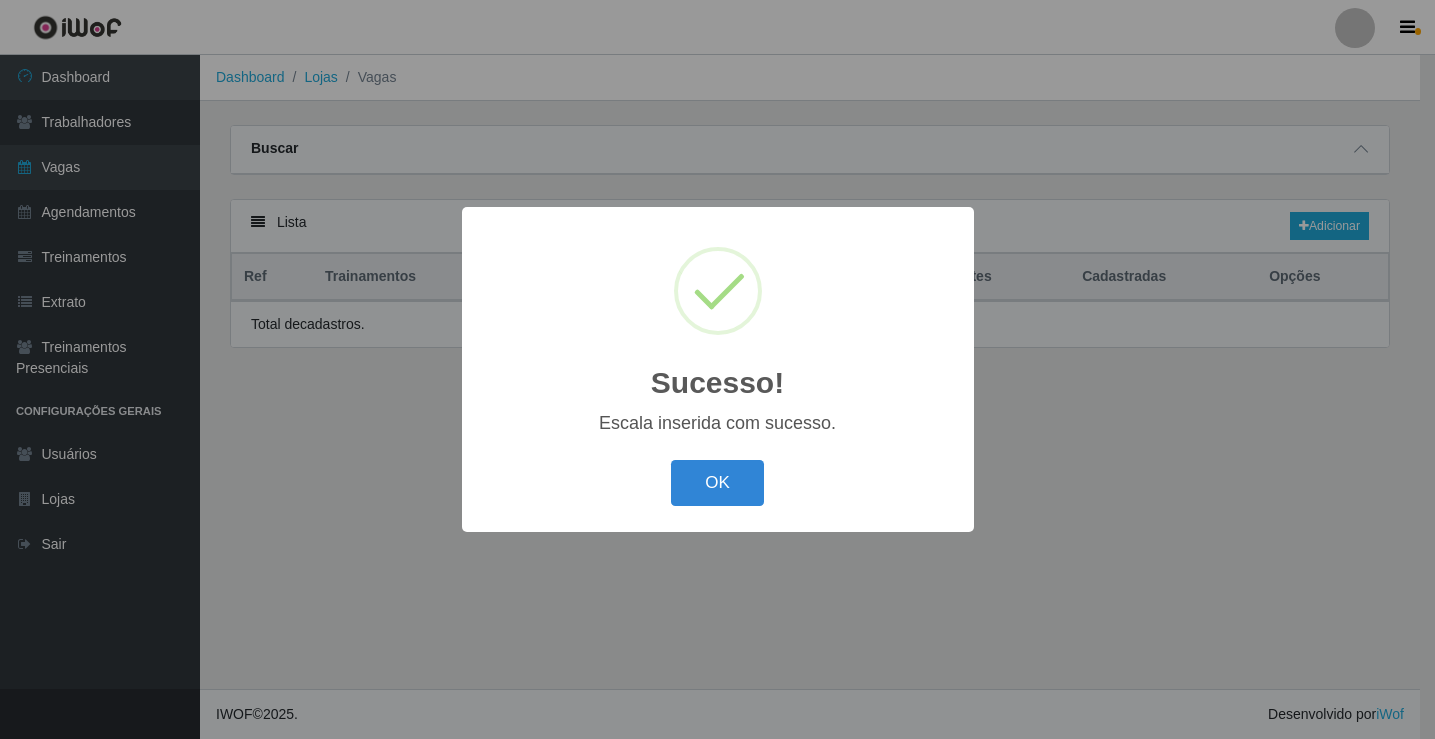 scroll, scrollTop: 0, scrollLeft: 0, axis: both 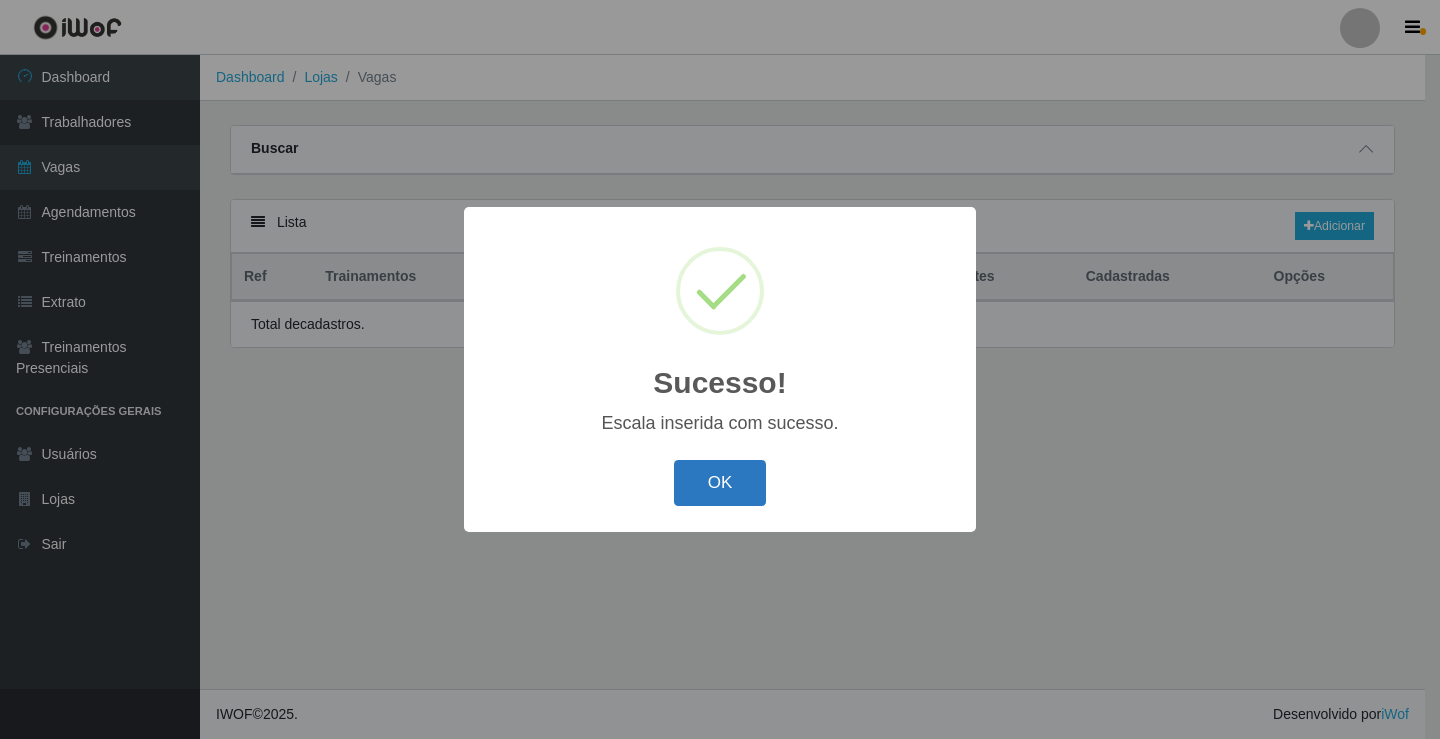 click on "OK" at bounding box center [720, 483] 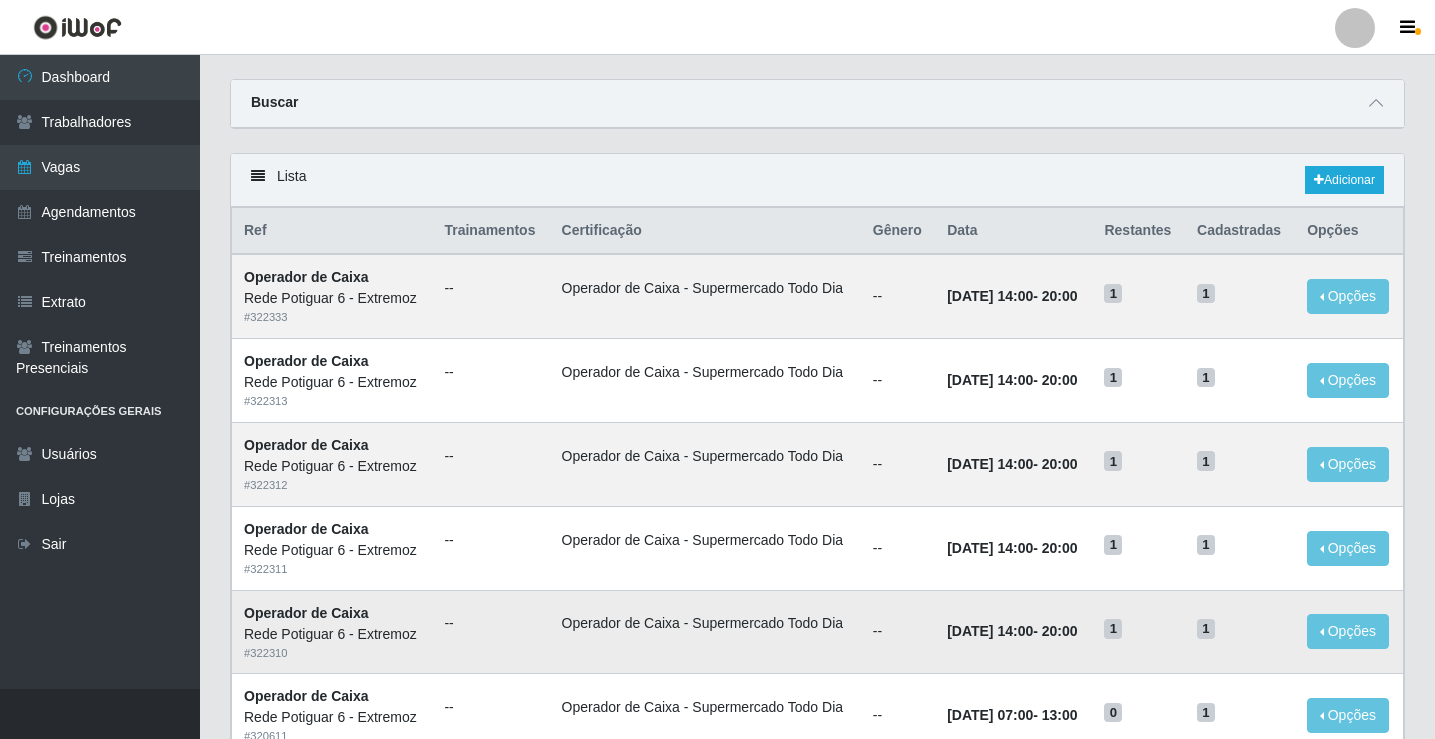 scroll, scrollTop: 0, scrollLeft: 0, axis: both 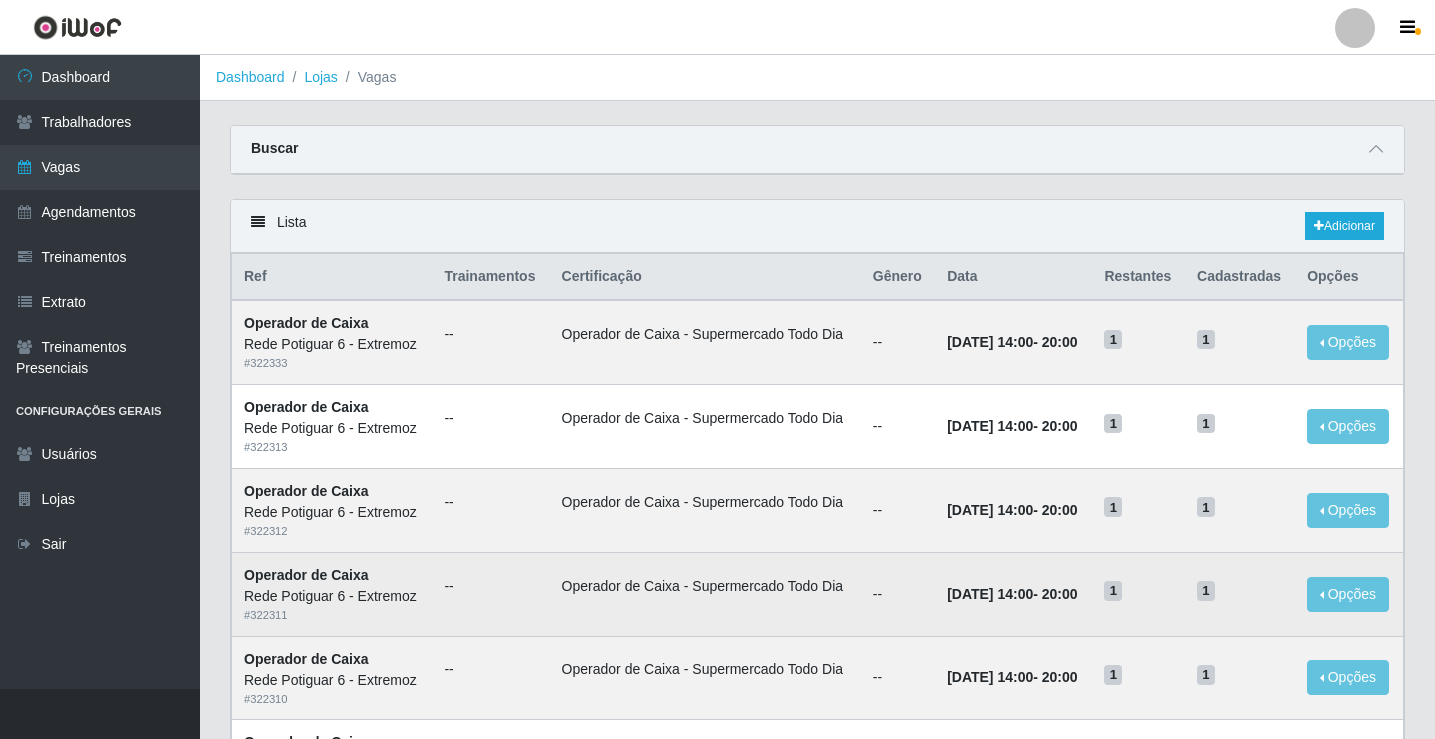 click on "[DATE] 14:00" at bounding box center (990, 594) 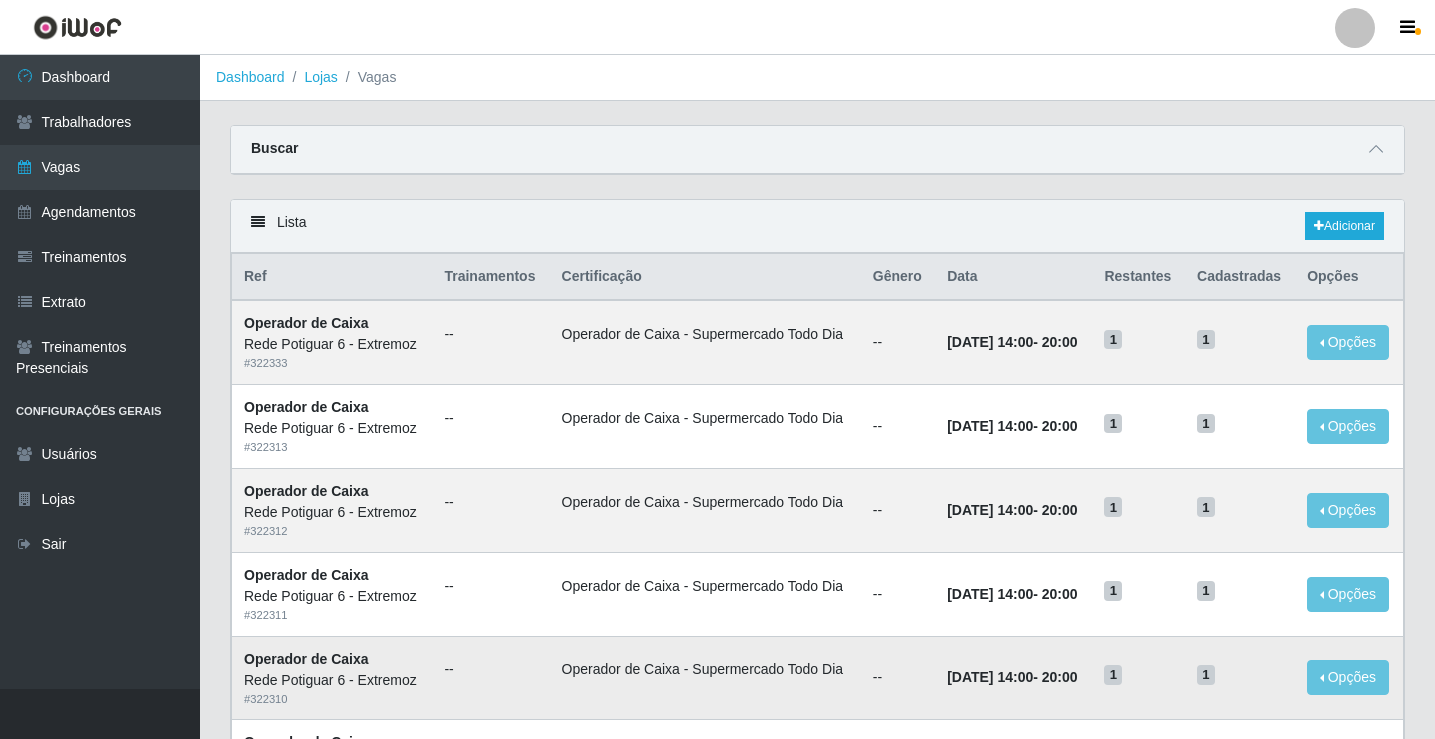 drag, startPoint x: 921, startPoint y: 686, endPoint x: 1016, endPoint y: 686, distance: 95 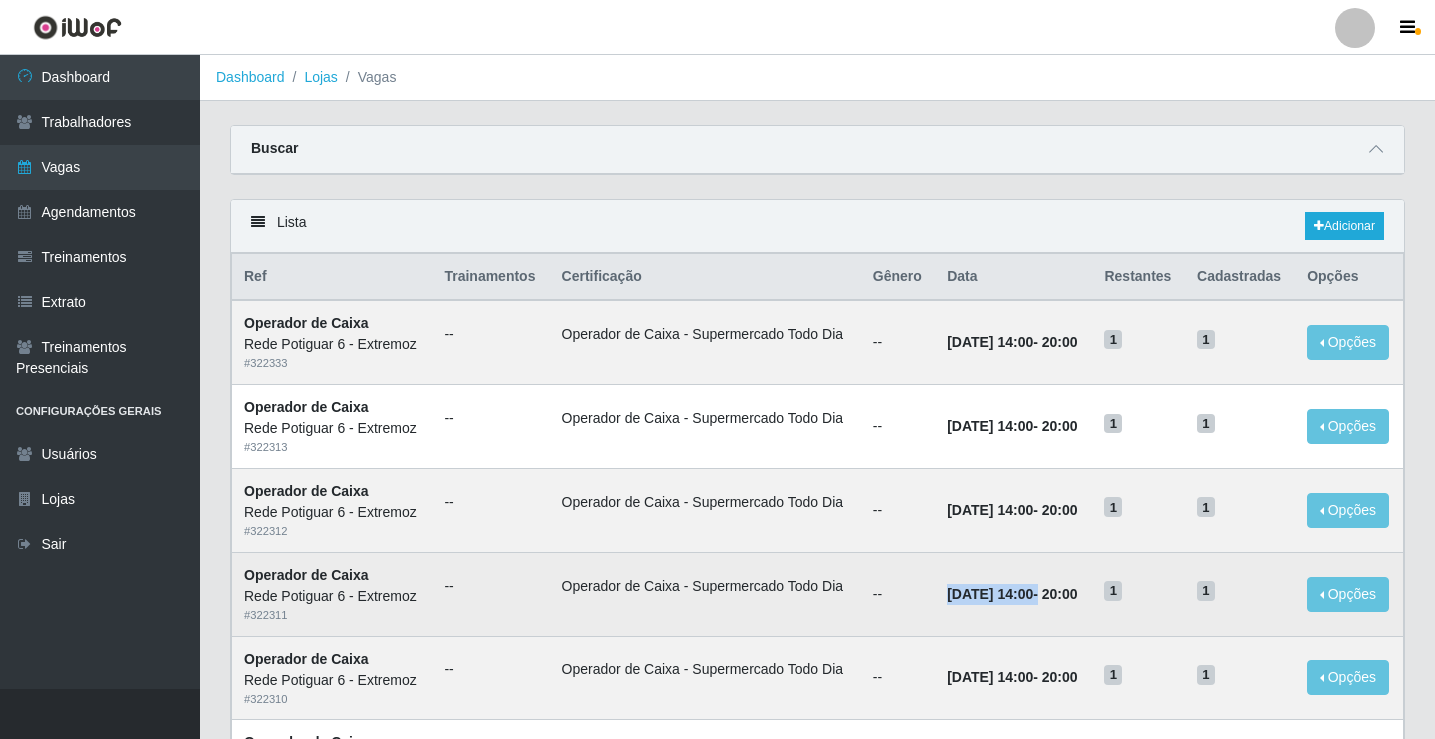 drag, startPoint x: 921, startPoint y: 591, endPoint x: 1049, endPoint y: 600, distance: 128.31601 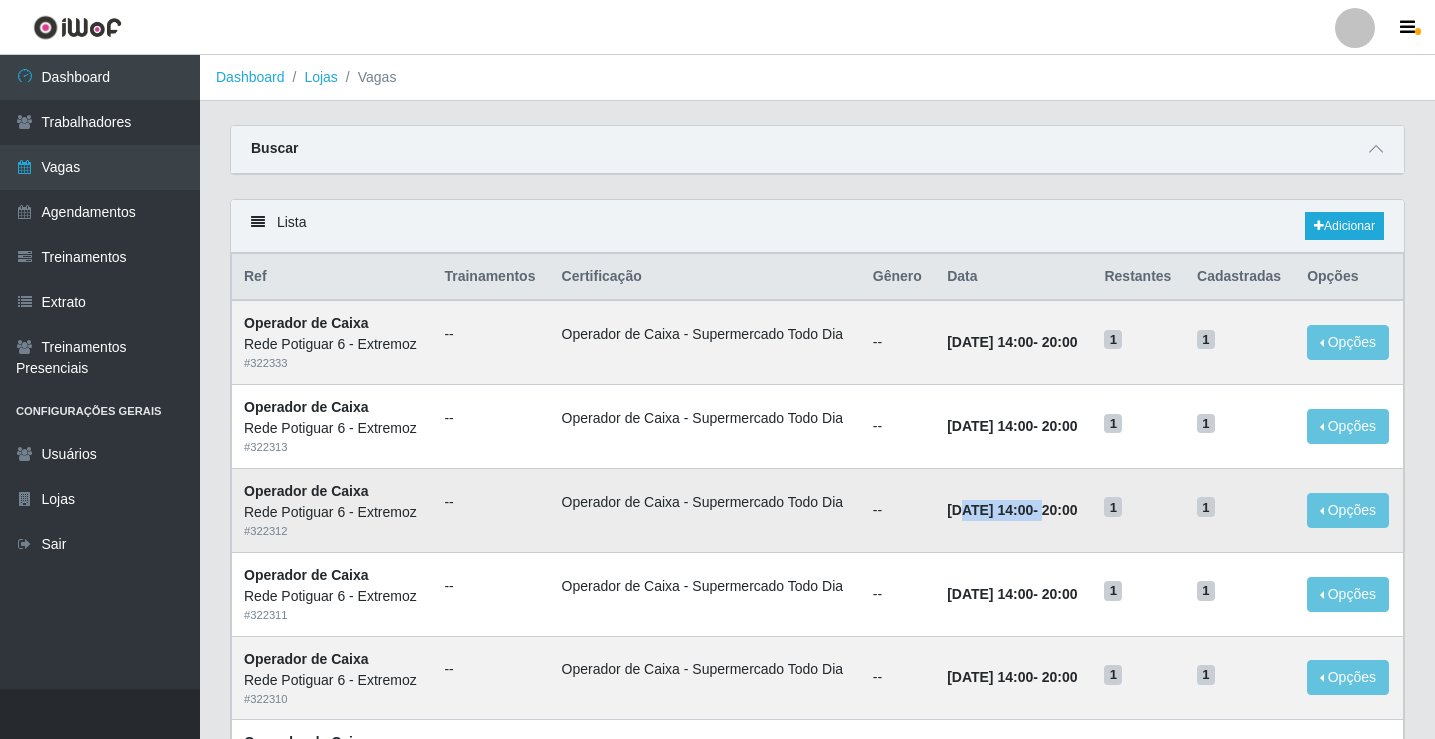 drag, startPoint x: 939, startPoint y: 513, endPoint x: 1062, endPoint y: 510, distance: 123.03658 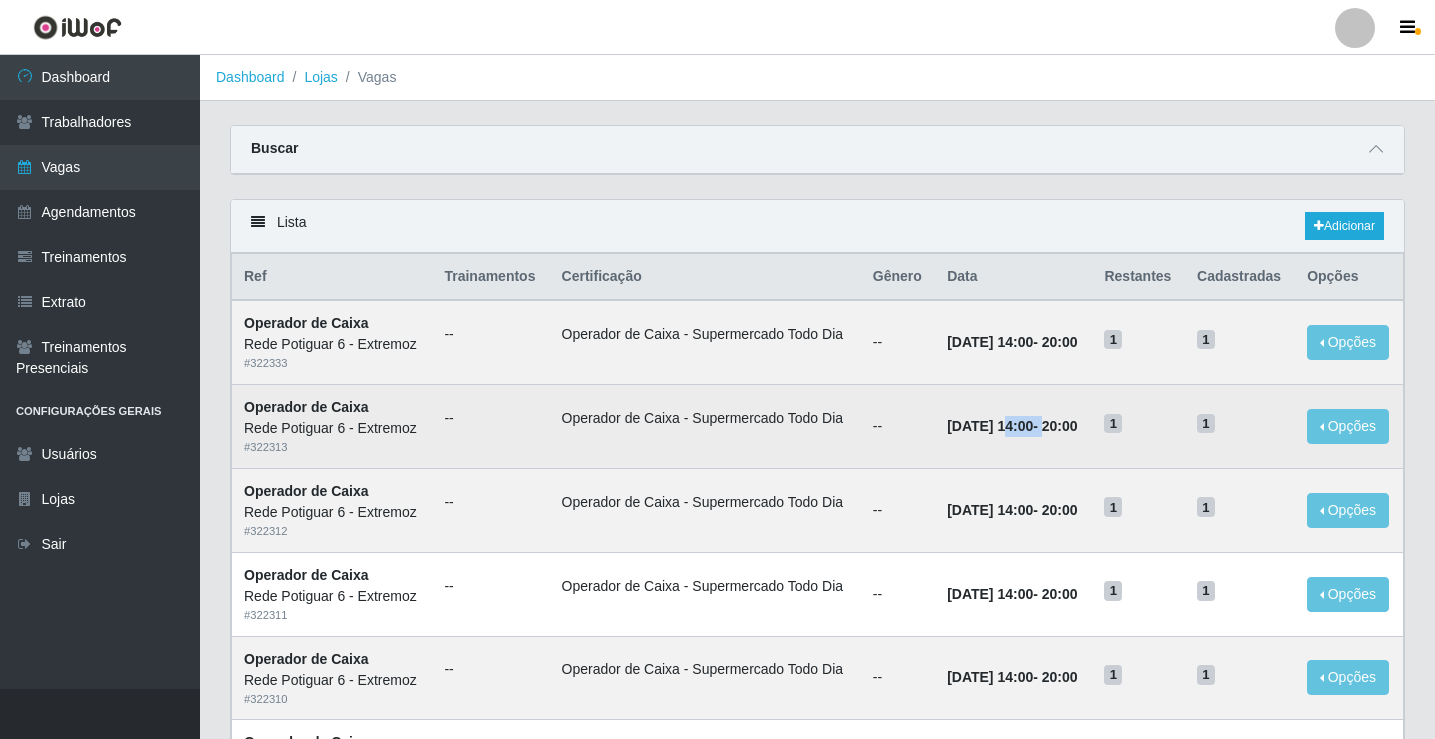 drag, startPoint x: 985, startPoint y: 401, endPoint x: 1060, endPoint y: 407, distance: 75.23962 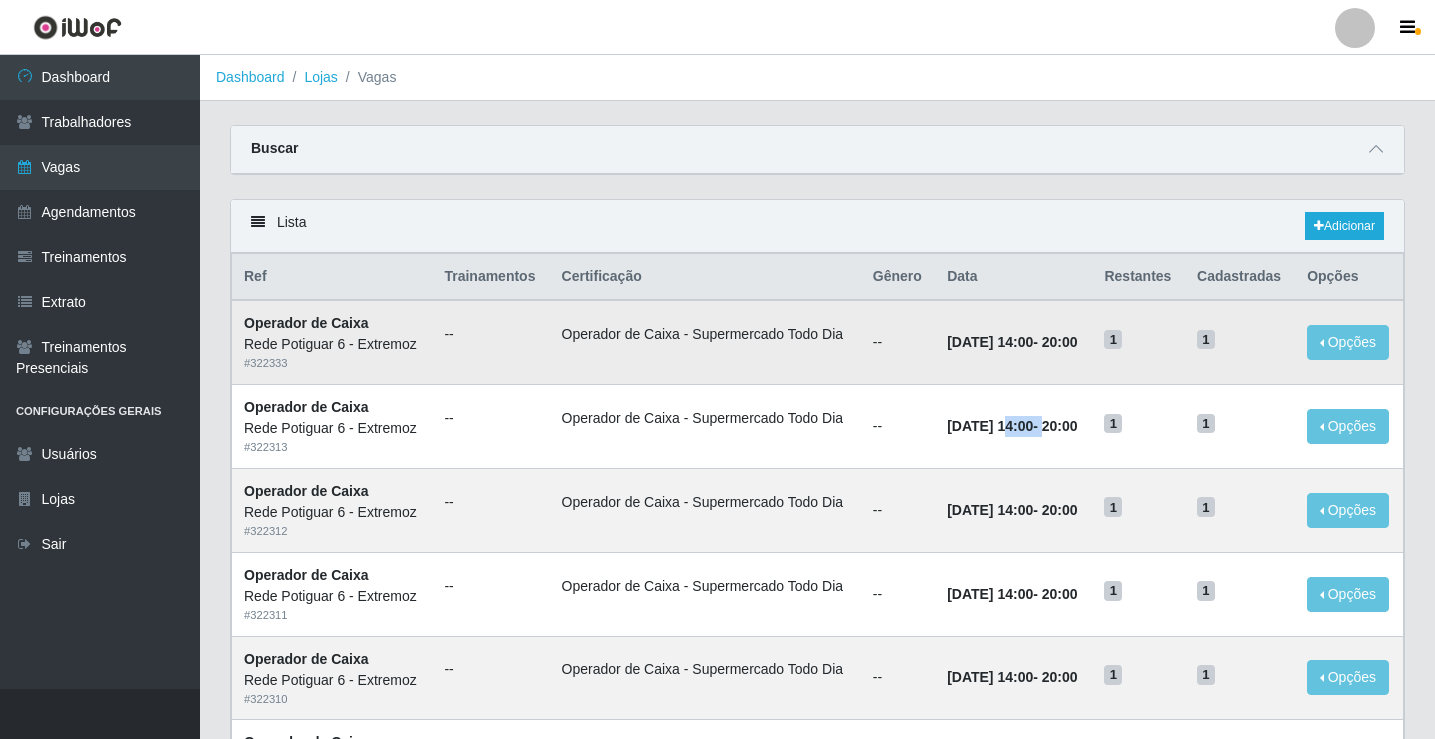 drag, startPoint x: 975, startPoint y: 347, endPoint x: 1053, endPoint y: 350, distance: 78.05767 